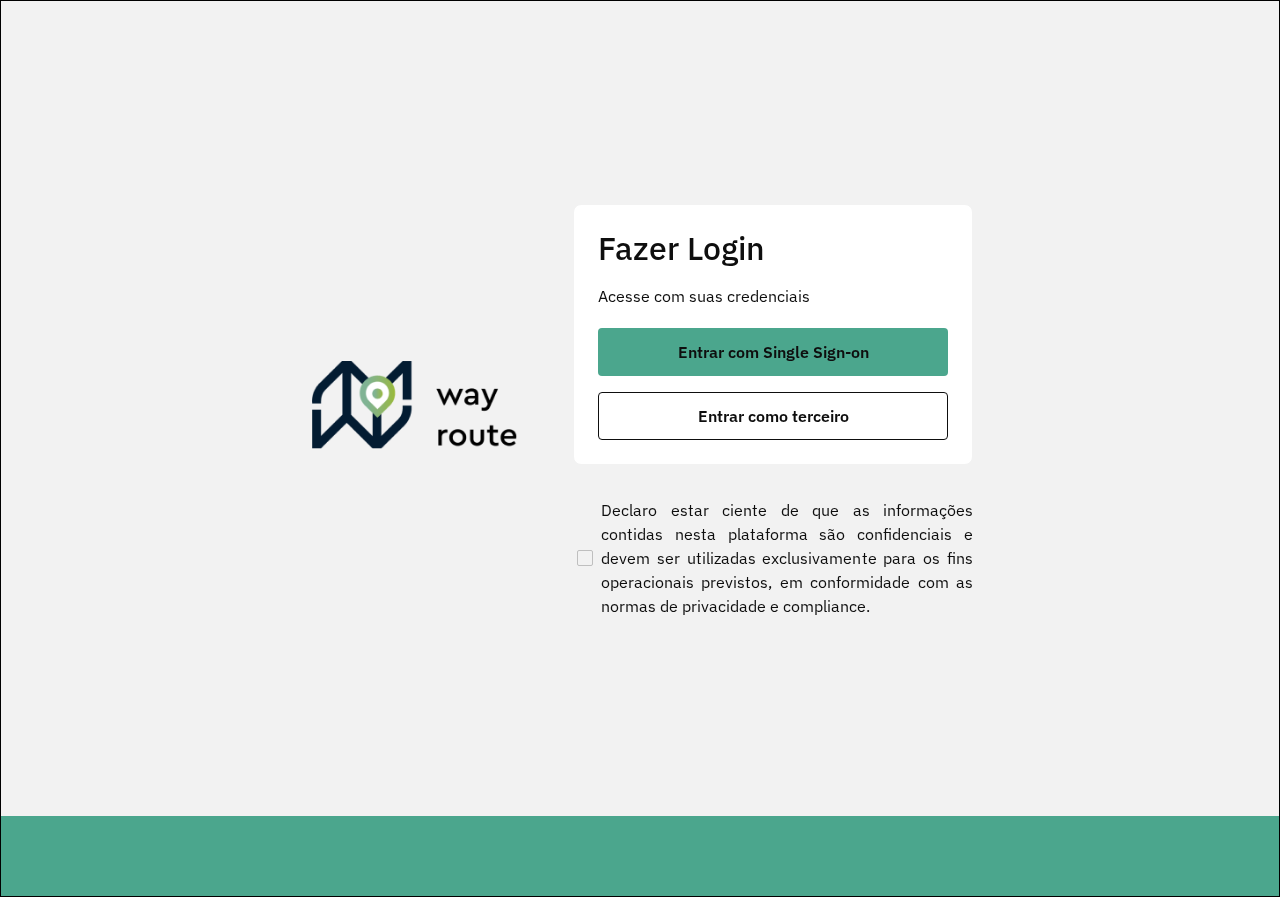 scroll, scrollTop: 0, scrollLeft: 0, axis: both 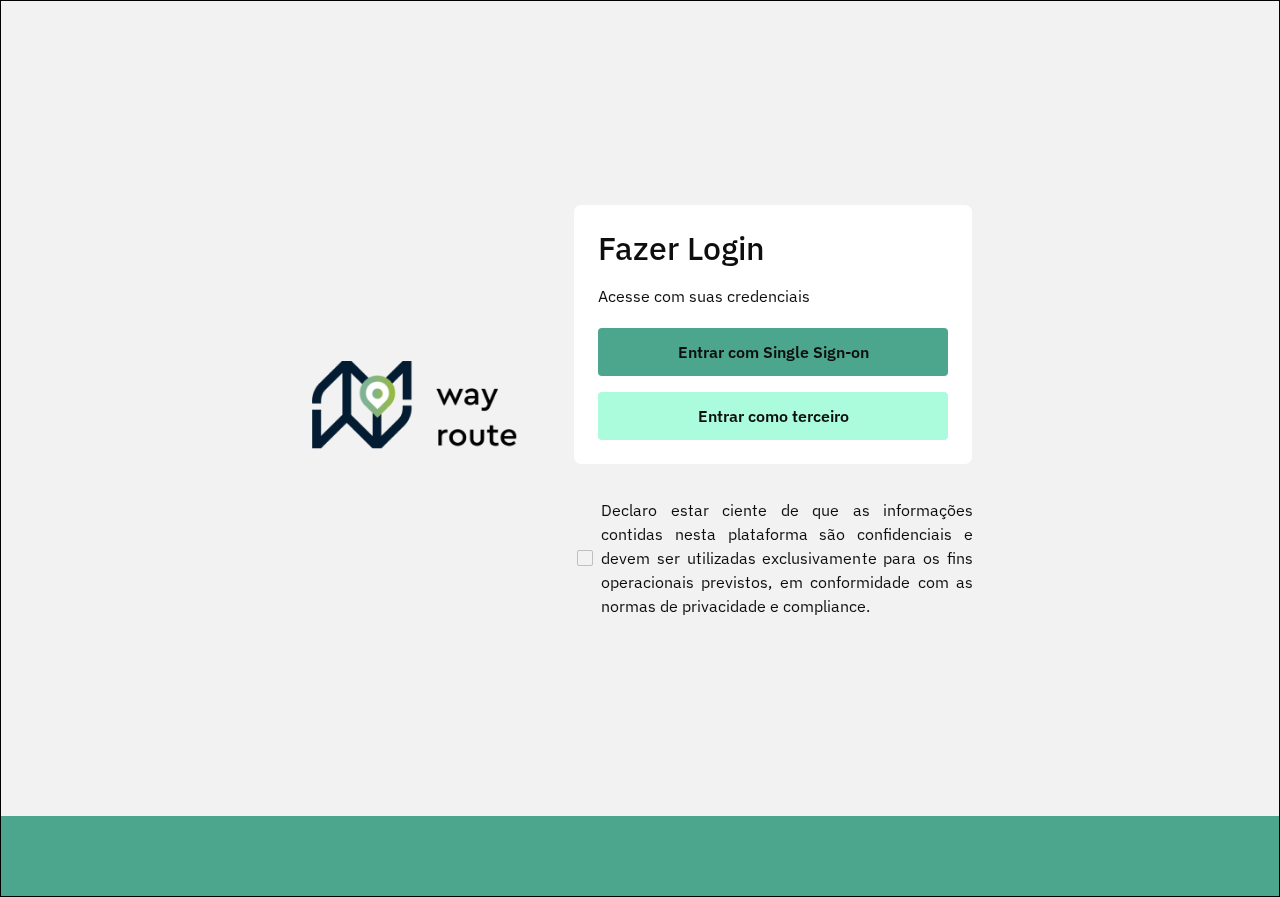 click on "Entrar como terceiro" at bounding box center (773, 416) 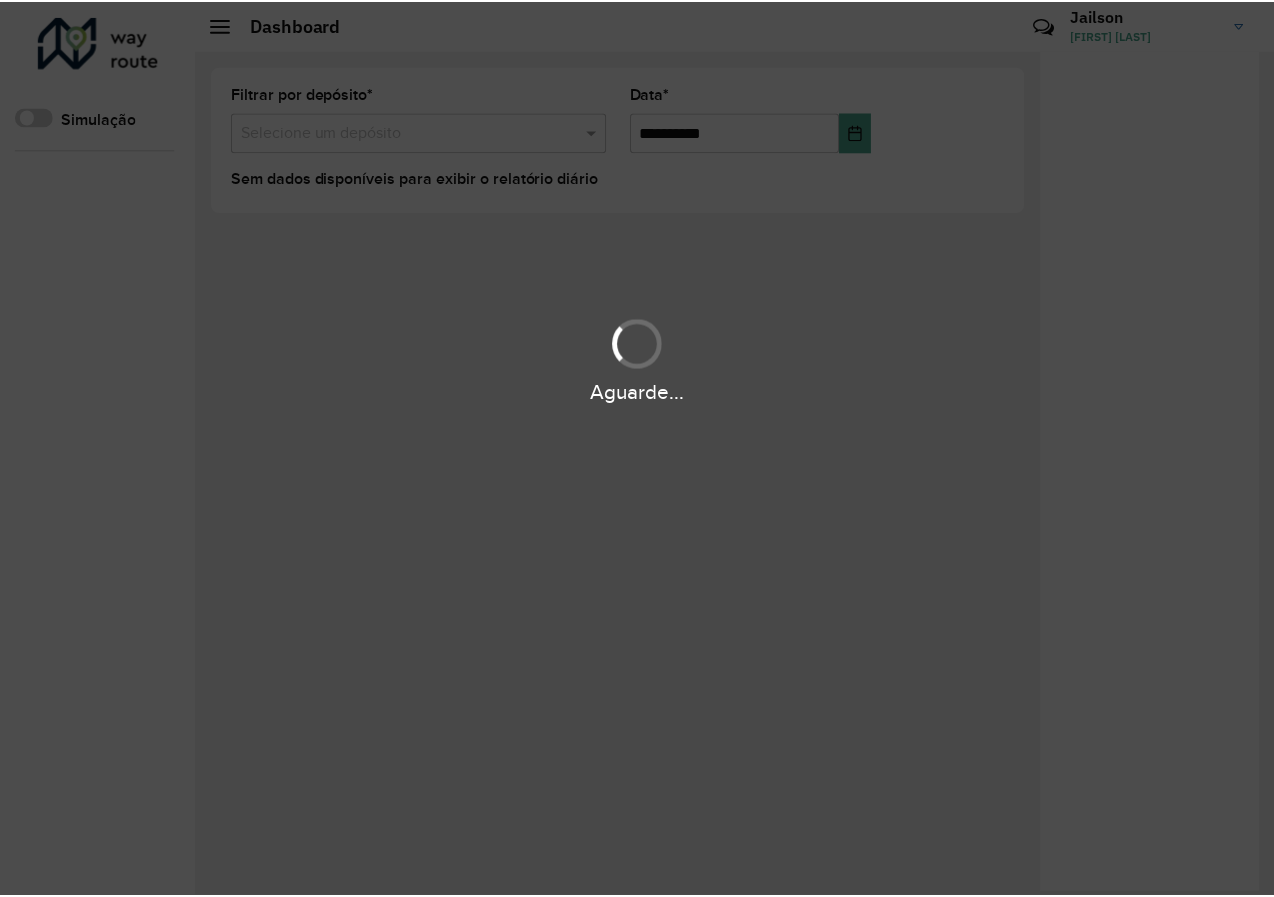 scroll, scrollTop: 0, scrollLeft: 0, axis: both 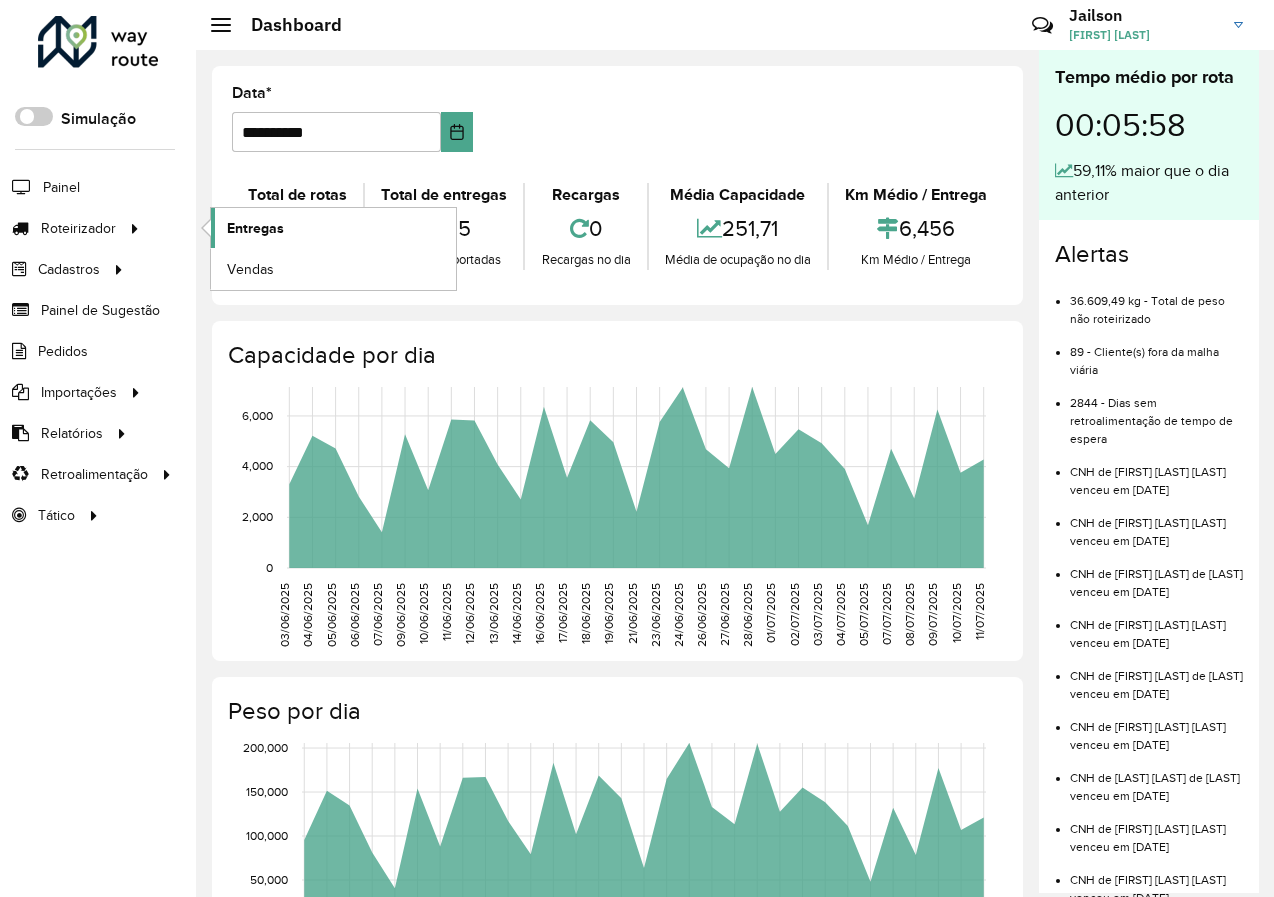 click on "Entregas" 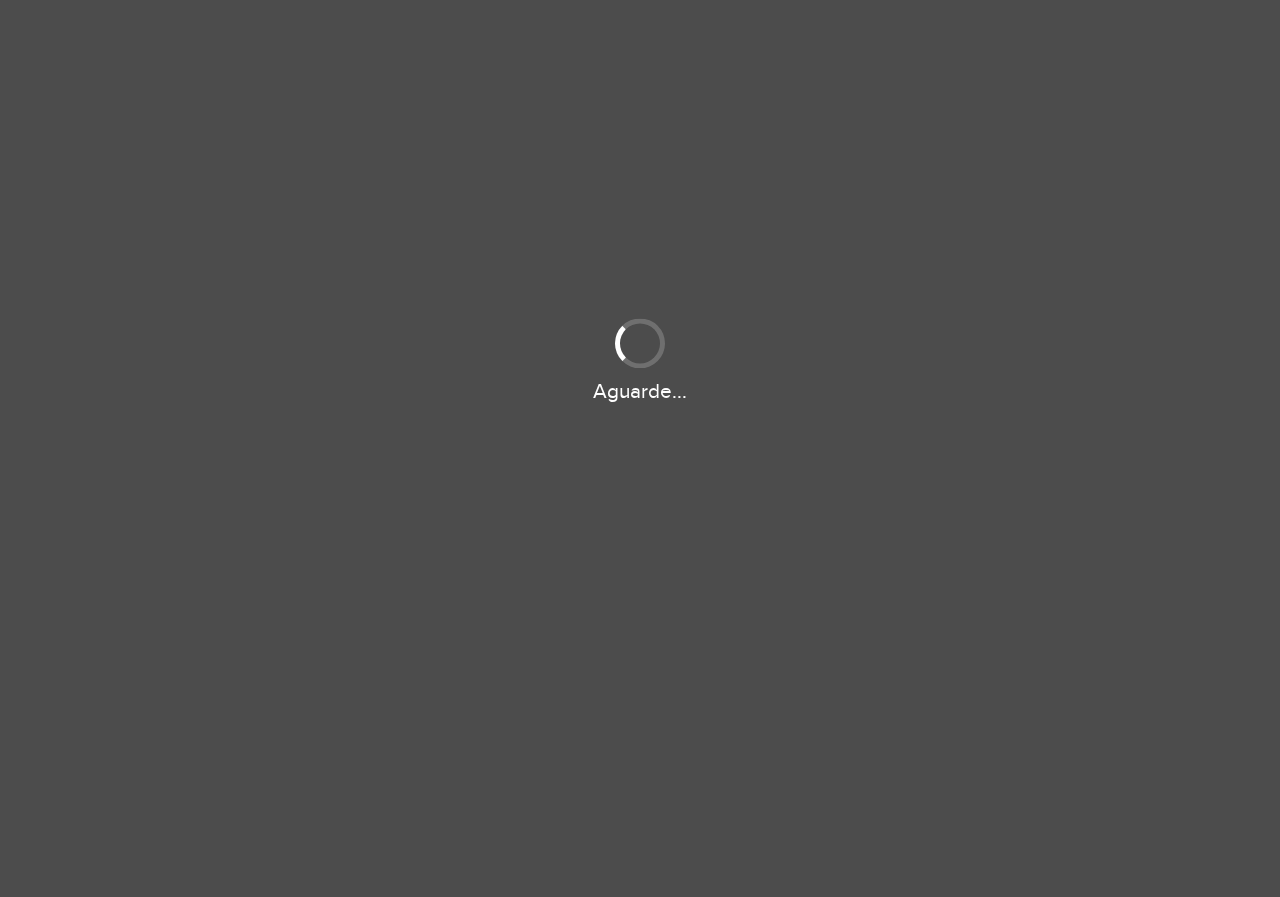 scroll, scrollTop: 0, scrollLeft: 0, axis: both 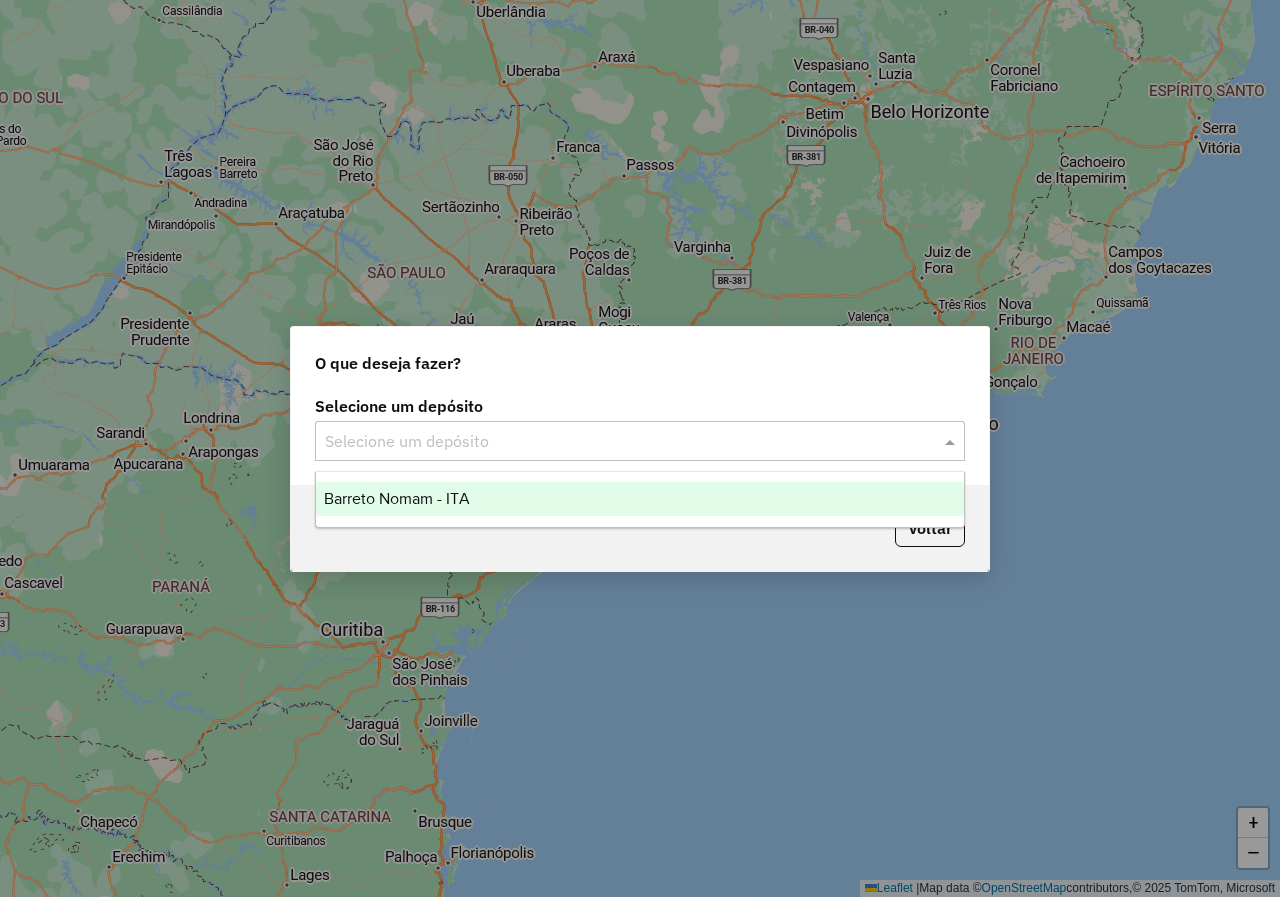 click 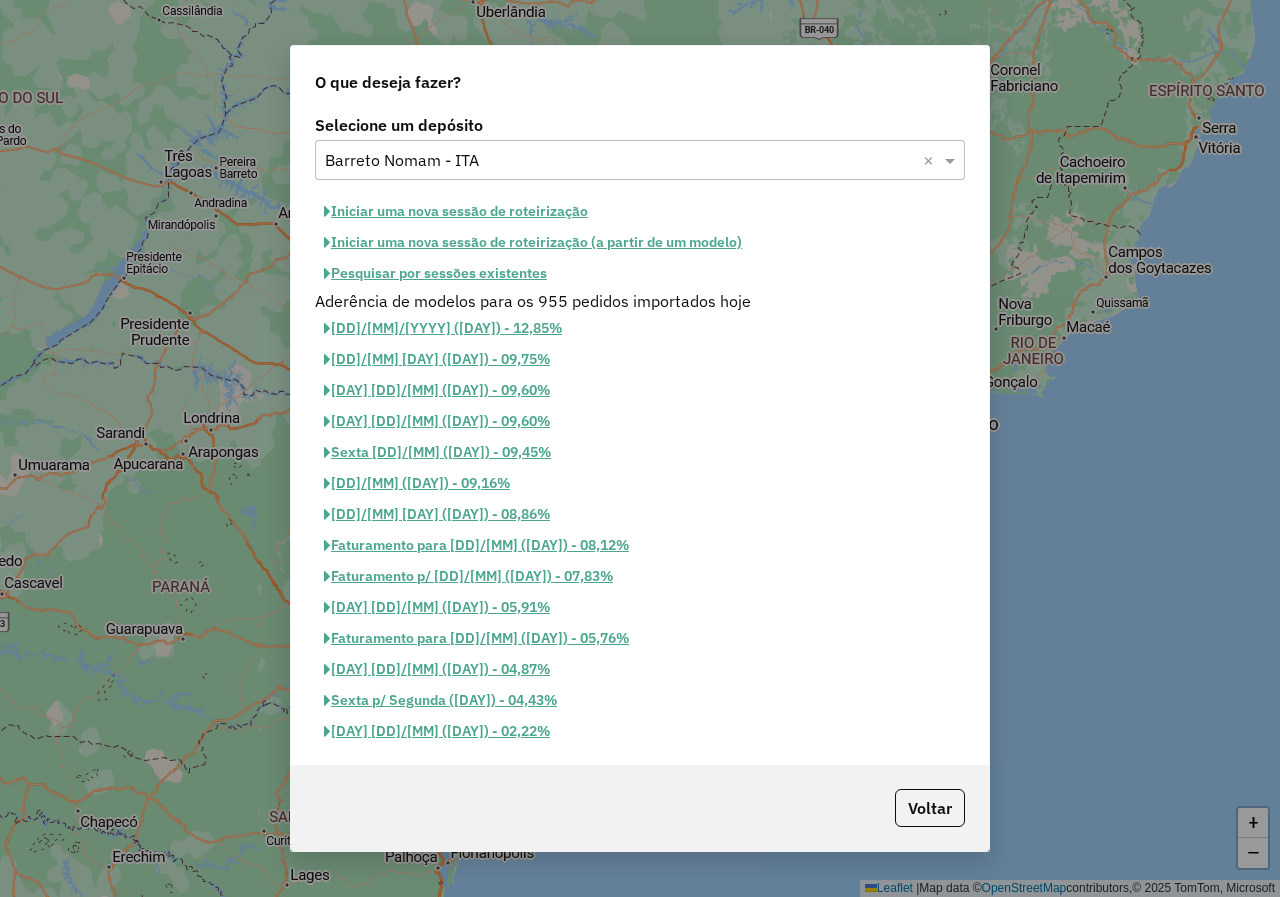 click on "Pesquisar por sessões existentes" 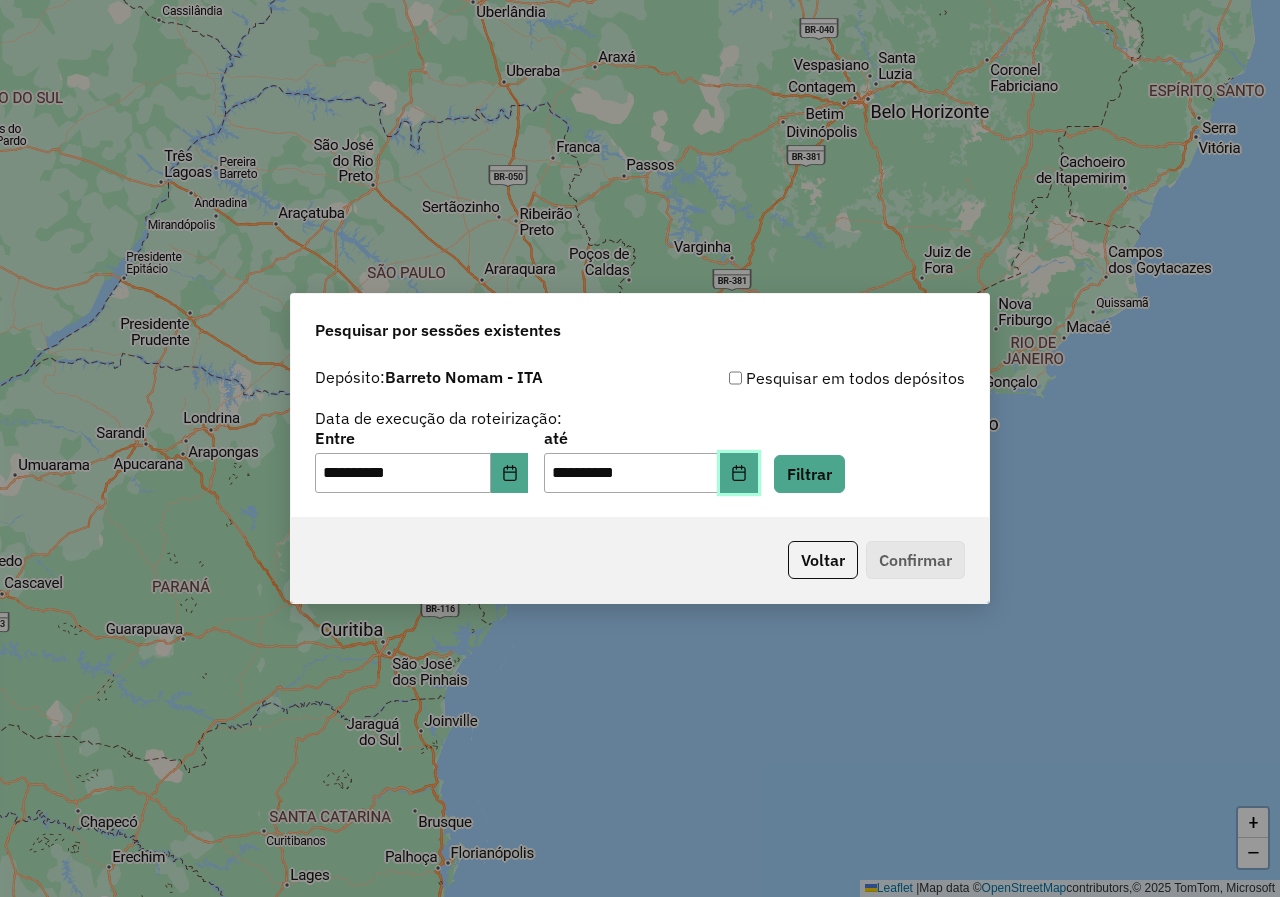 click 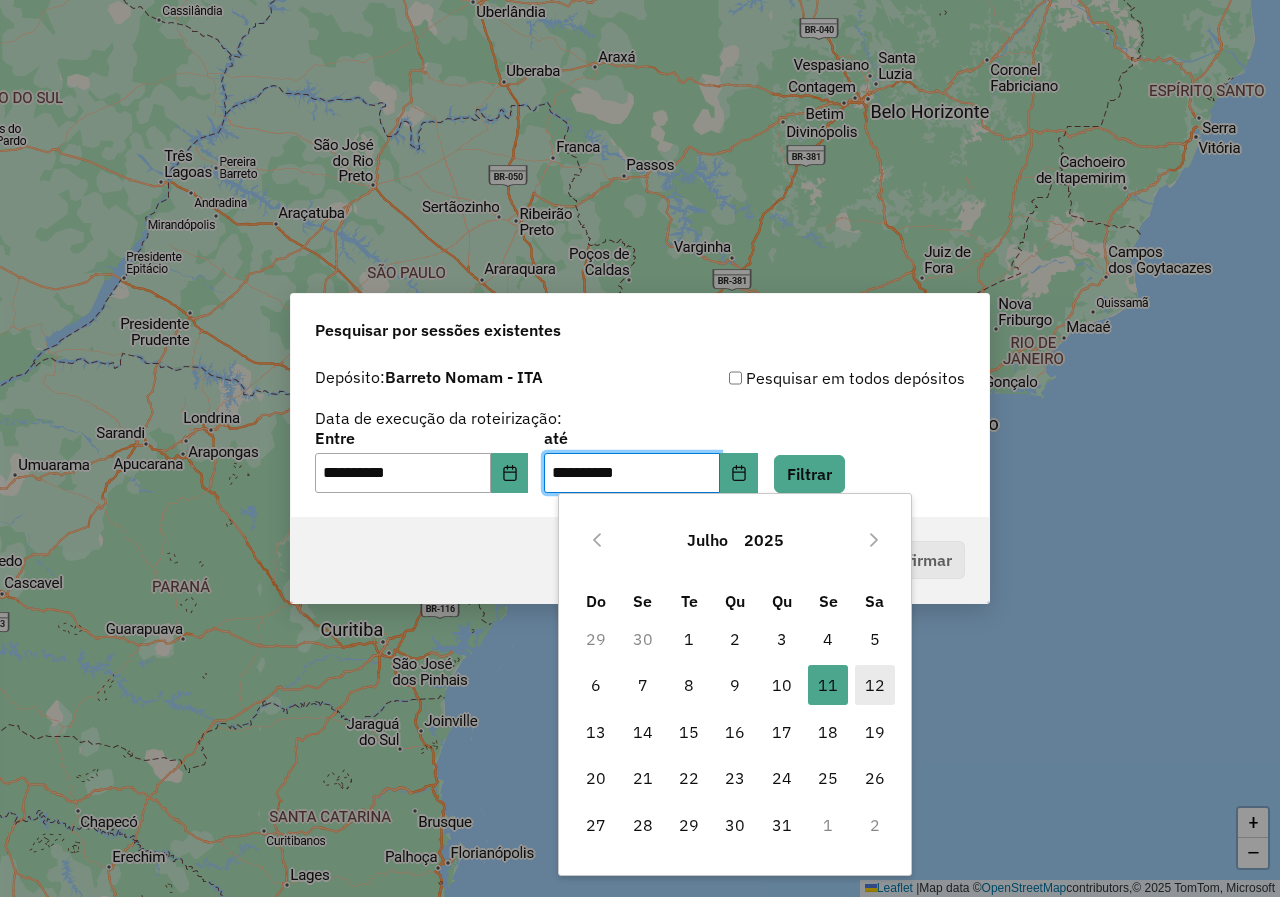 drag, startPoint x: 872, startPoint y: 696, endPoint x: 862, endPoint y: 654, distance: 43.174065 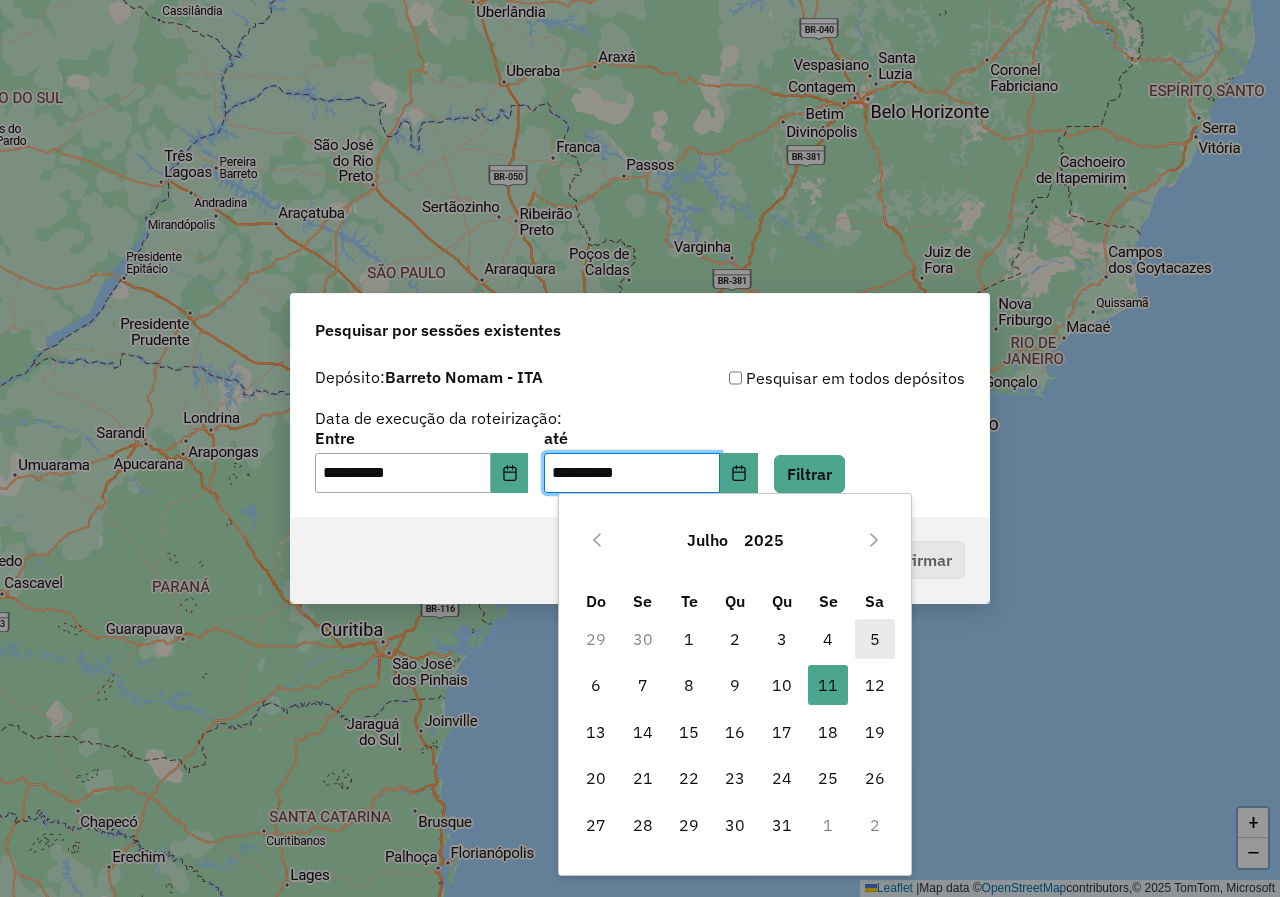 type on "**********" 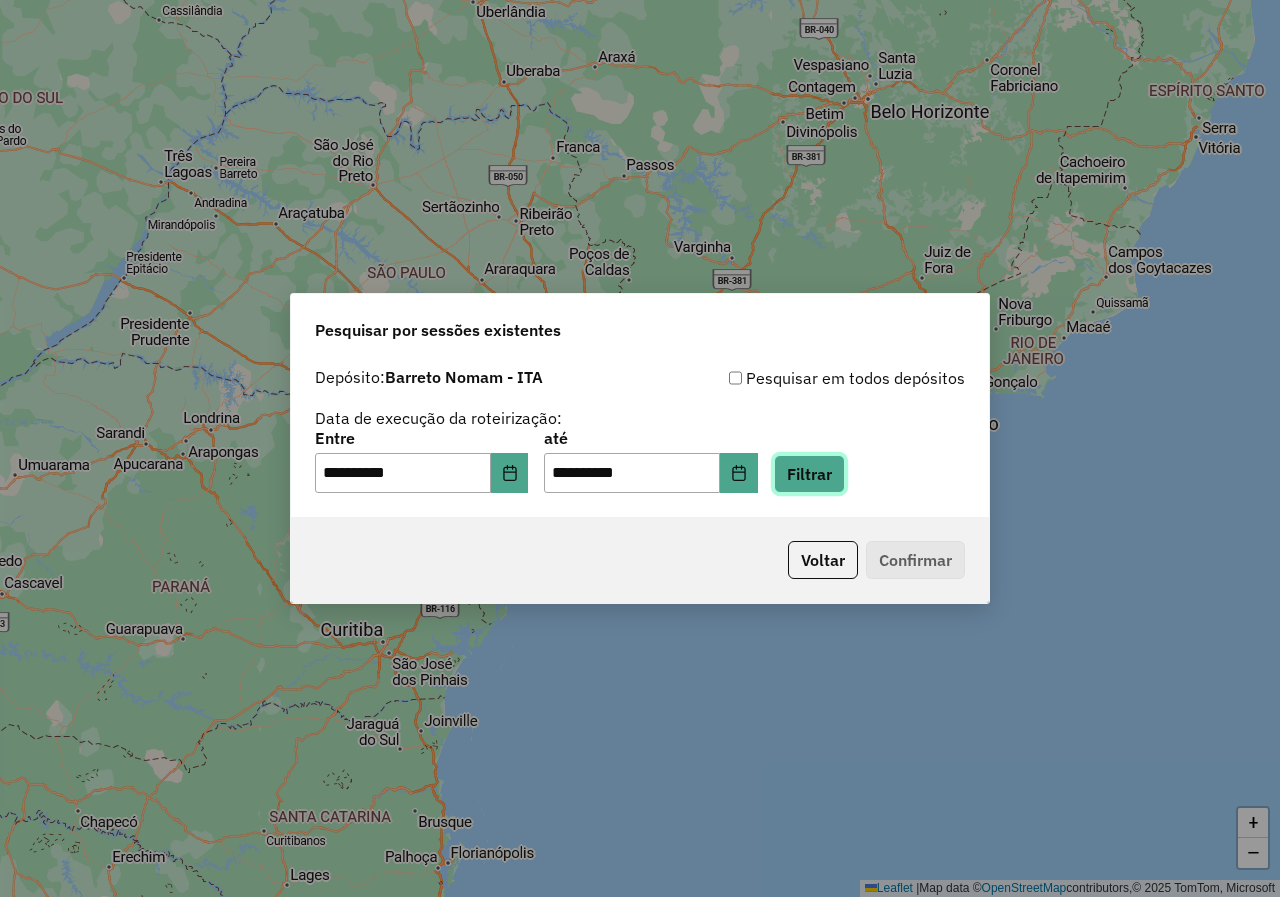 click on "Filtrar" 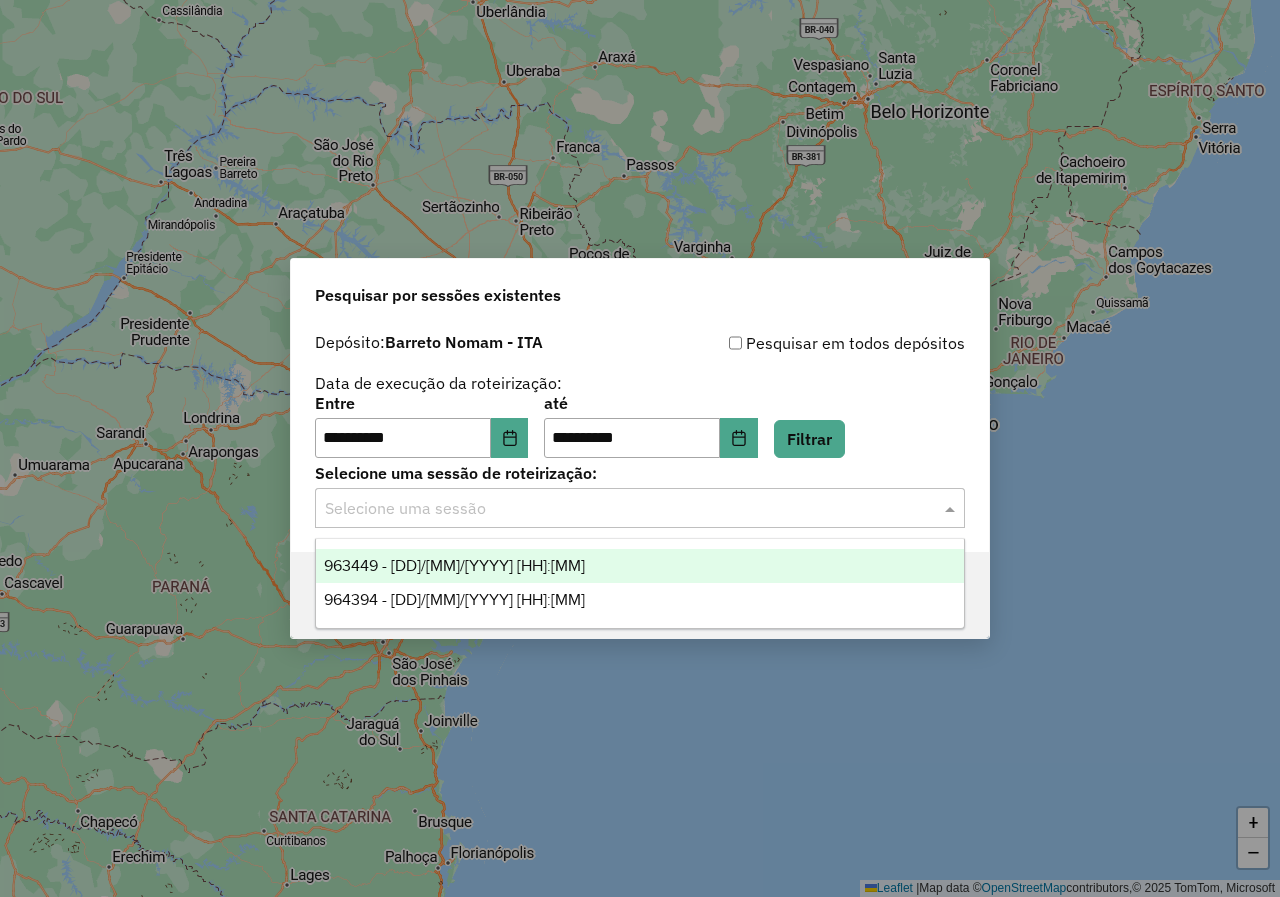 click 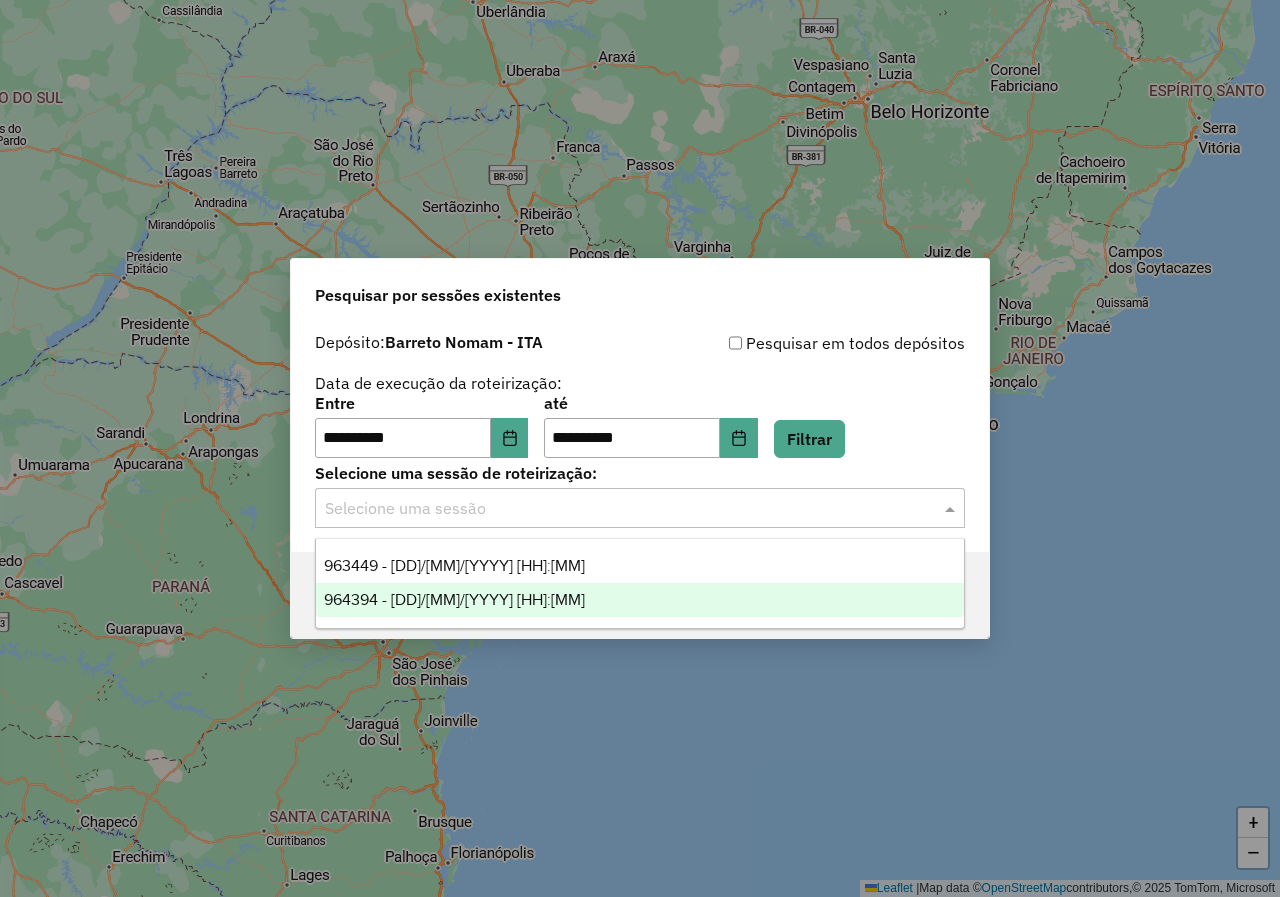 click on "964394 - 12/07/2025 18:16" at bounding box center [640, 600] 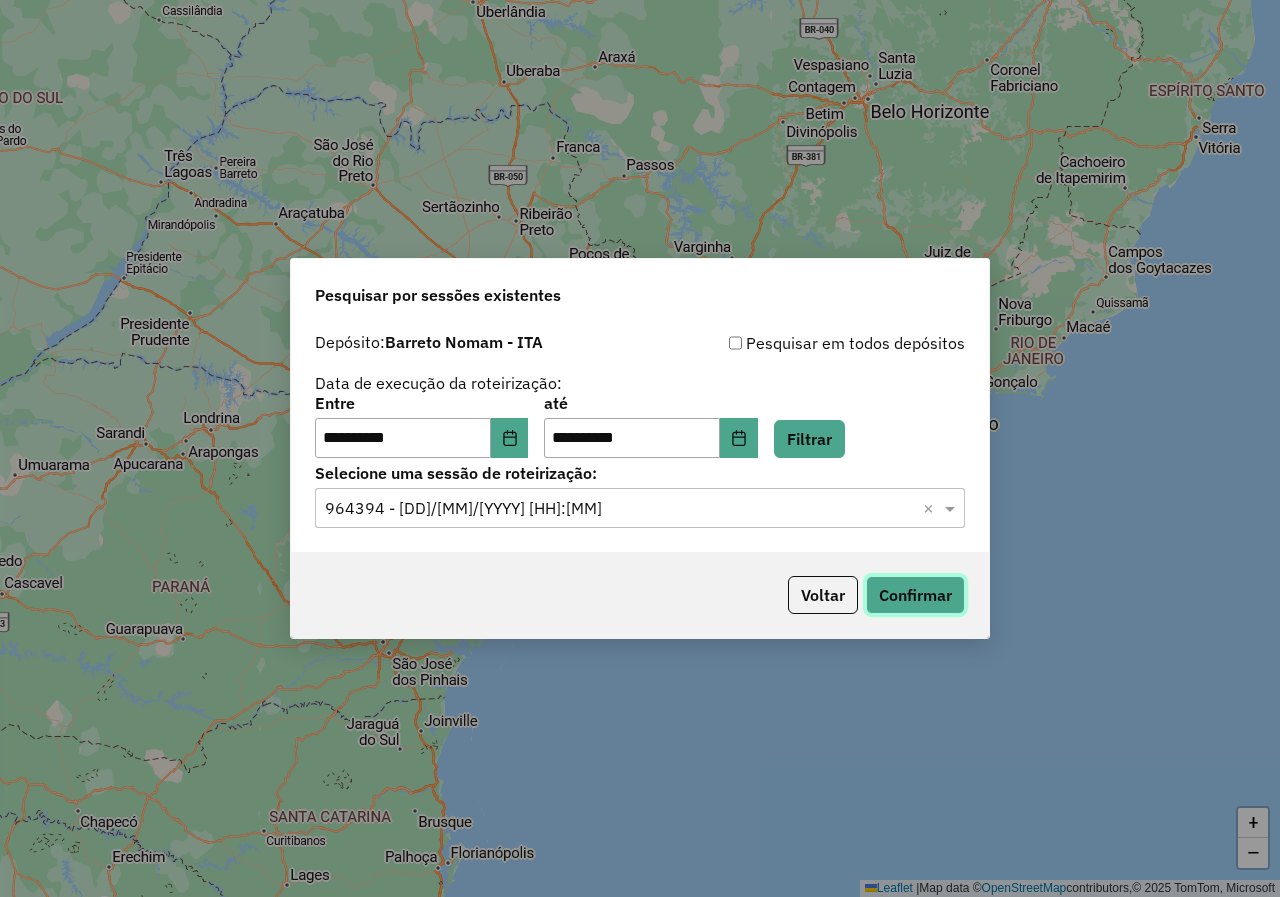 click on "Confirmar" 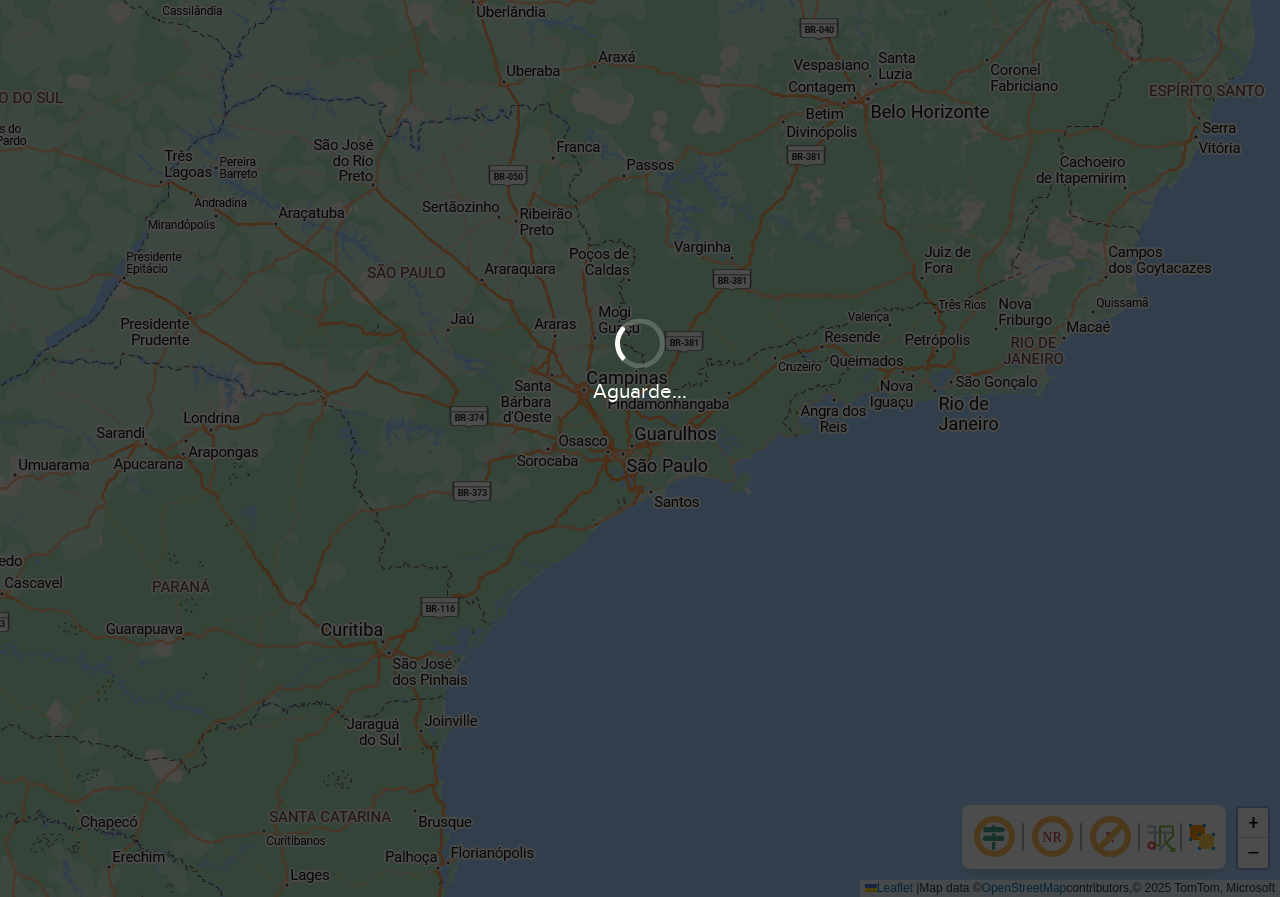 scroll, scrollTop: 0, scrollLeft: 0, axis: both 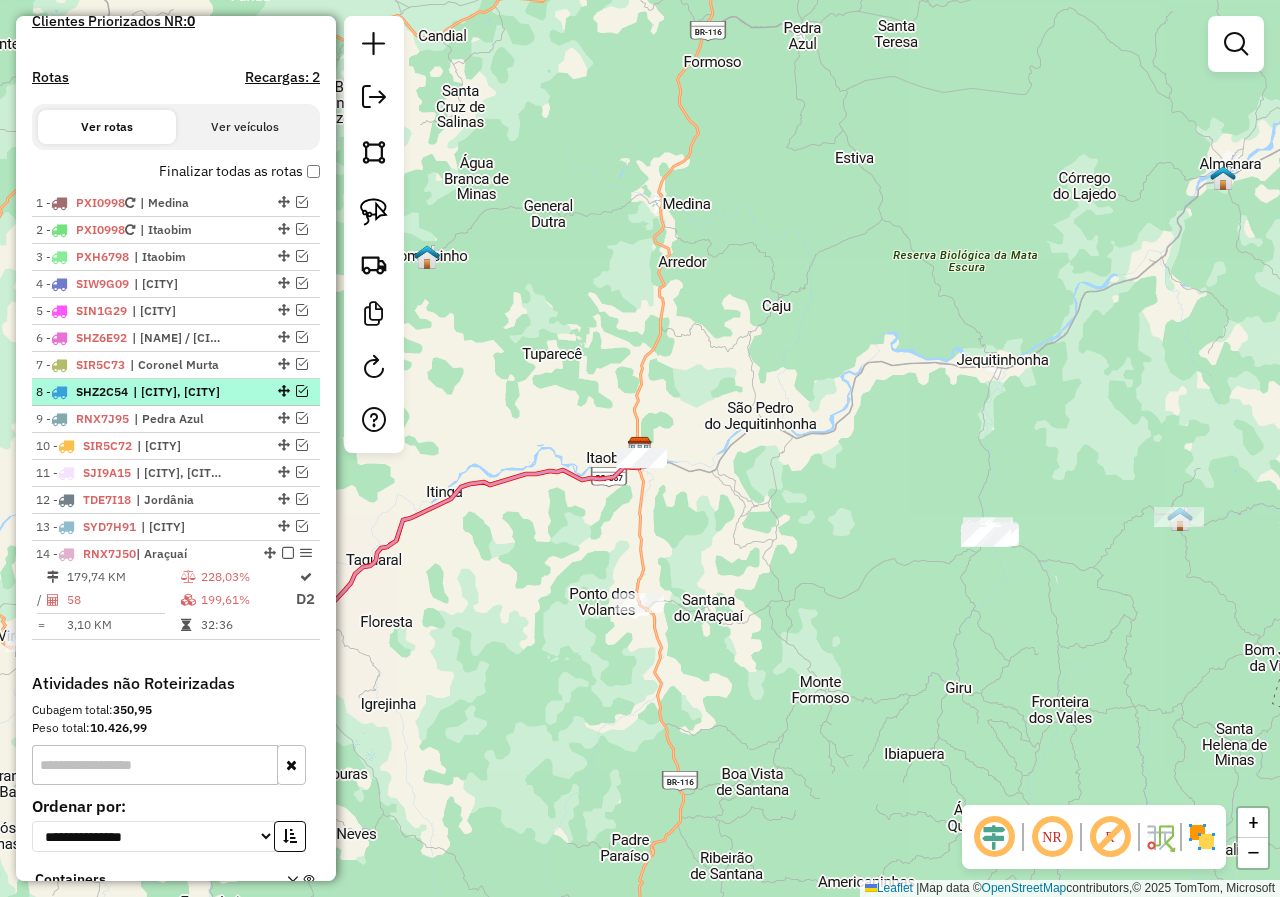 click at bounding box center [302, 391] 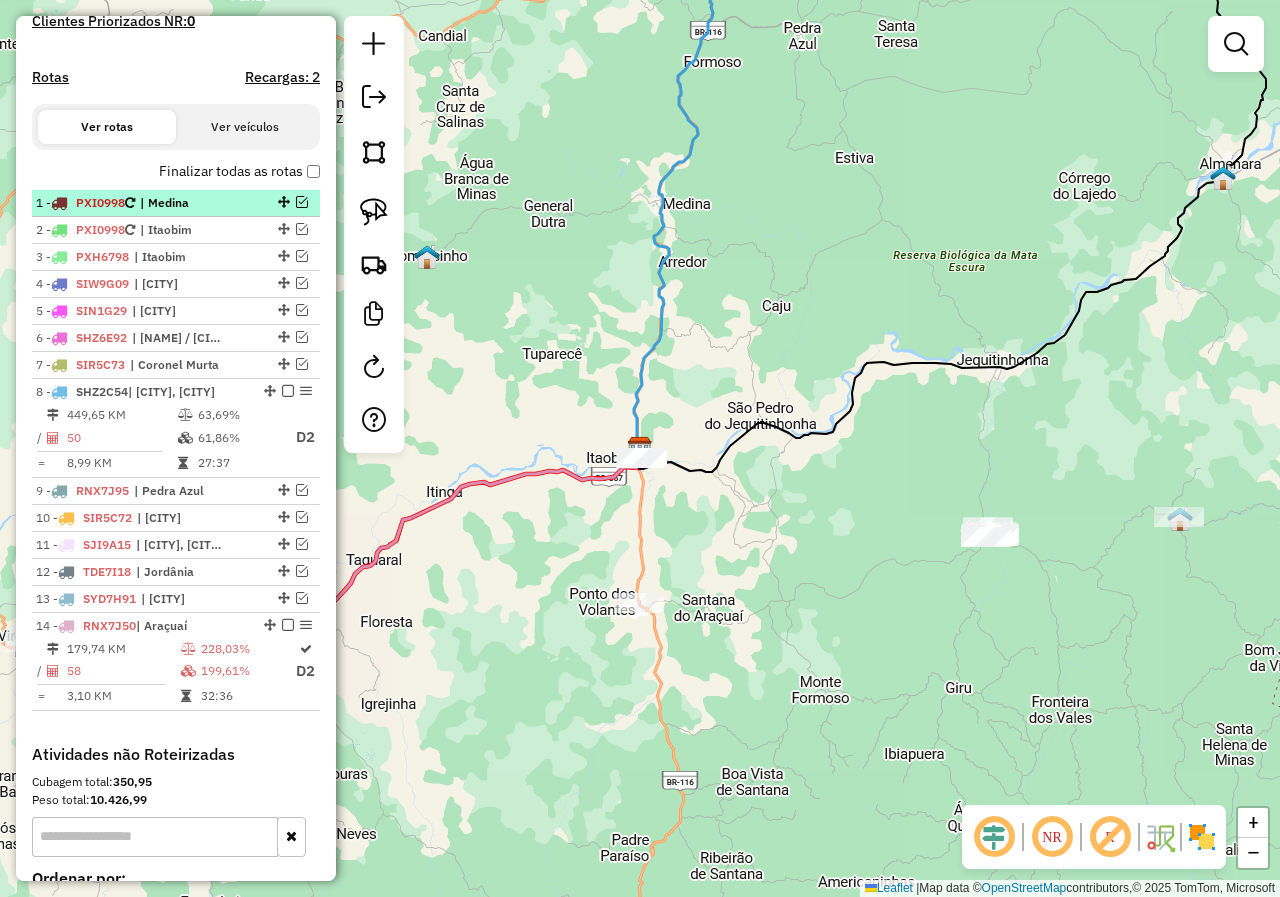 click on "| [CITY]" at bounding box center [186, 203] 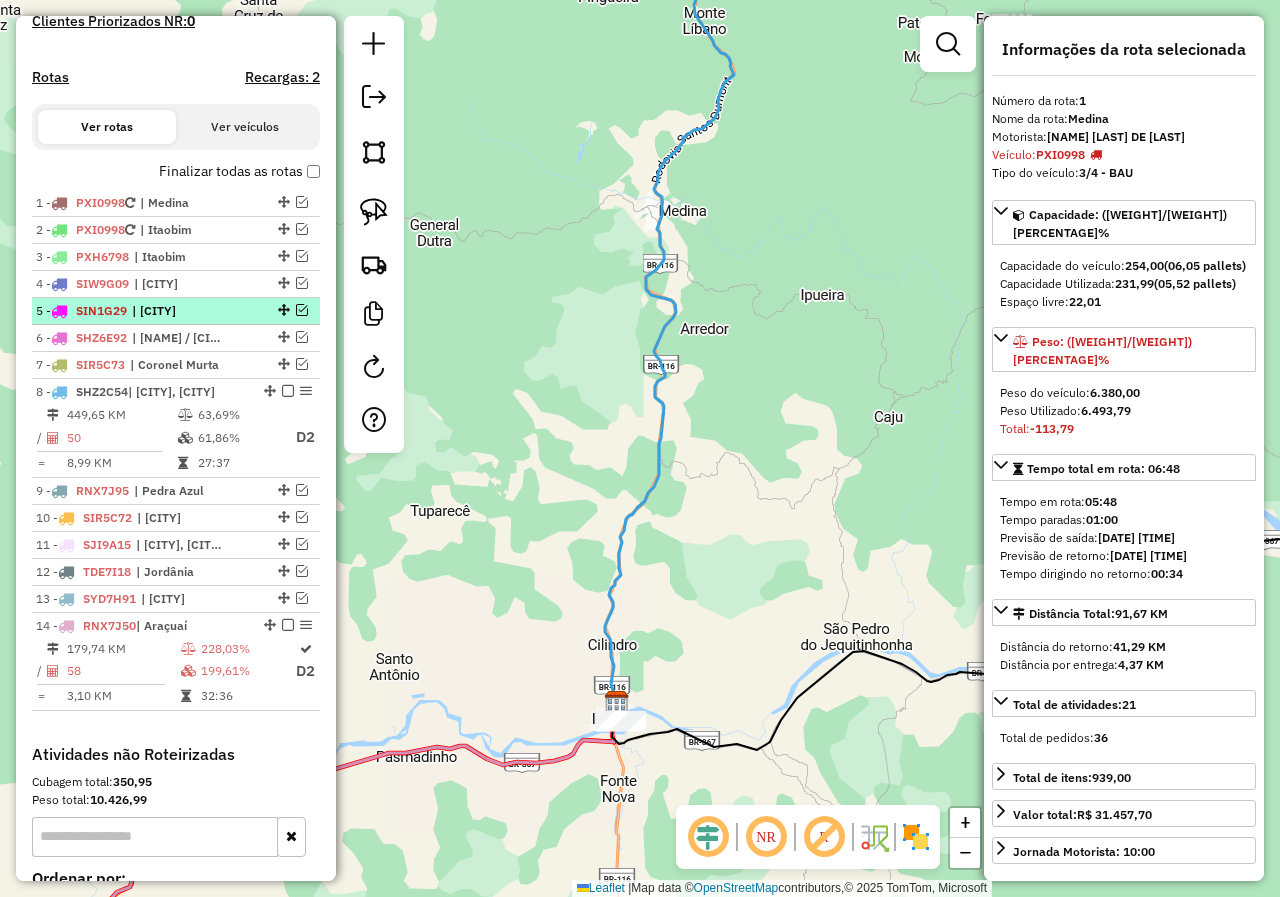 click on "5 -       SIN1G29   | Palmópolis" at bounding box center [142, 311] 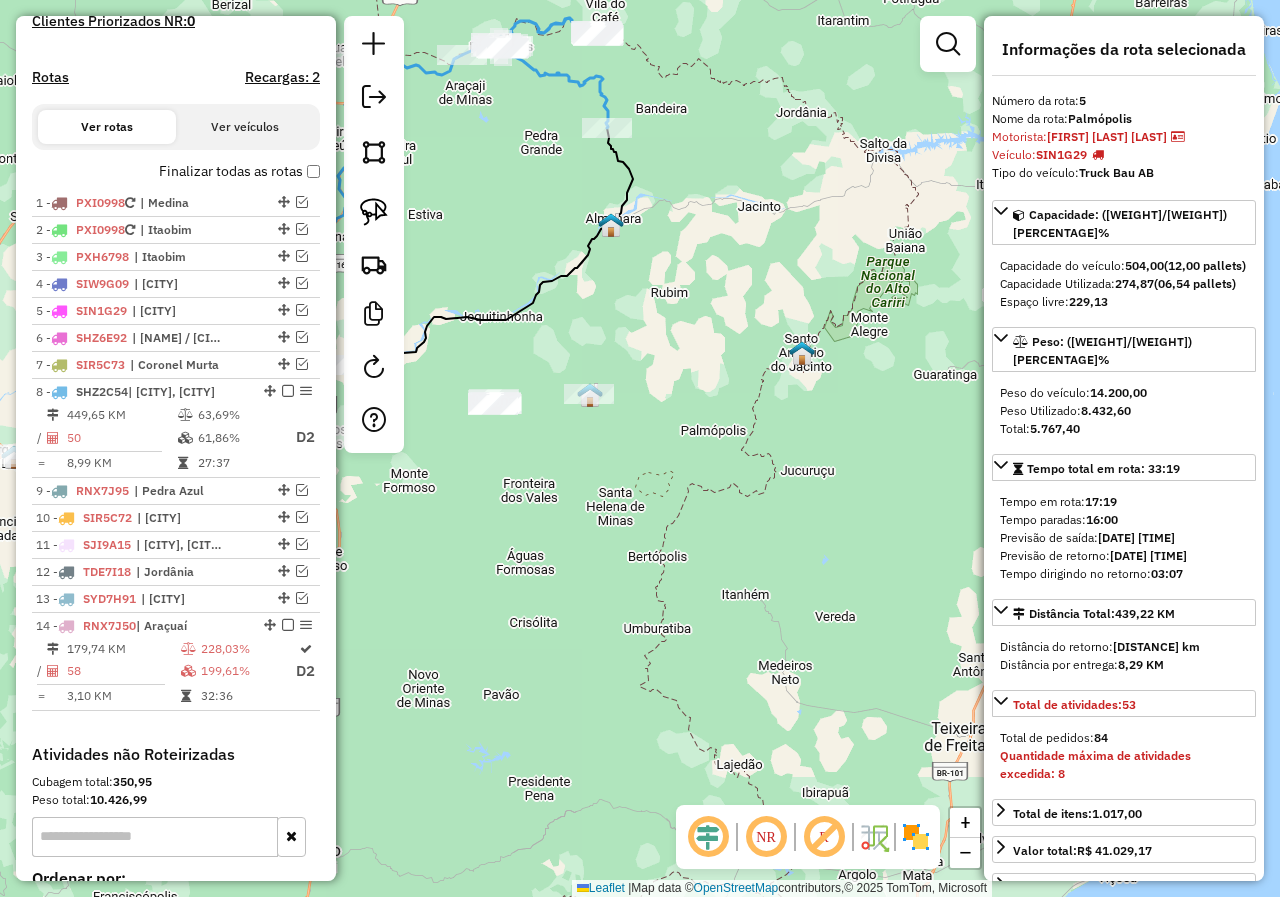 drag, startPoint x: 821, startPoint y: 550, endPoint x: 586, endPoint y: 458, distance: 252.36679 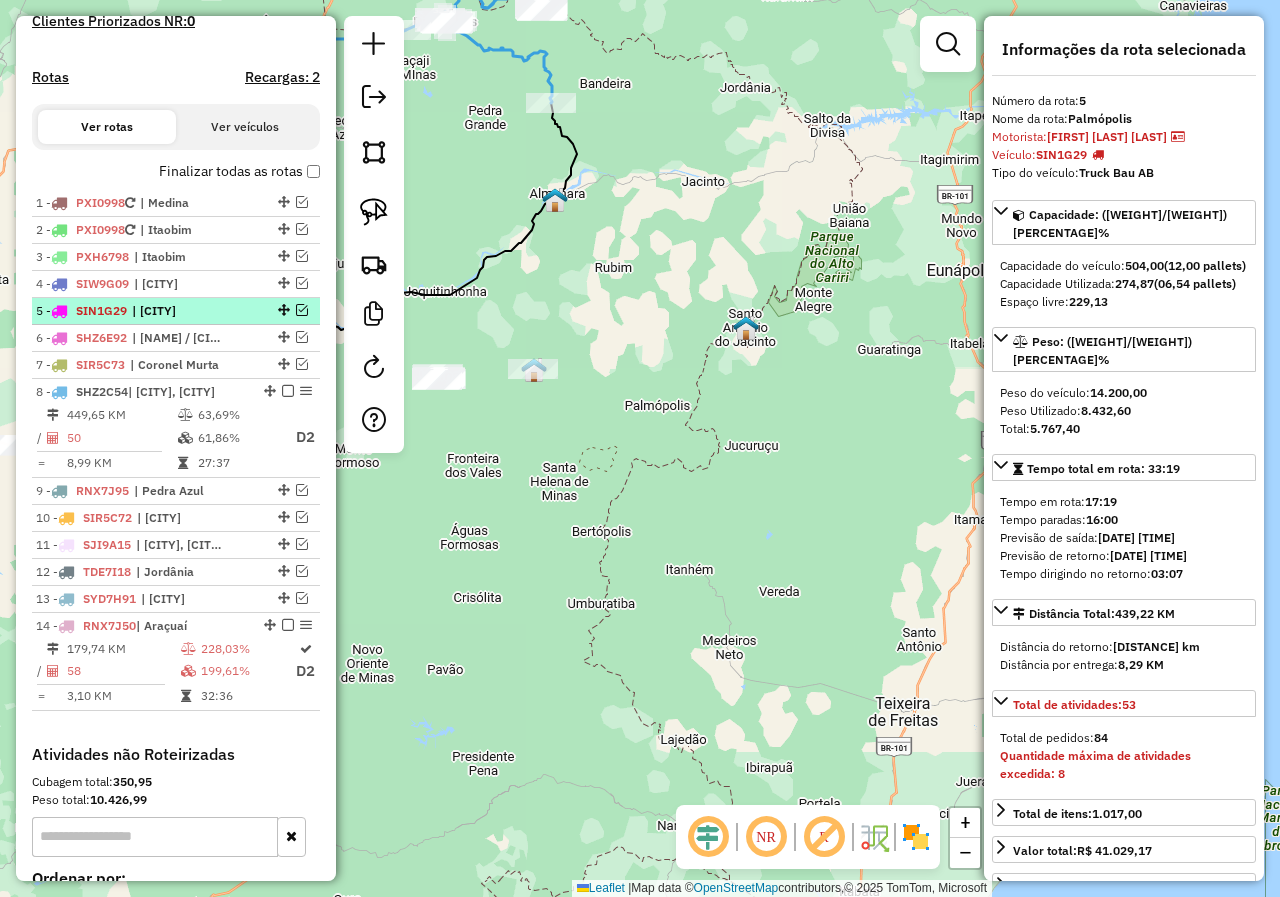 click at bounding box center [302, 310] 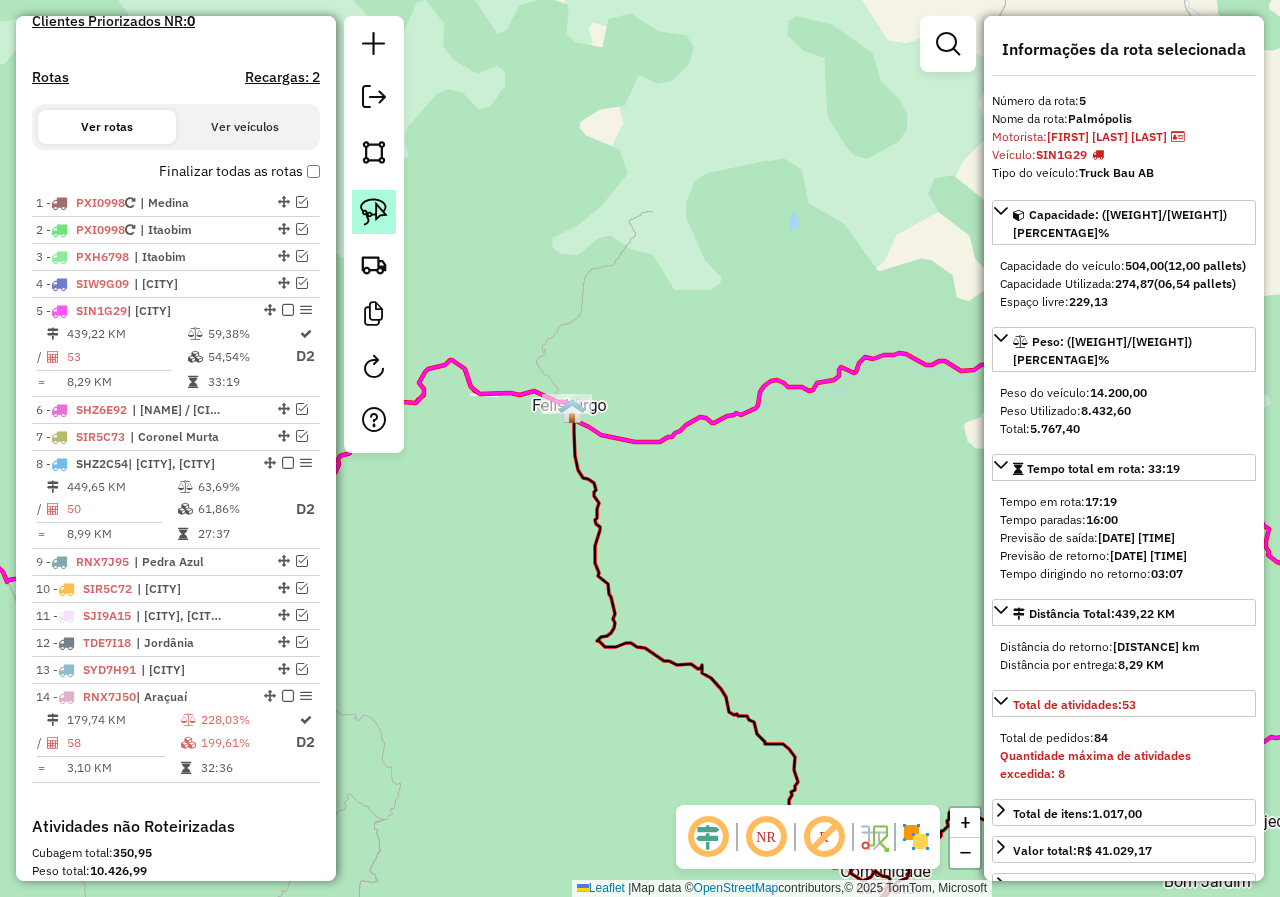 click 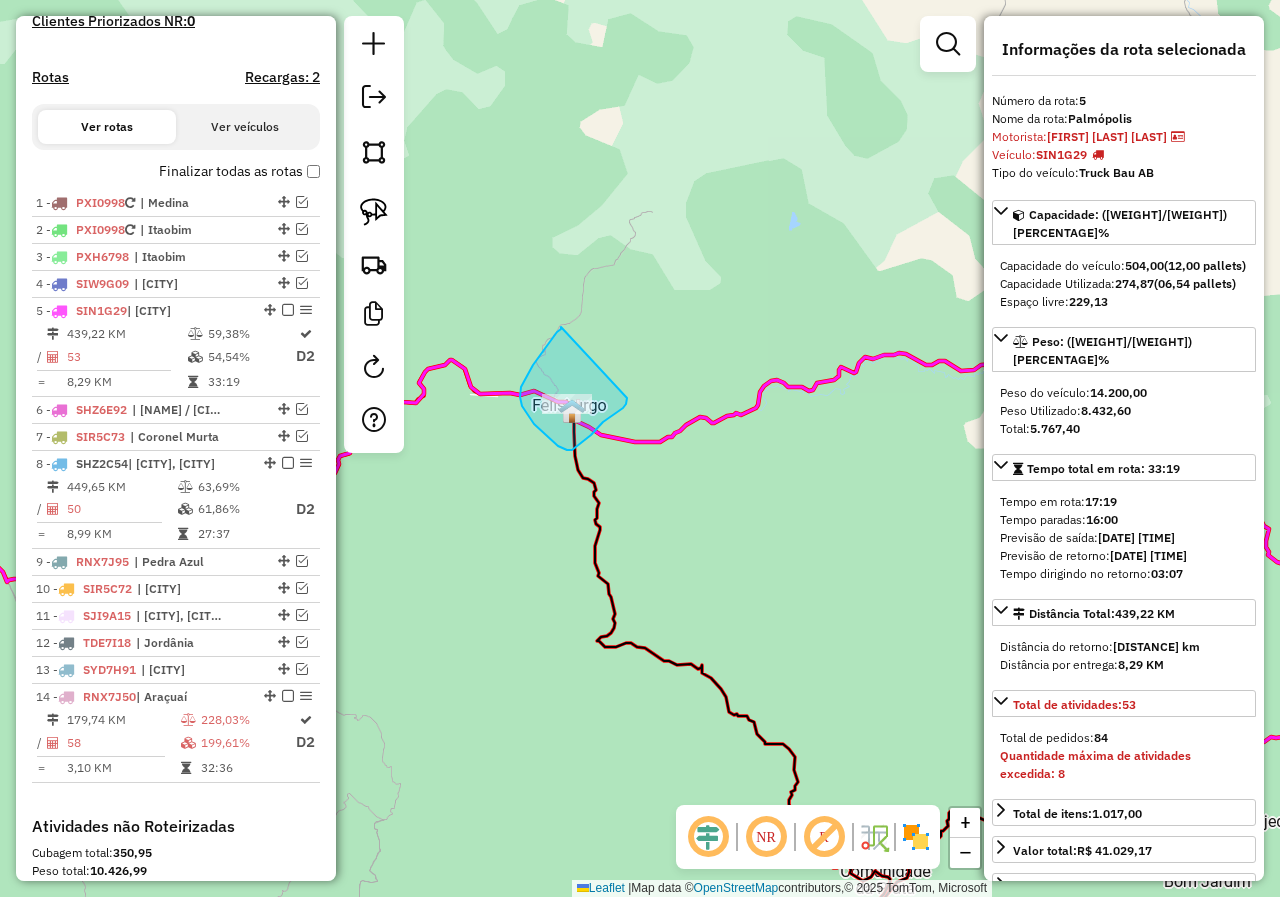 drag, startPoint x: 561, startPoint y: 327, endPoint x: 627, endPoint y: 398, distance: 96.938126 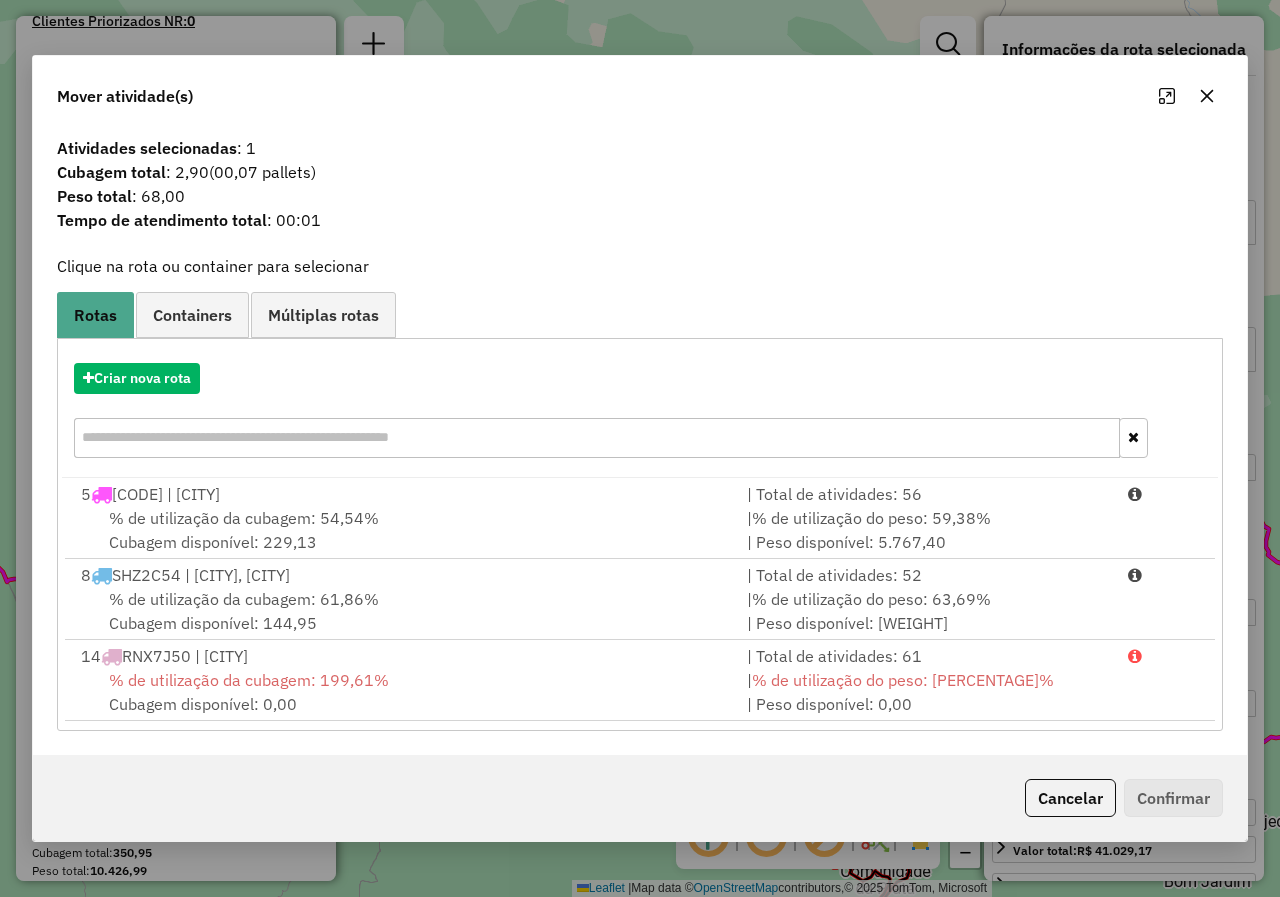 click 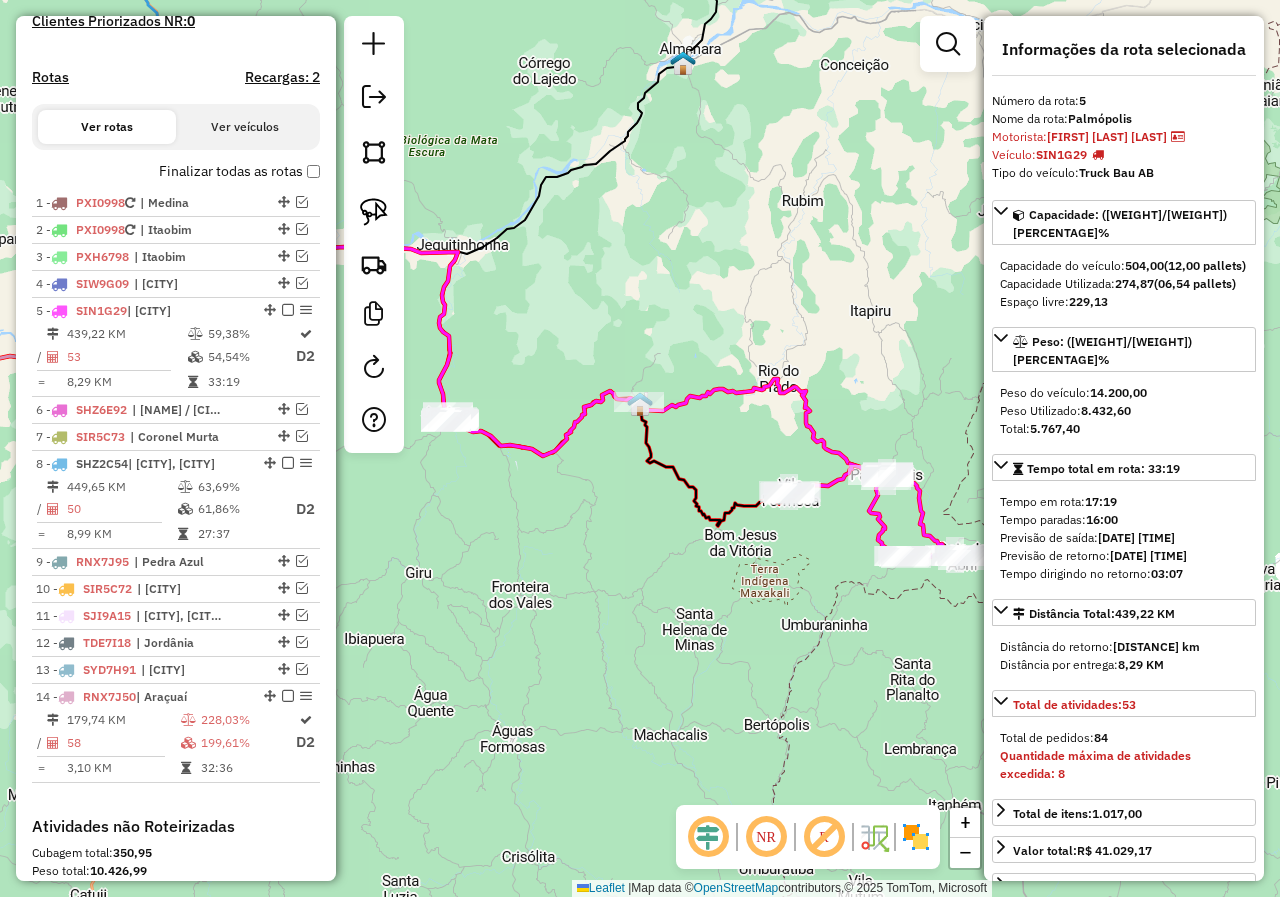drag, startPoint x: 688, startPoint y: 491, endPoint x: 602, endPoint y: 544, distance: 101.0198 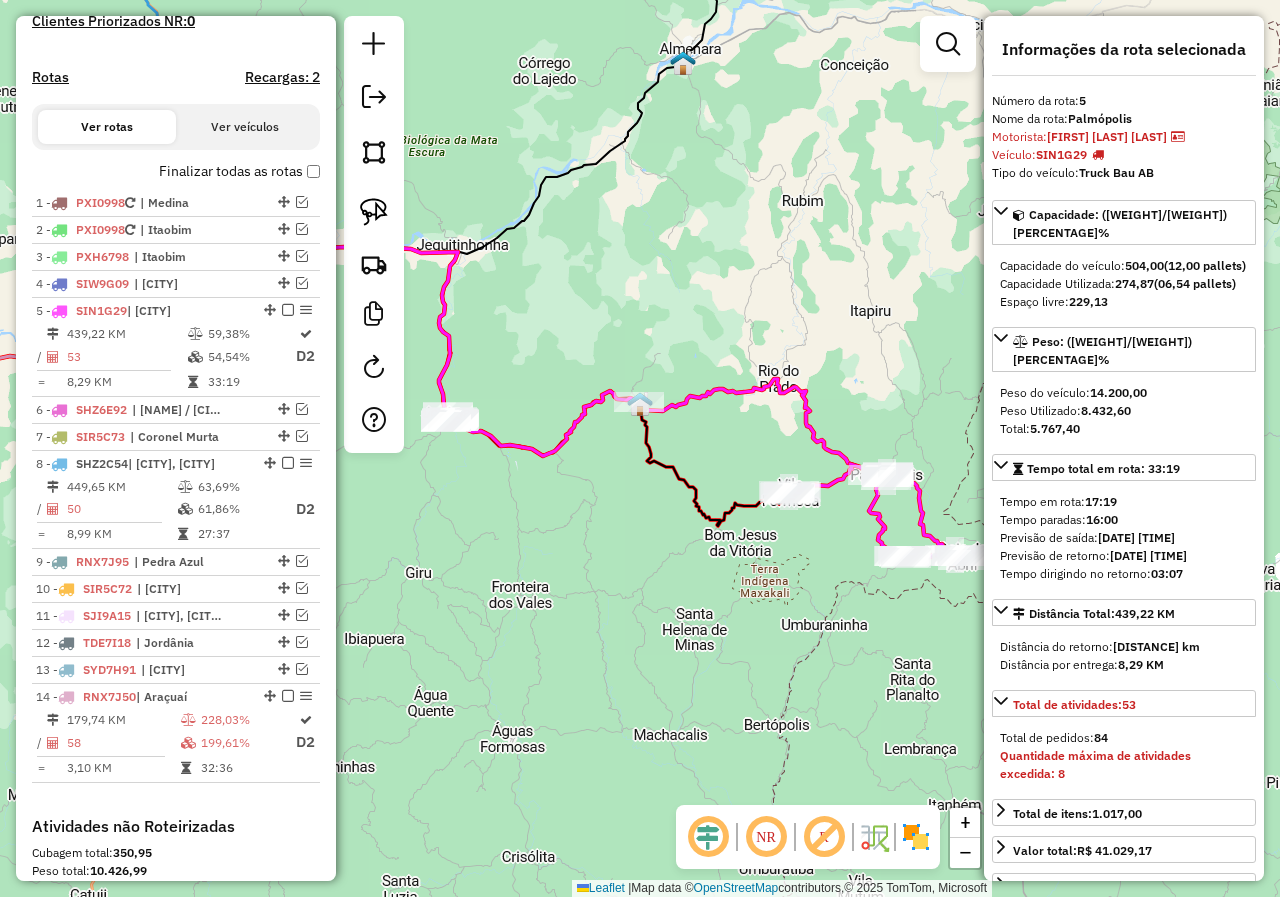 drag, startPoint x: 602, startPoint y: 544, endPoint x: 676, endPoint y: 482, distance: 96.540146 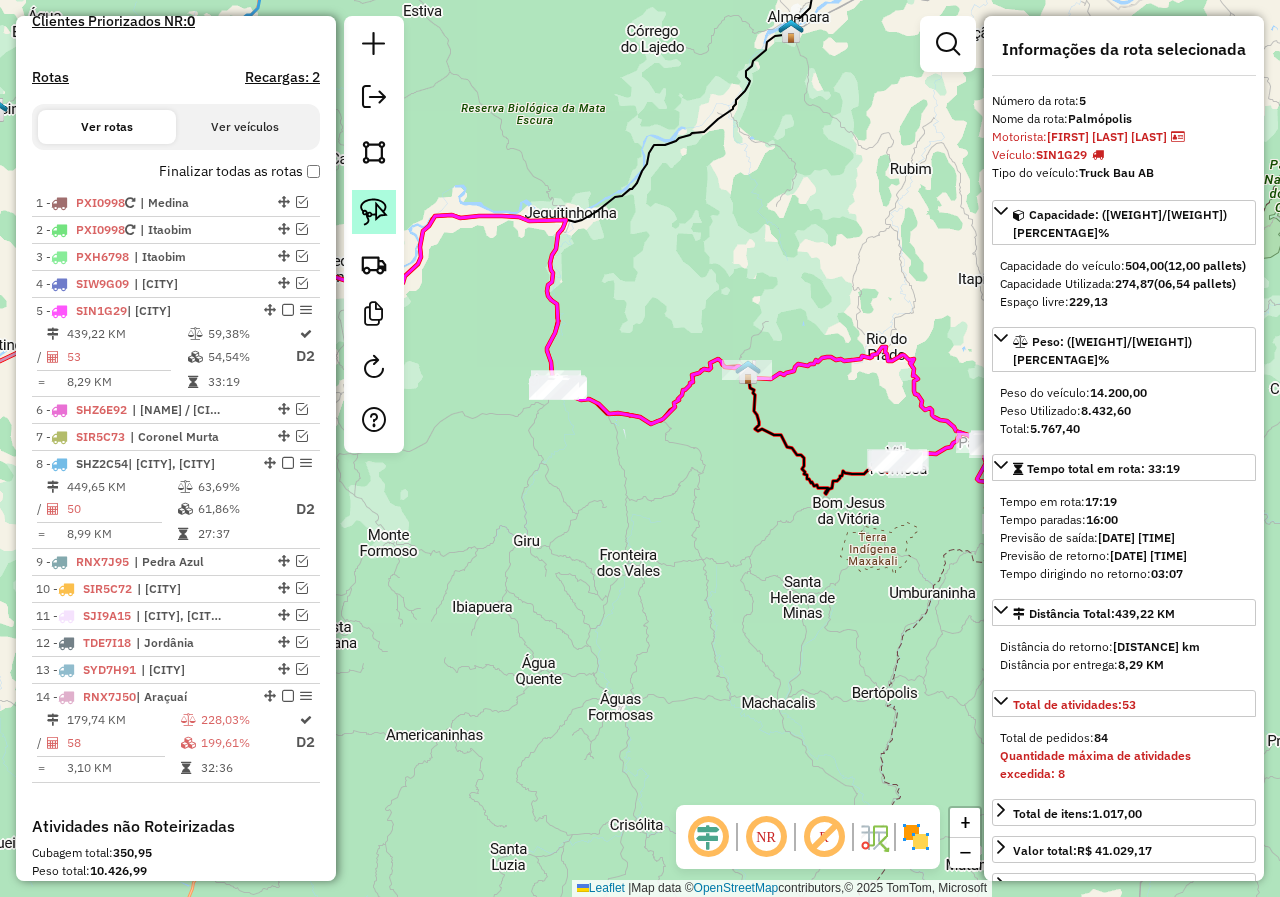click 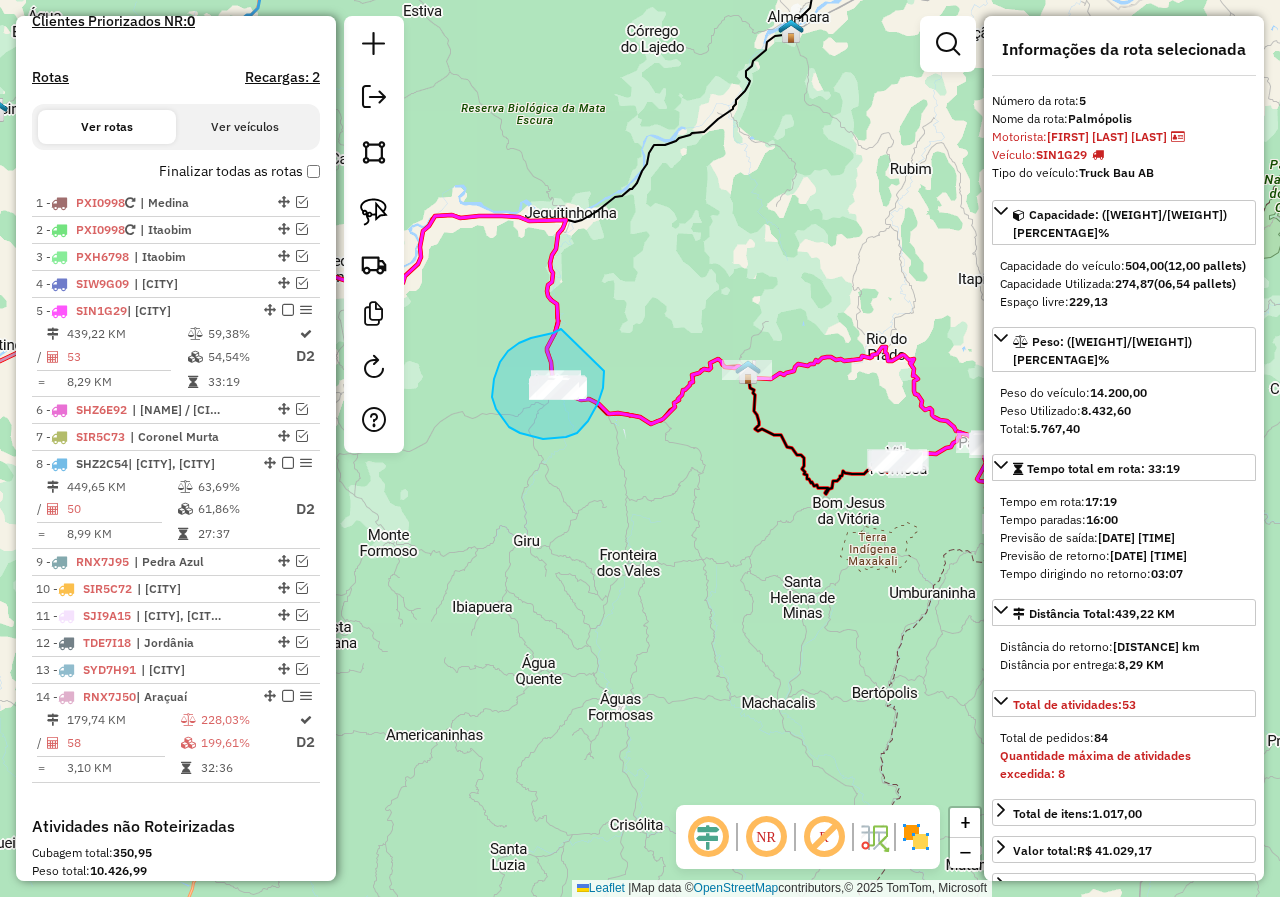 drag, startPoint x: 531, startPoint y: 338, endPoint x: 604, endPoint y: 370, distance: 79.70571 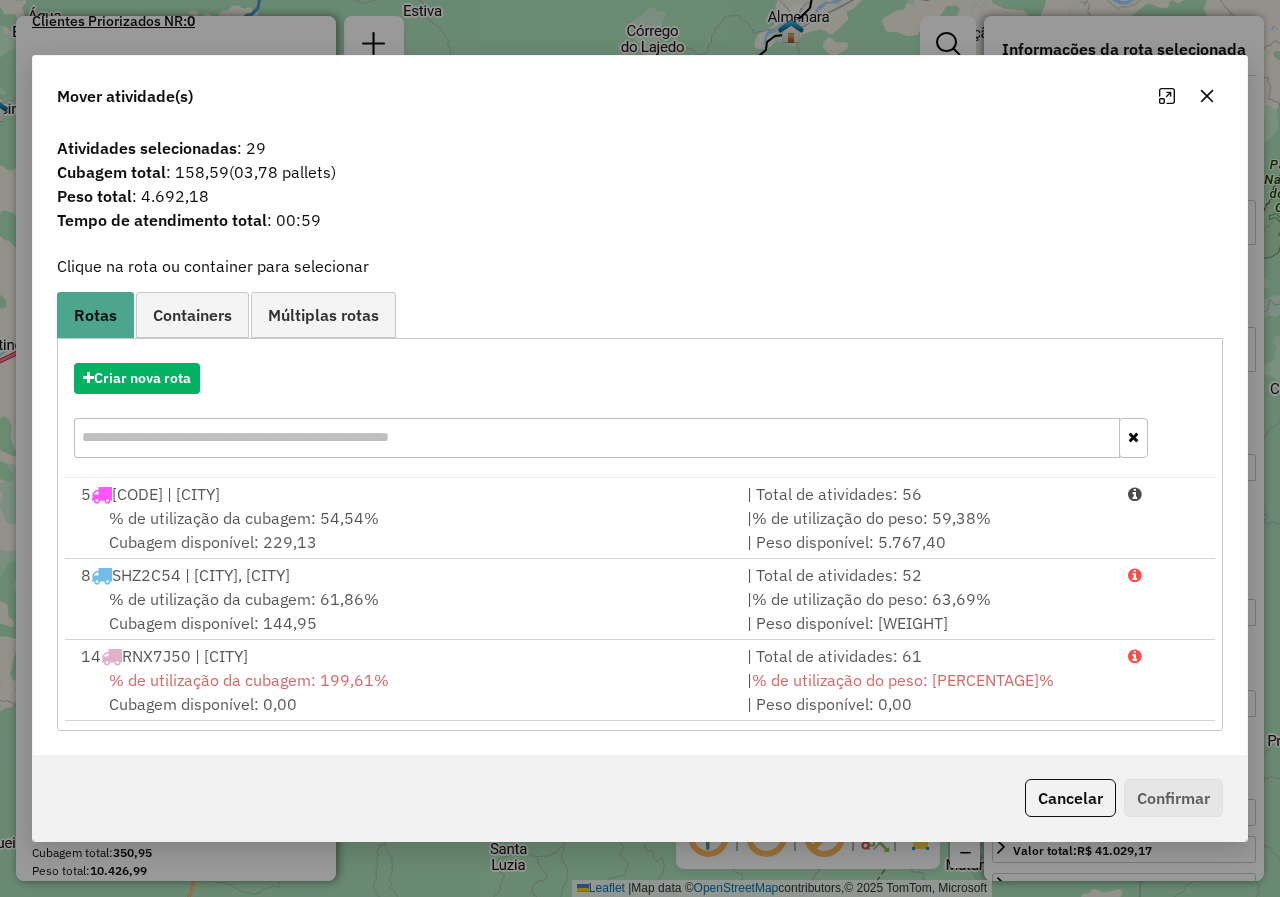 click 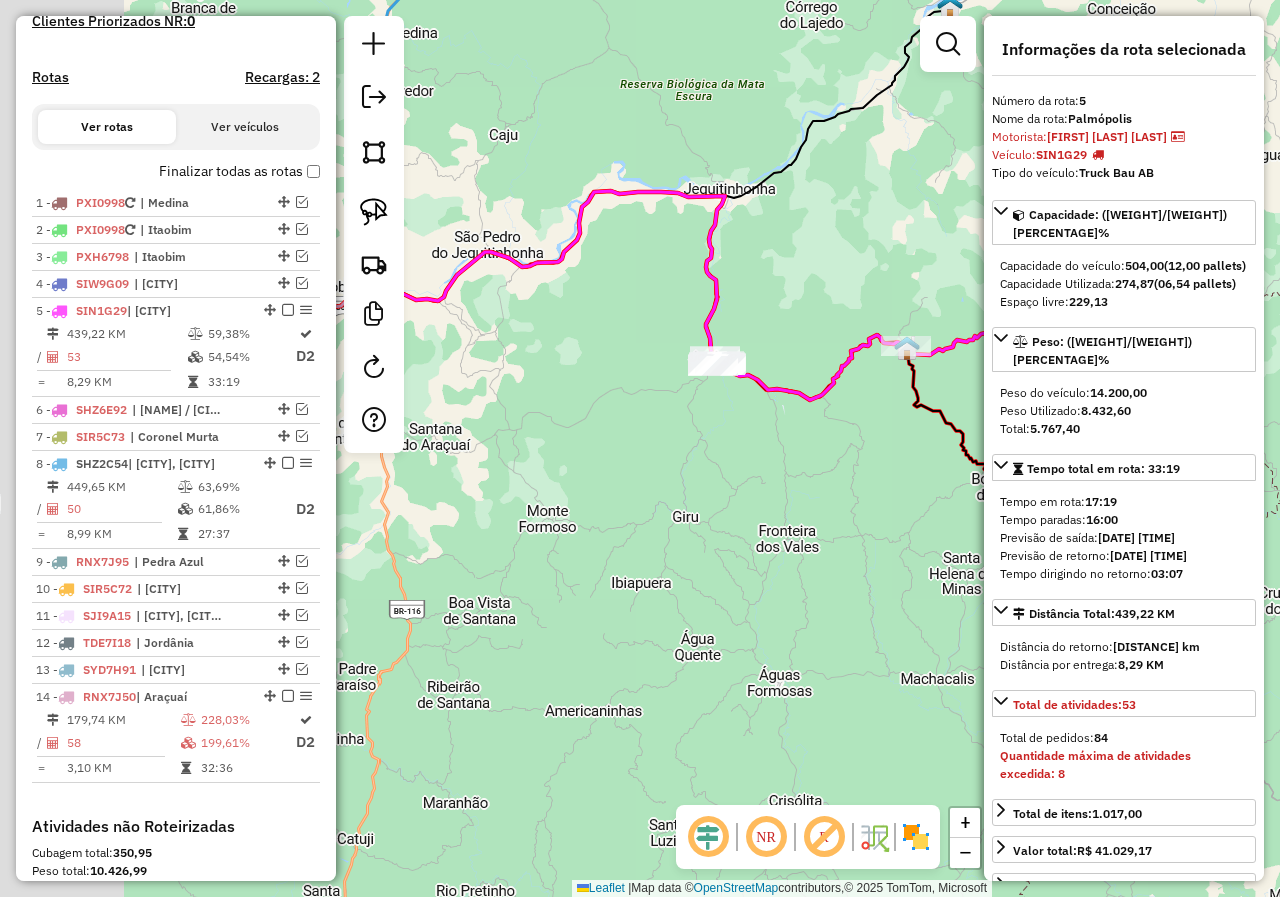 drag, startPoint x: 604, startPoint y: 565, endPoint x: 784, endPoint y: 533, distance: 182.82231 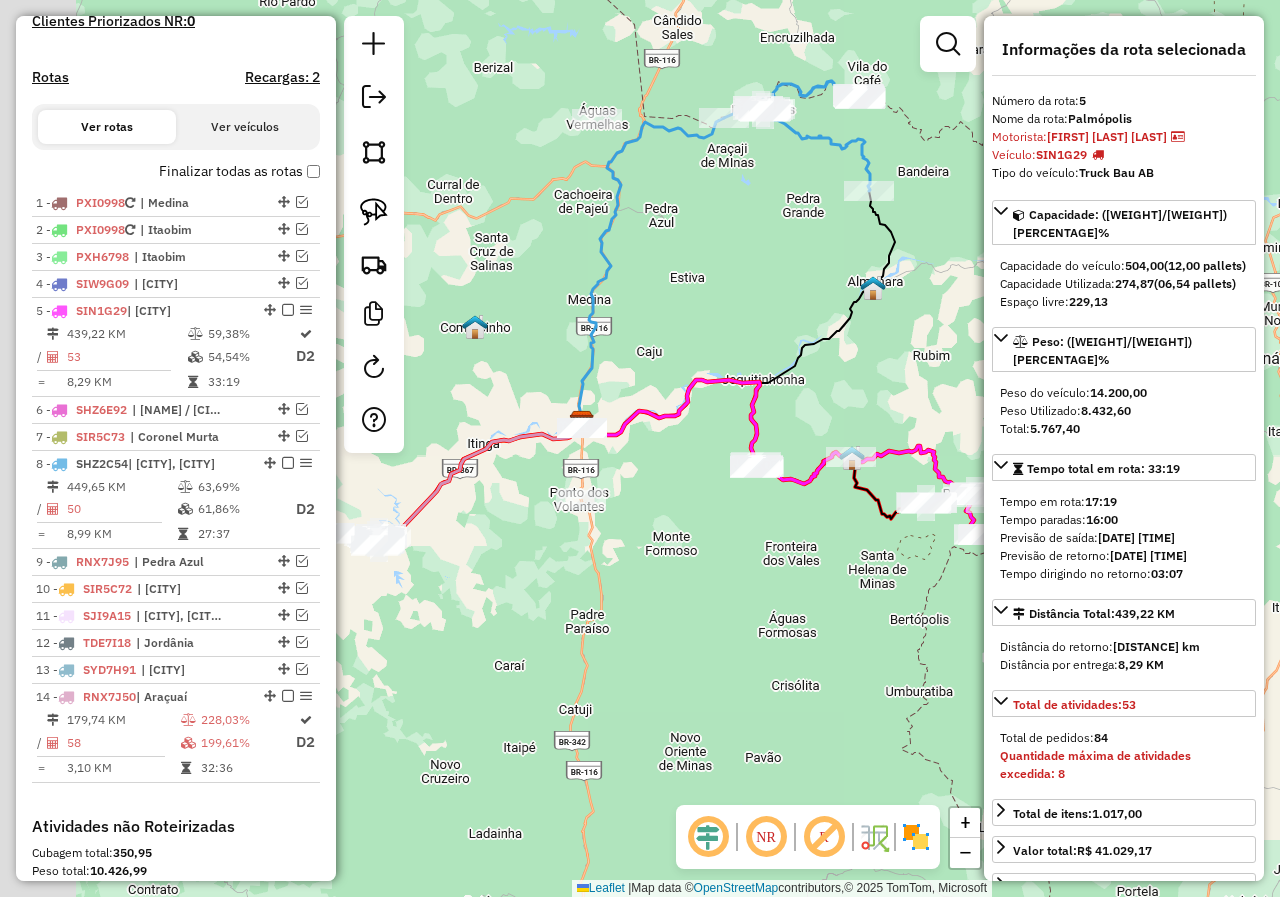 drag, startPoint x: 648, startPoint y: 491, endPoint x: 742, endPoint y: 572, distance: 124.08465 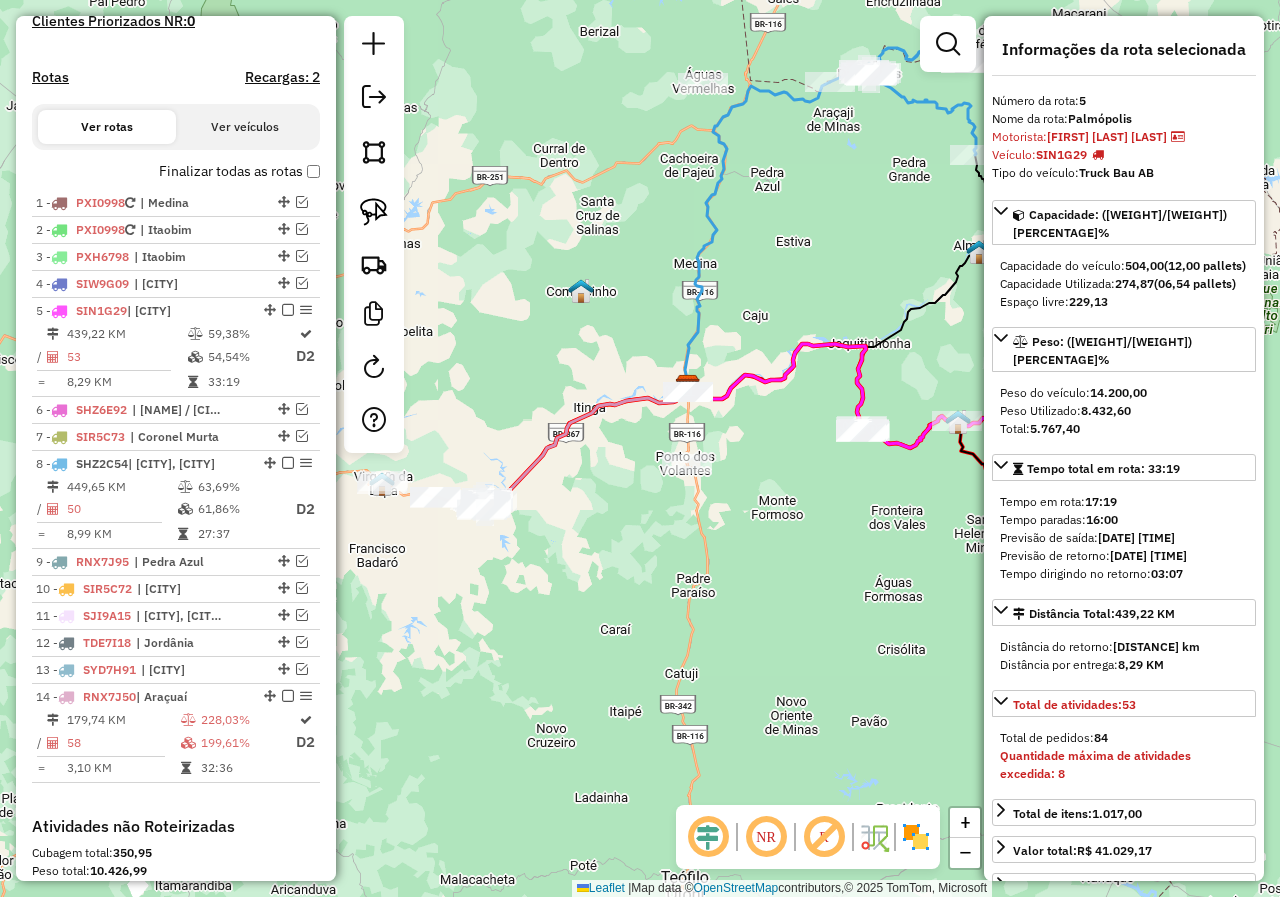 drag, startPoint x: 705, startPoint y: 603, endPoint x: 790, endPoint y: 570, distance: 91.18114 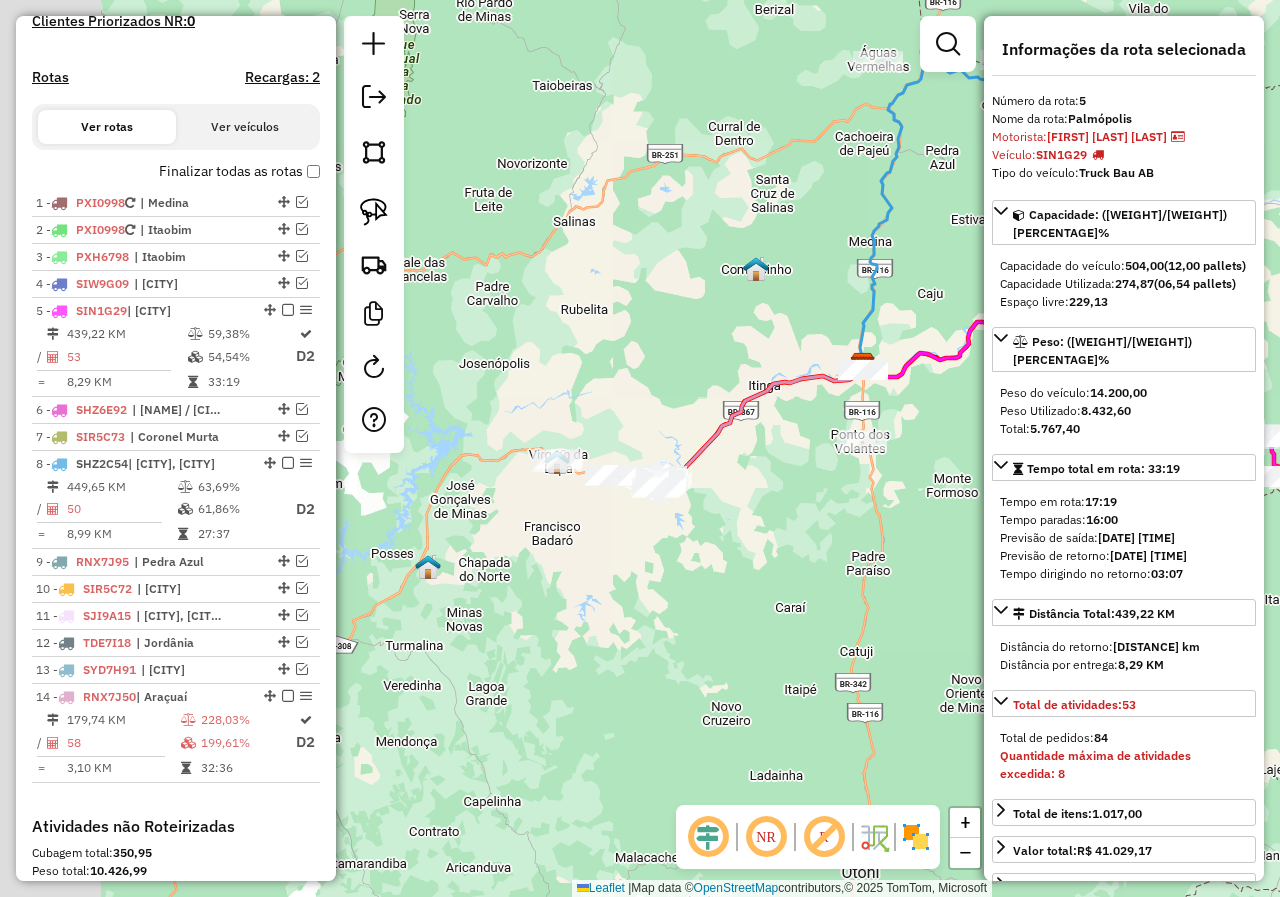 drag, startPoint x: 657, startPoint y: 622, endPoint x: 717, endPoint y: 610, distance: 61.188232 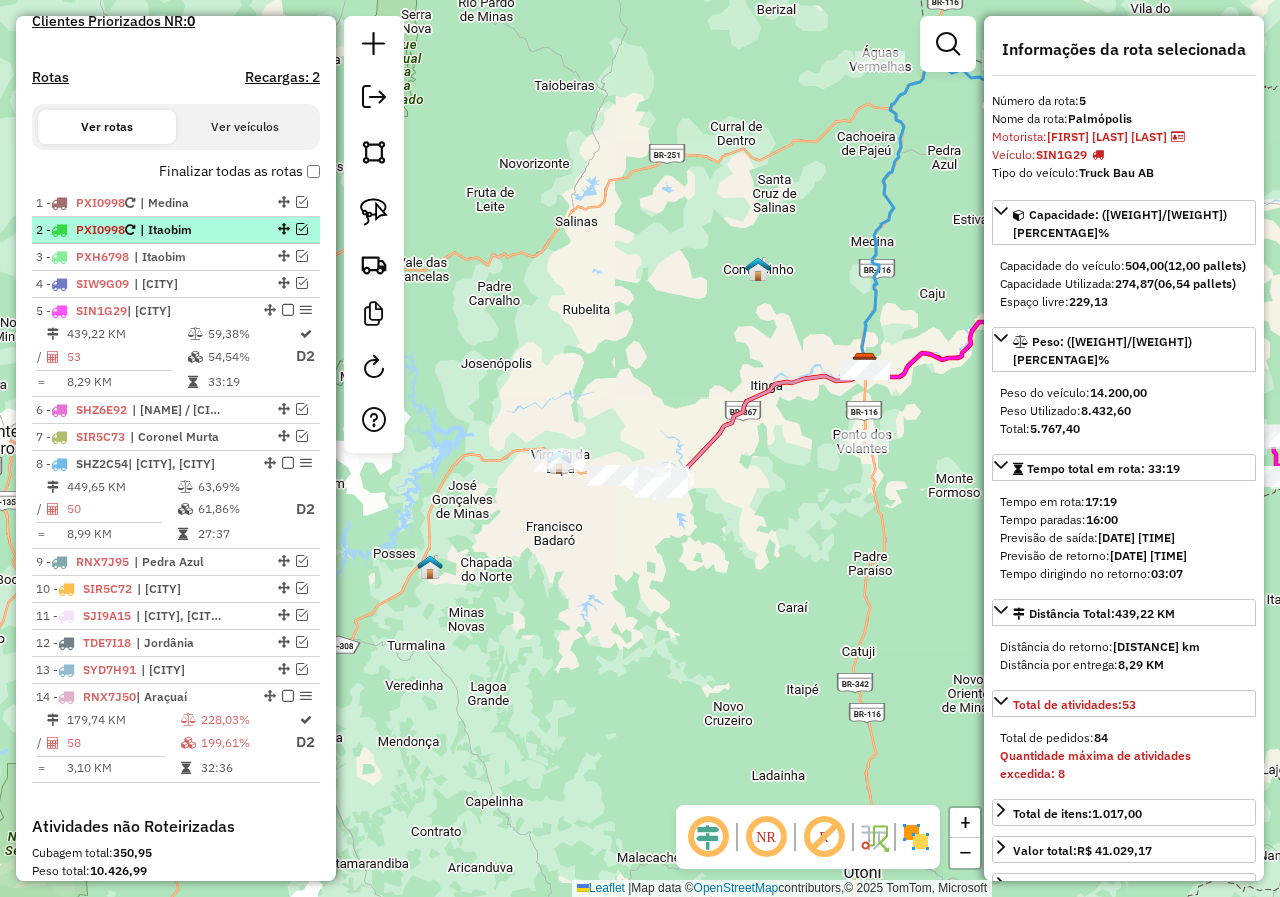 click at bounding box center (302, 229) 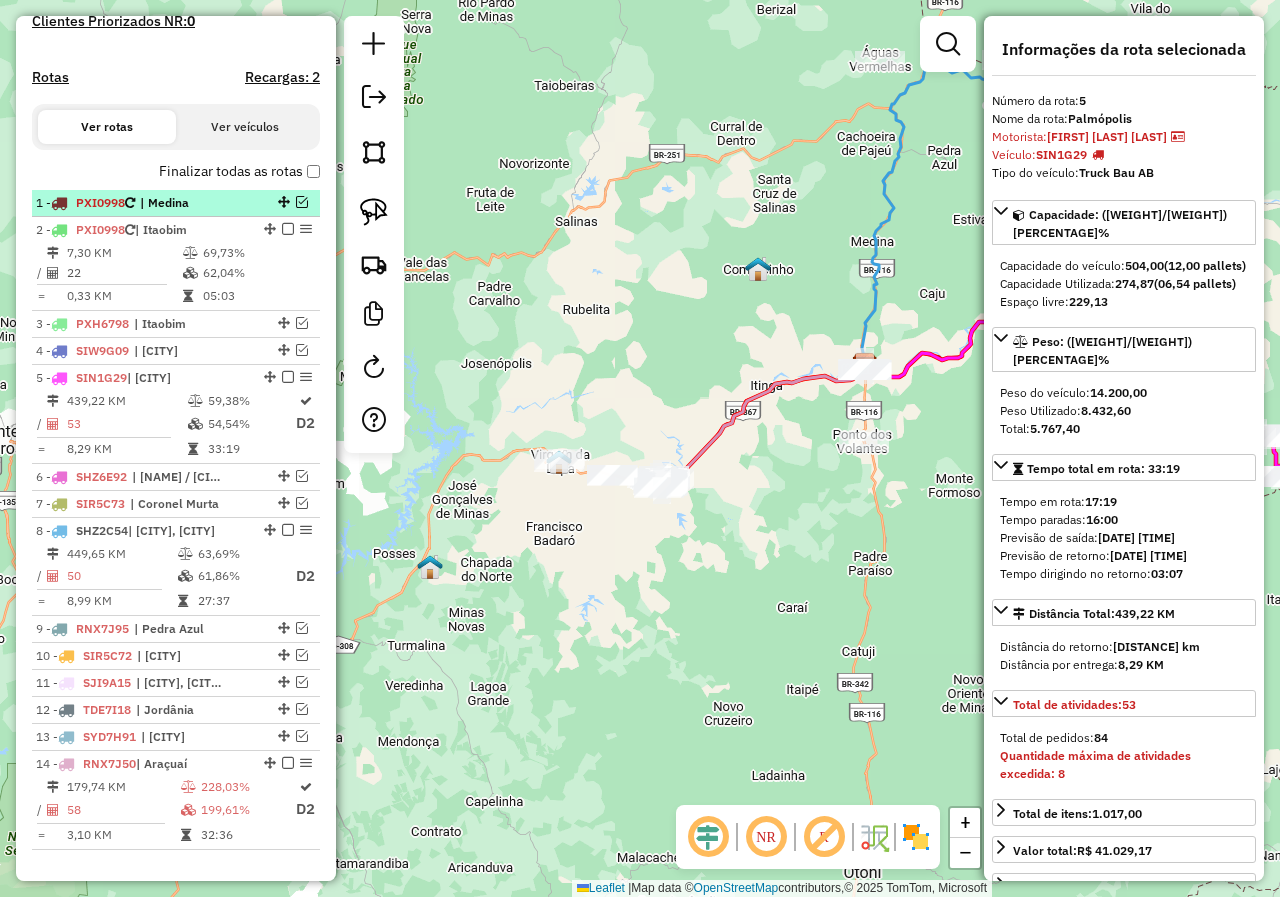 click at bounding box center (302, 202) 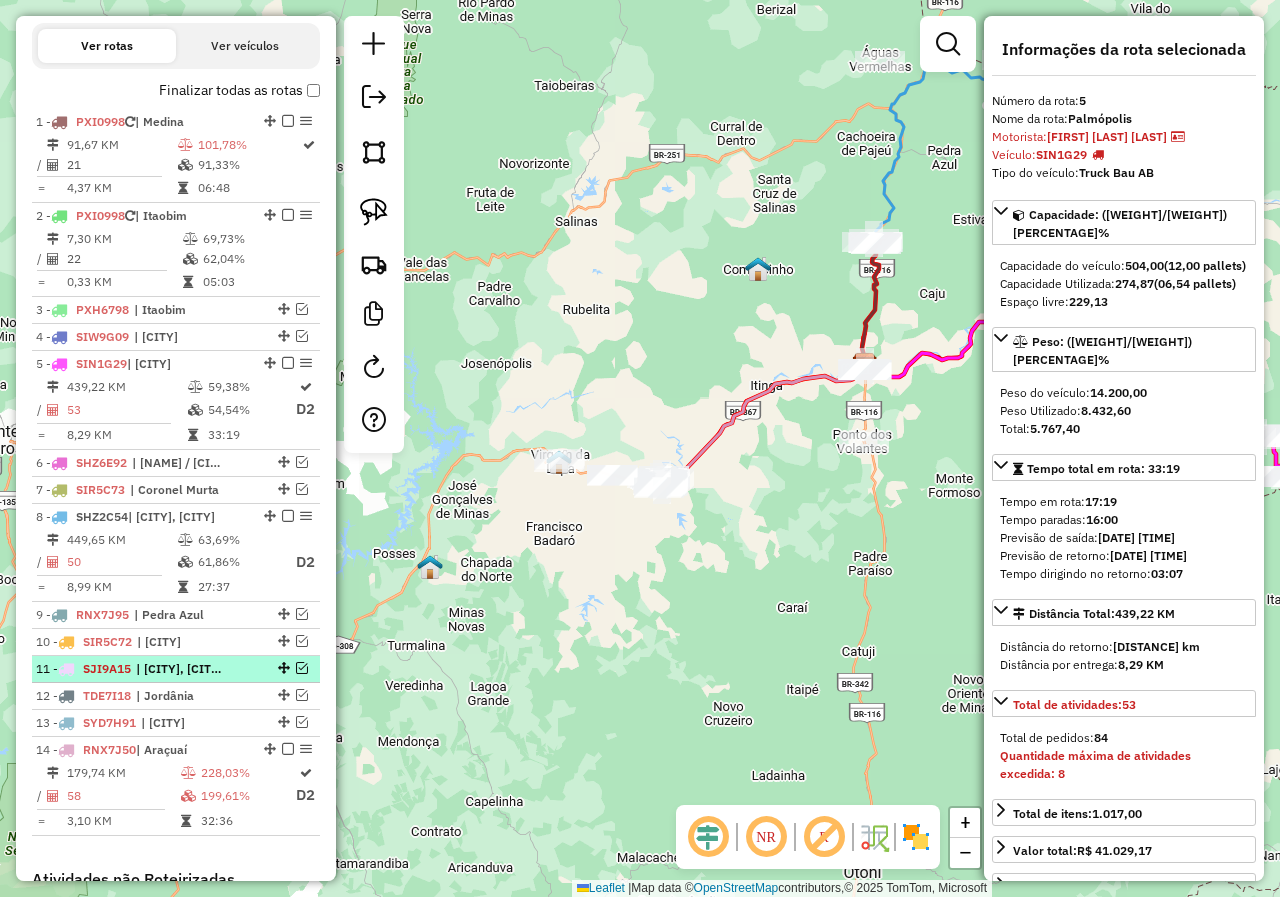 scroll, scrollTop: 800, scrollLeft: 0, axis: vertical 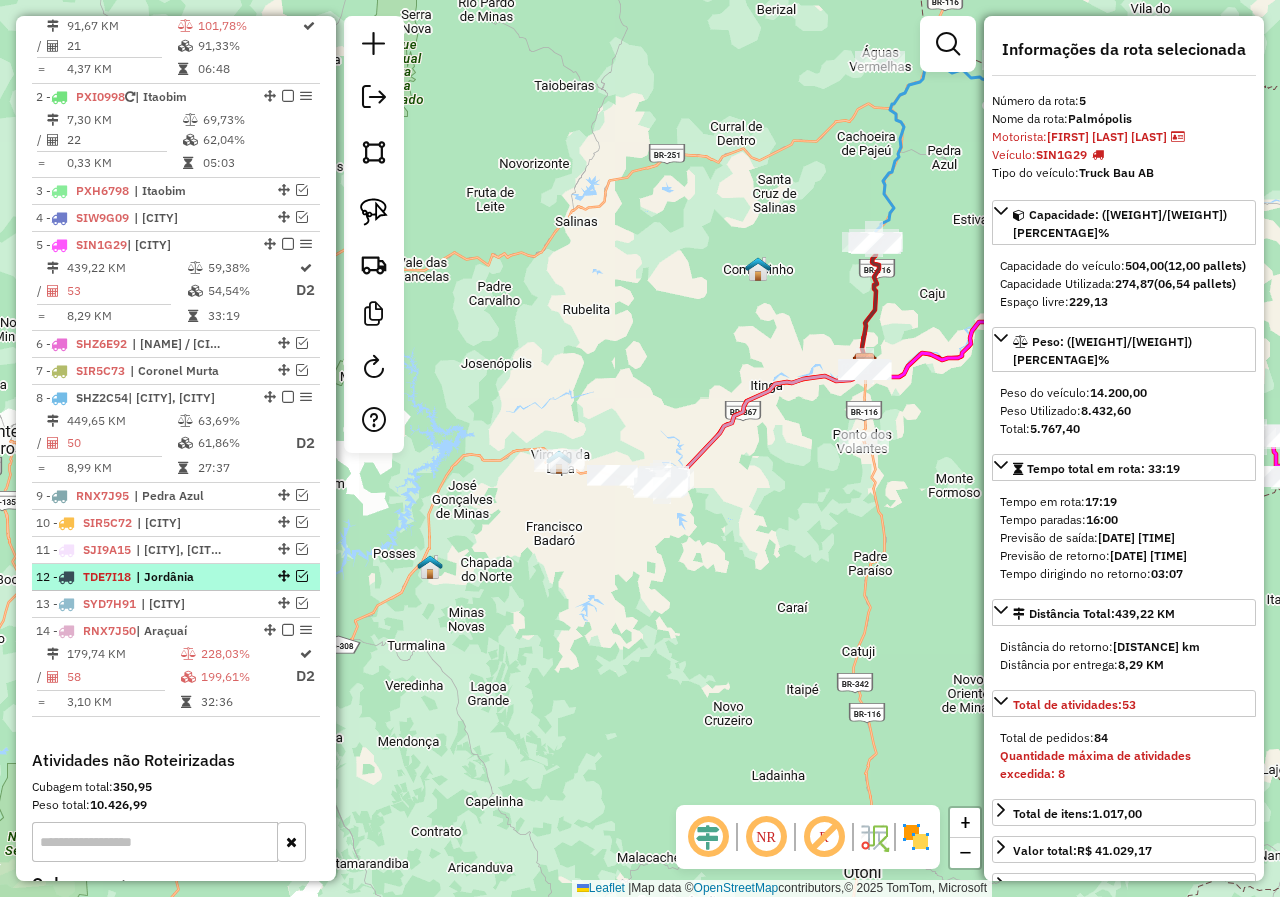 click on "12 -       TDE7I18   | Jordânia" at bounding box center (142, 577) 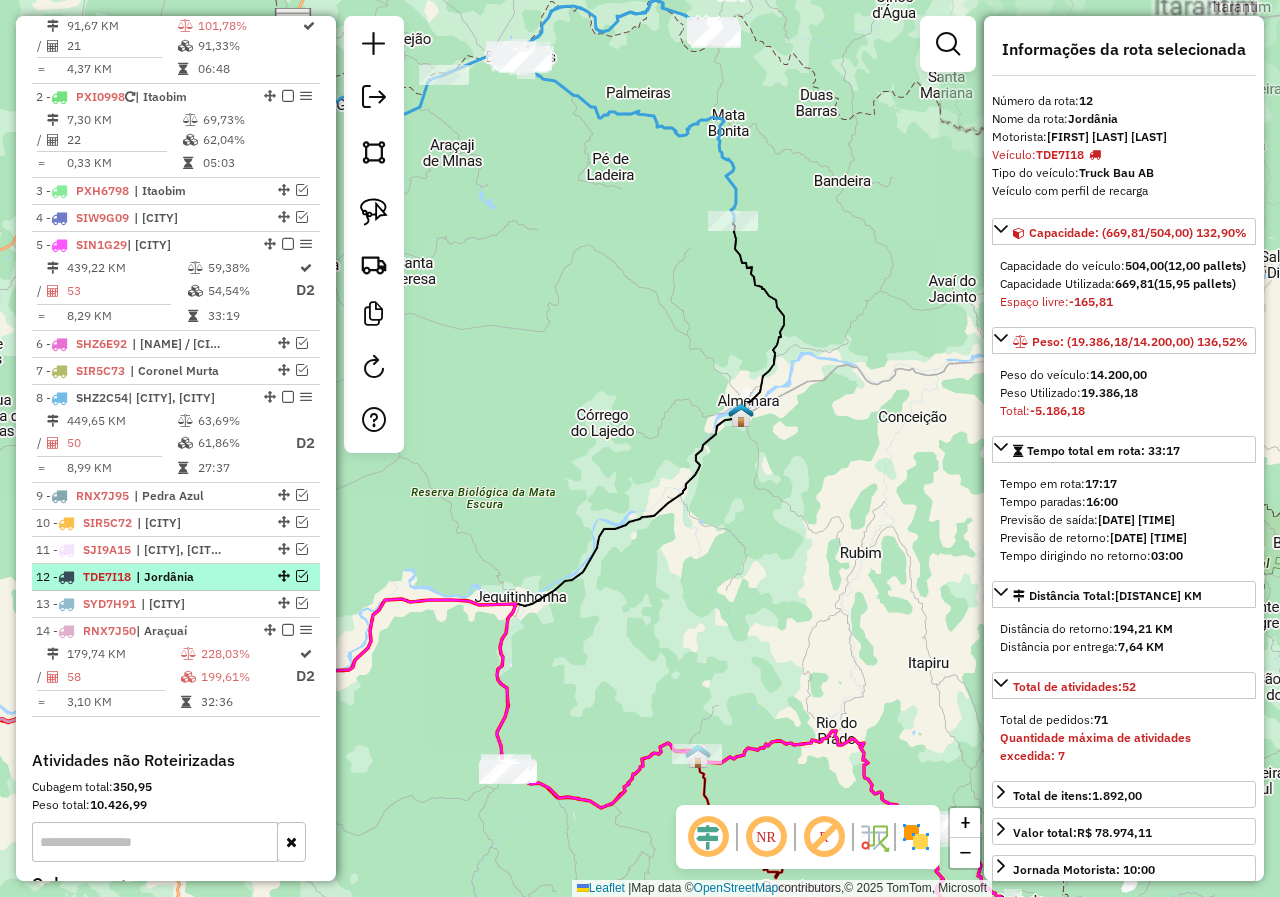 click at bounding box center [302, 576] 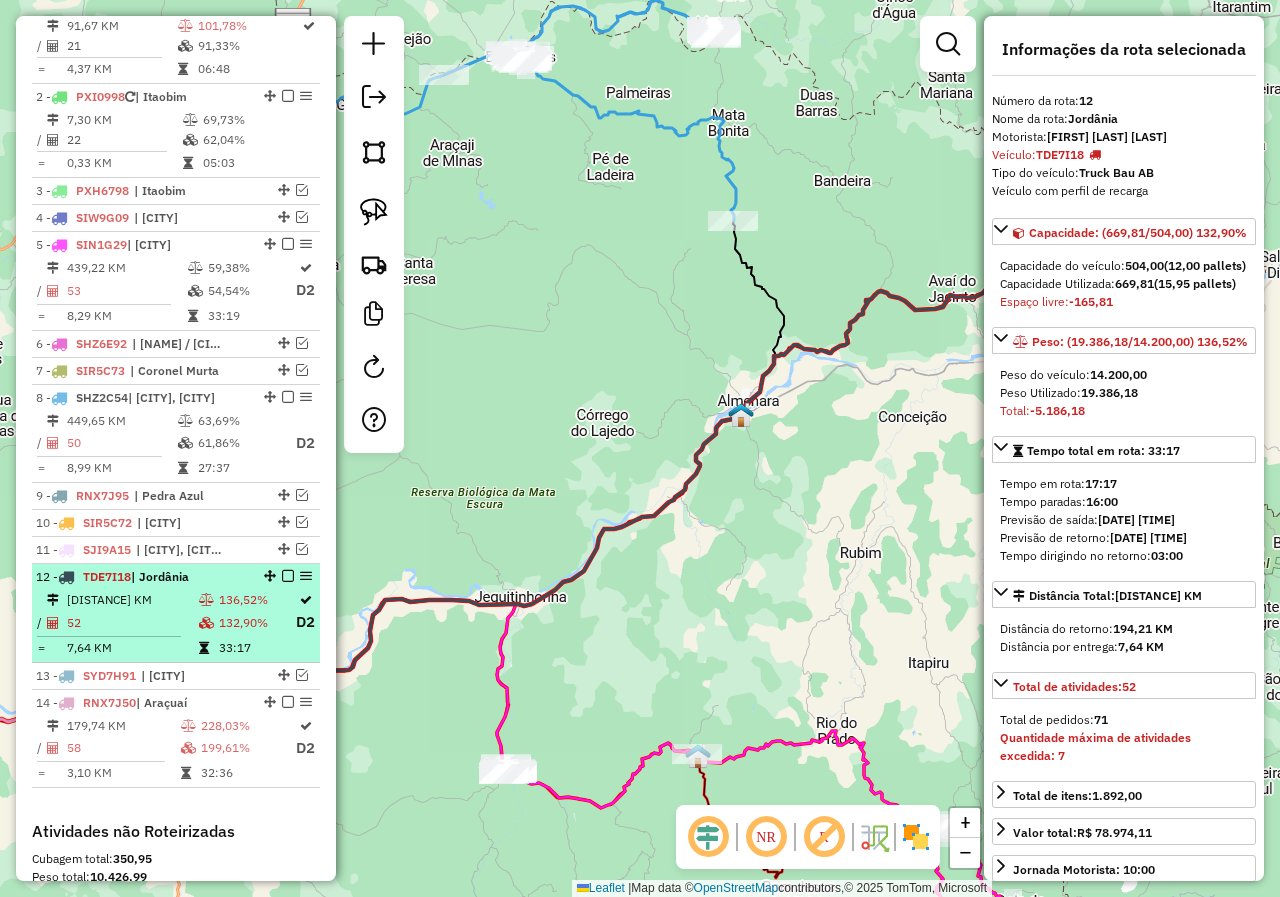click on "132,90%" at bounding box center [256, 622] 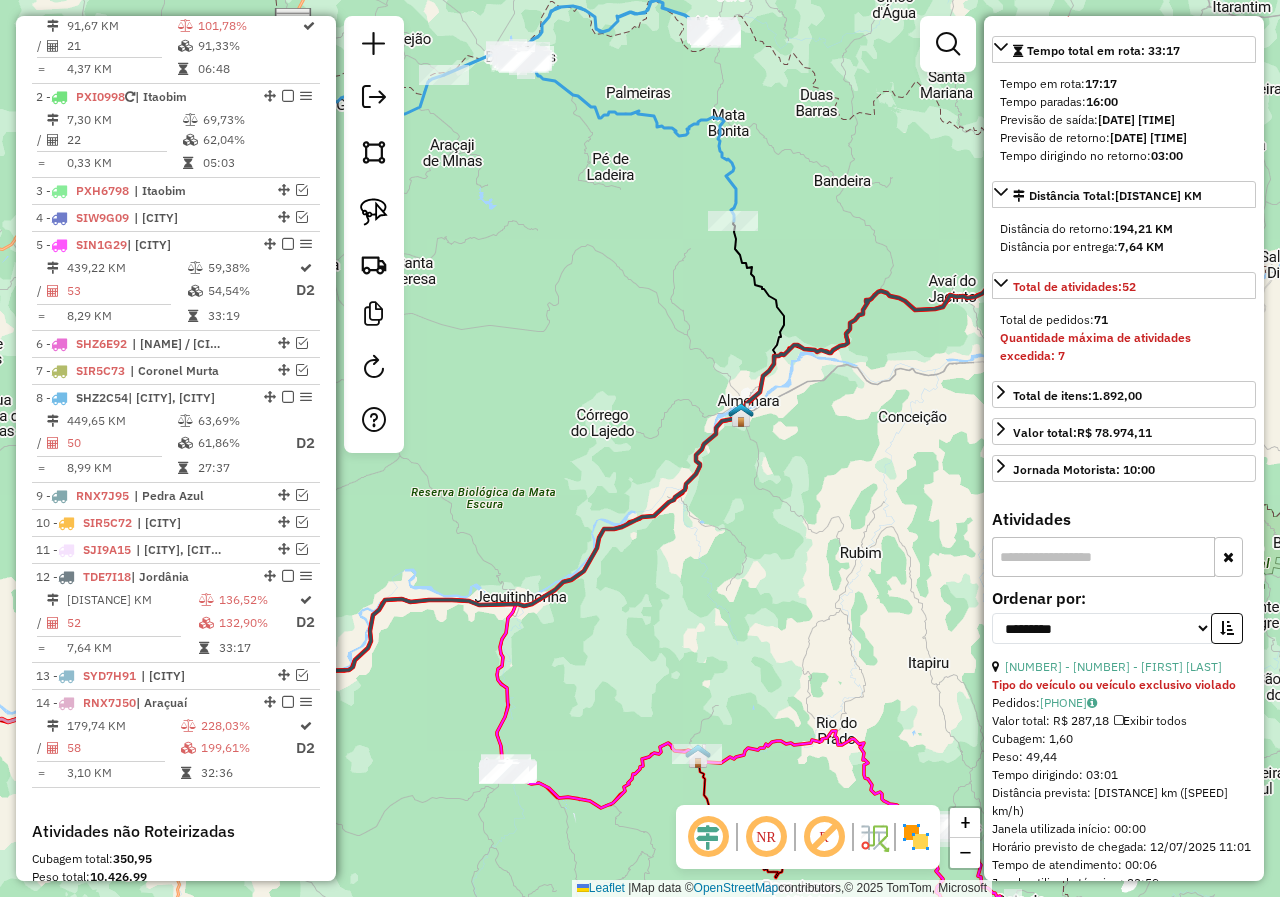 scroll, scrollTop: 500, scrollLeft: 0, axis: vertical 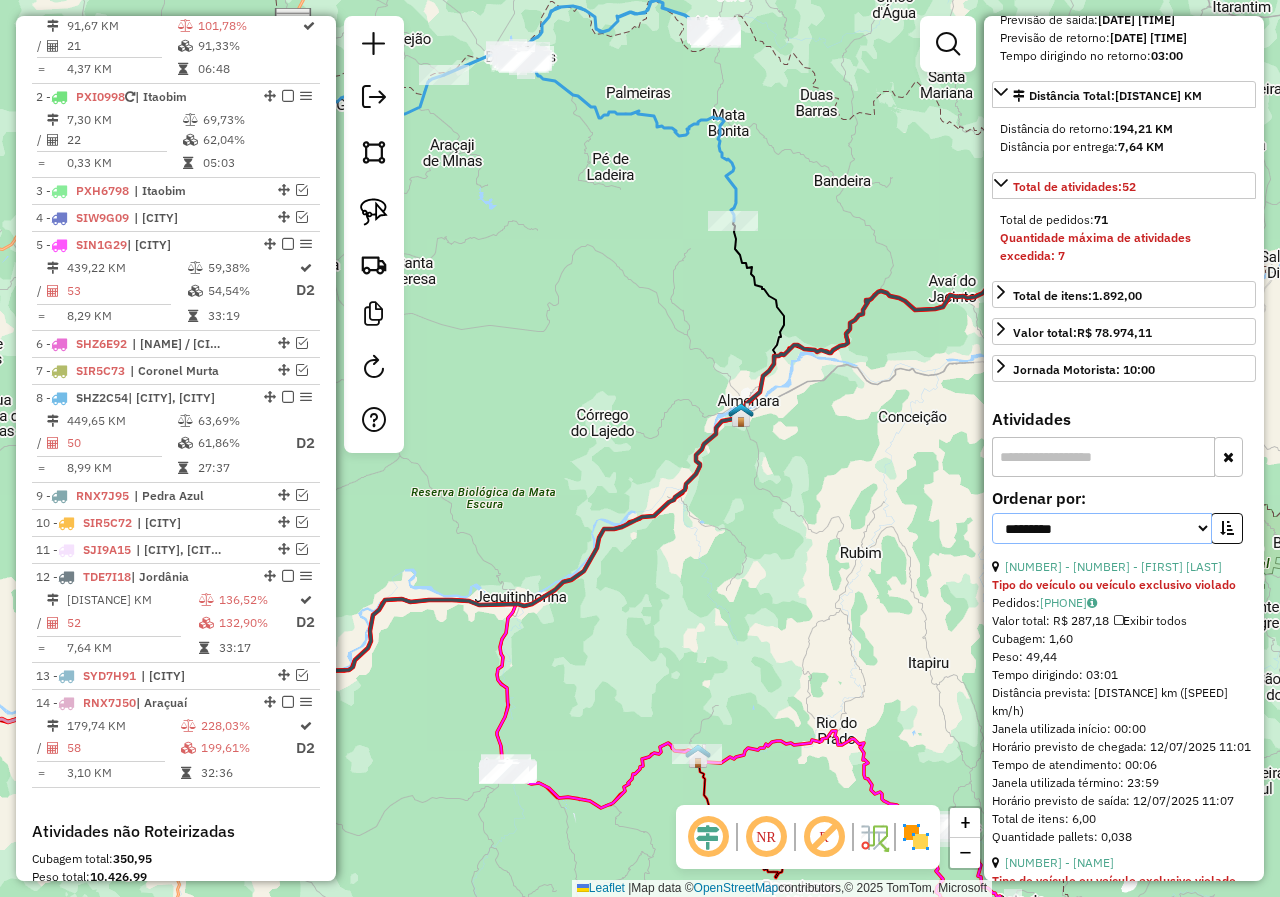 click on "**********" at bounding box center [1102, 528] 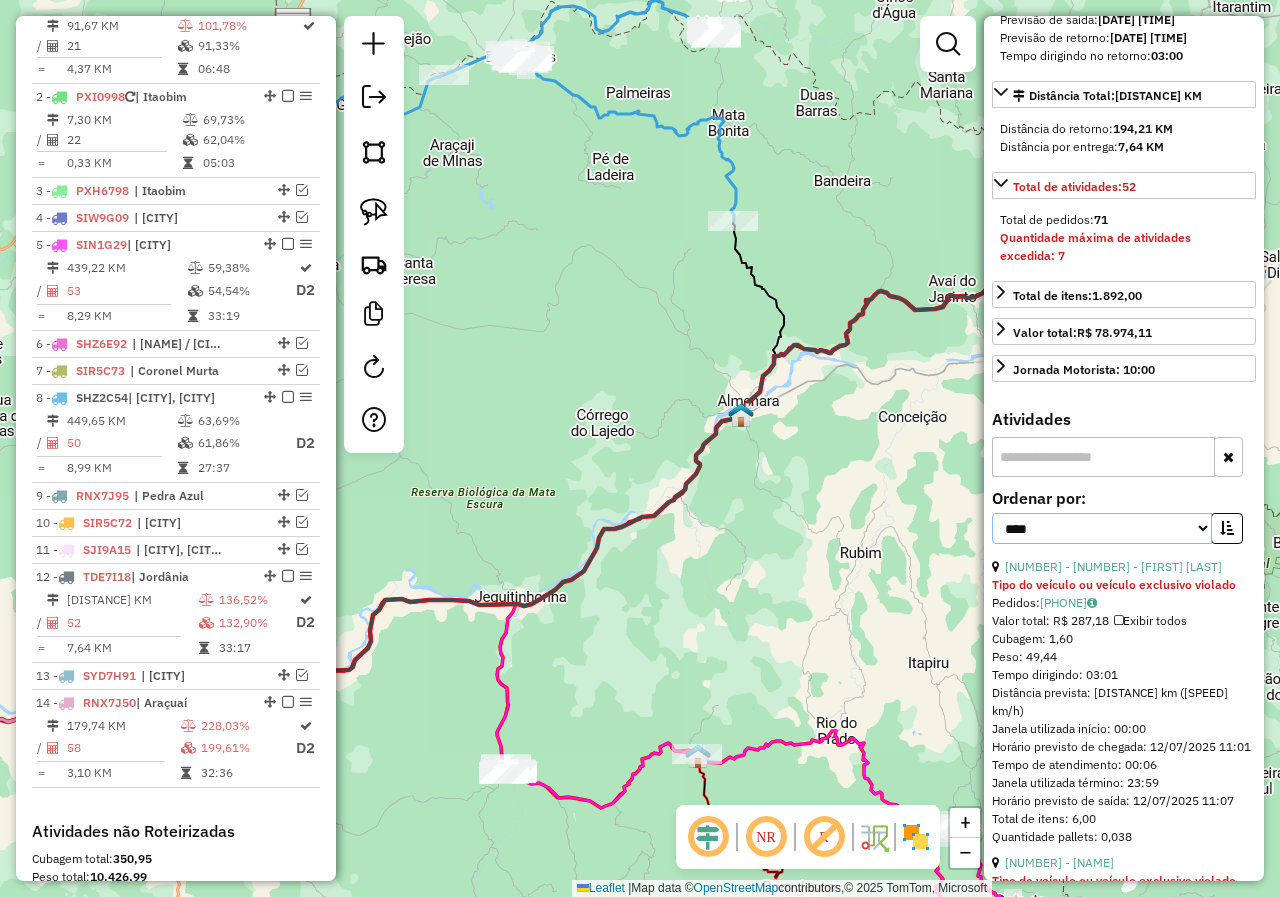 click on "**********" at bounding box center [1102, 528] 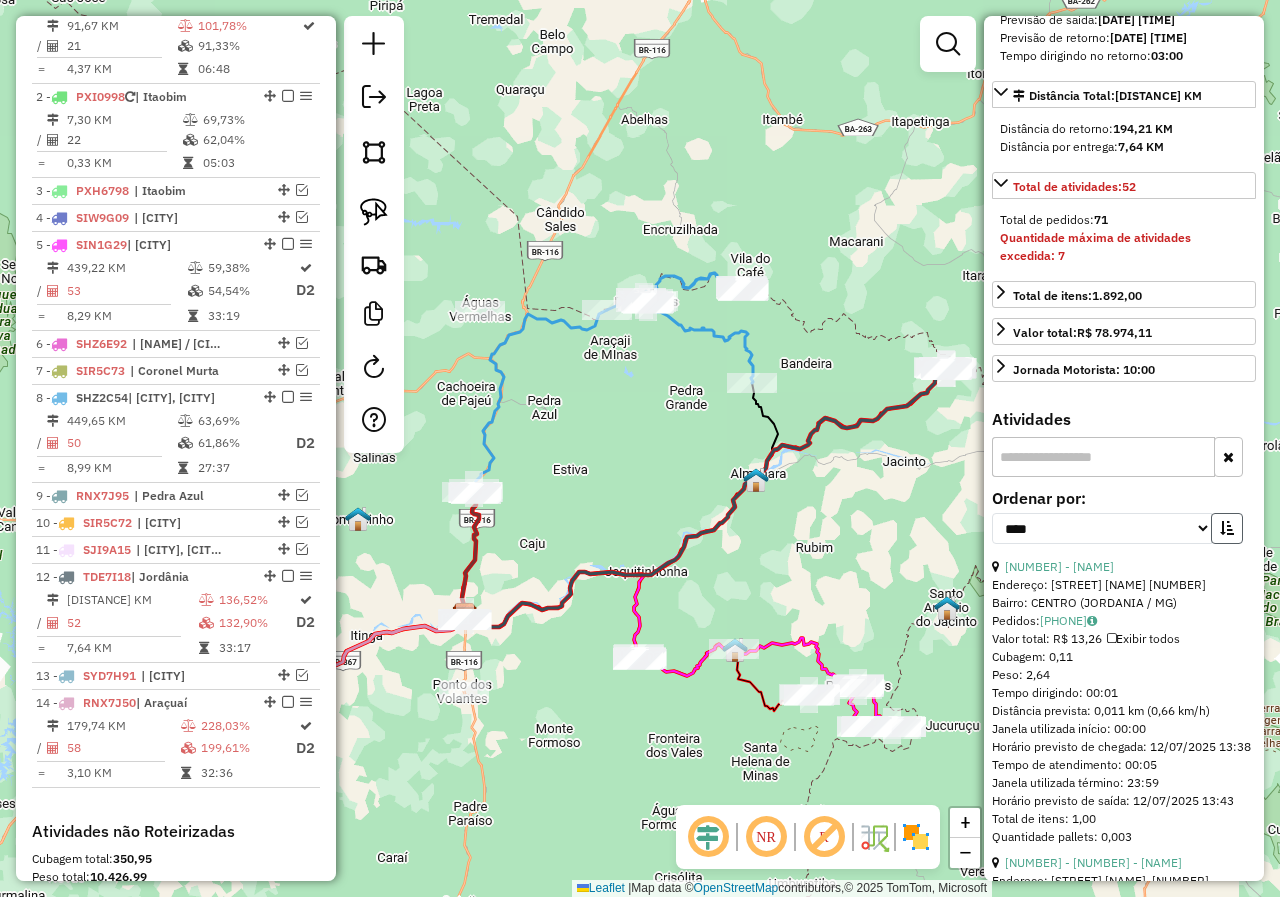 click at bounding box center (1227, 528) 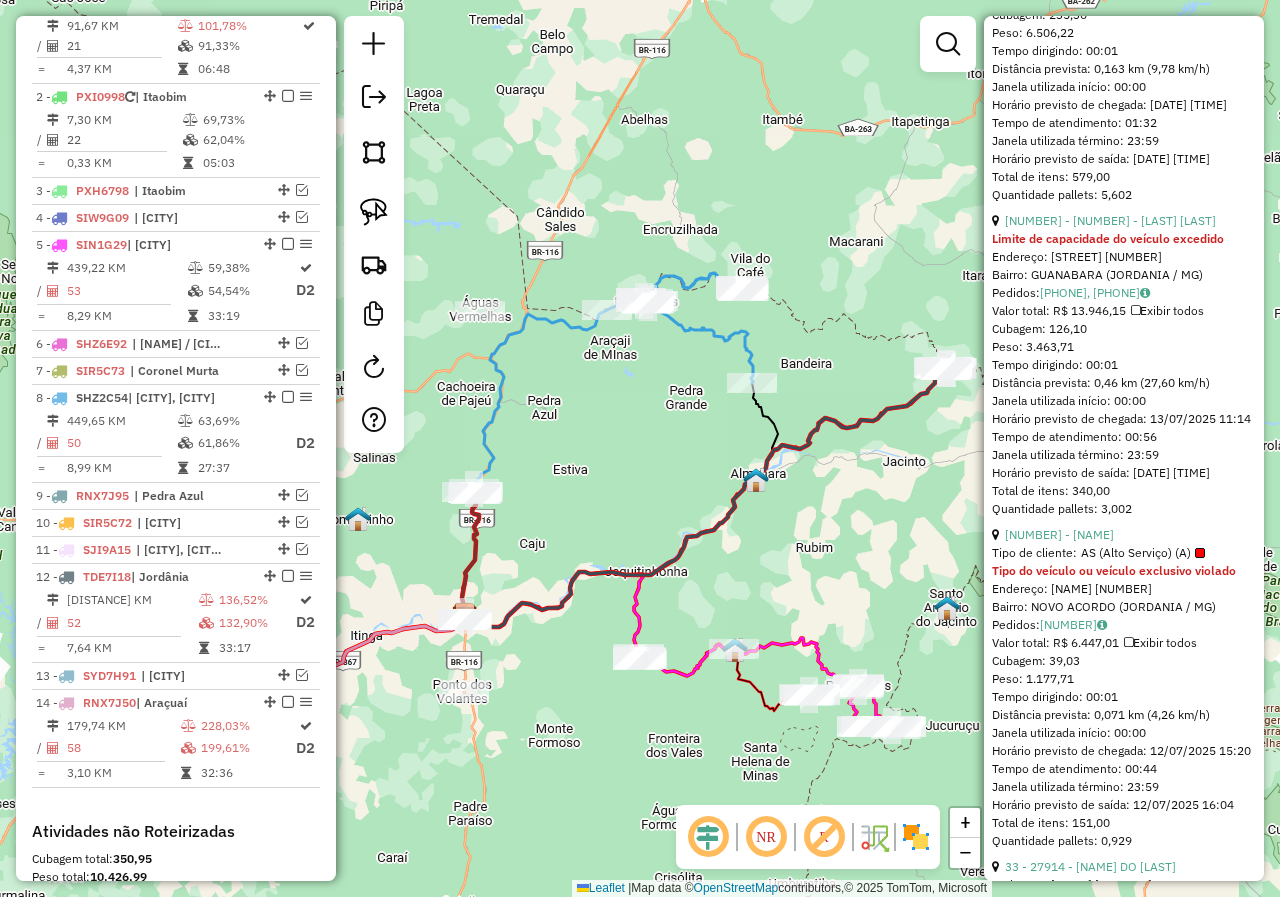 scroll, scrollTop: 1300, scrollLeft: 0, axis: vertical 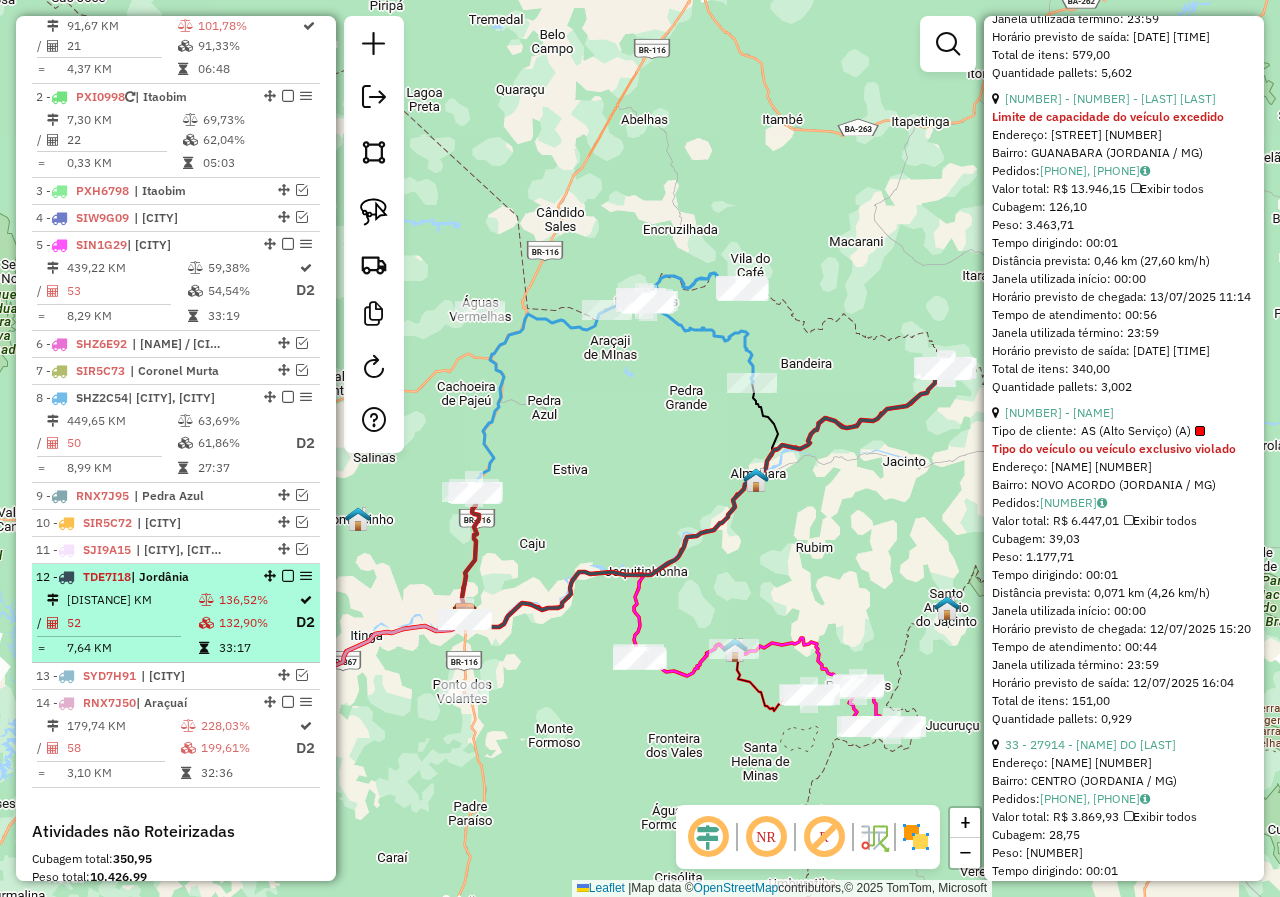click on "132,90%" at bounding box center [256, 622] 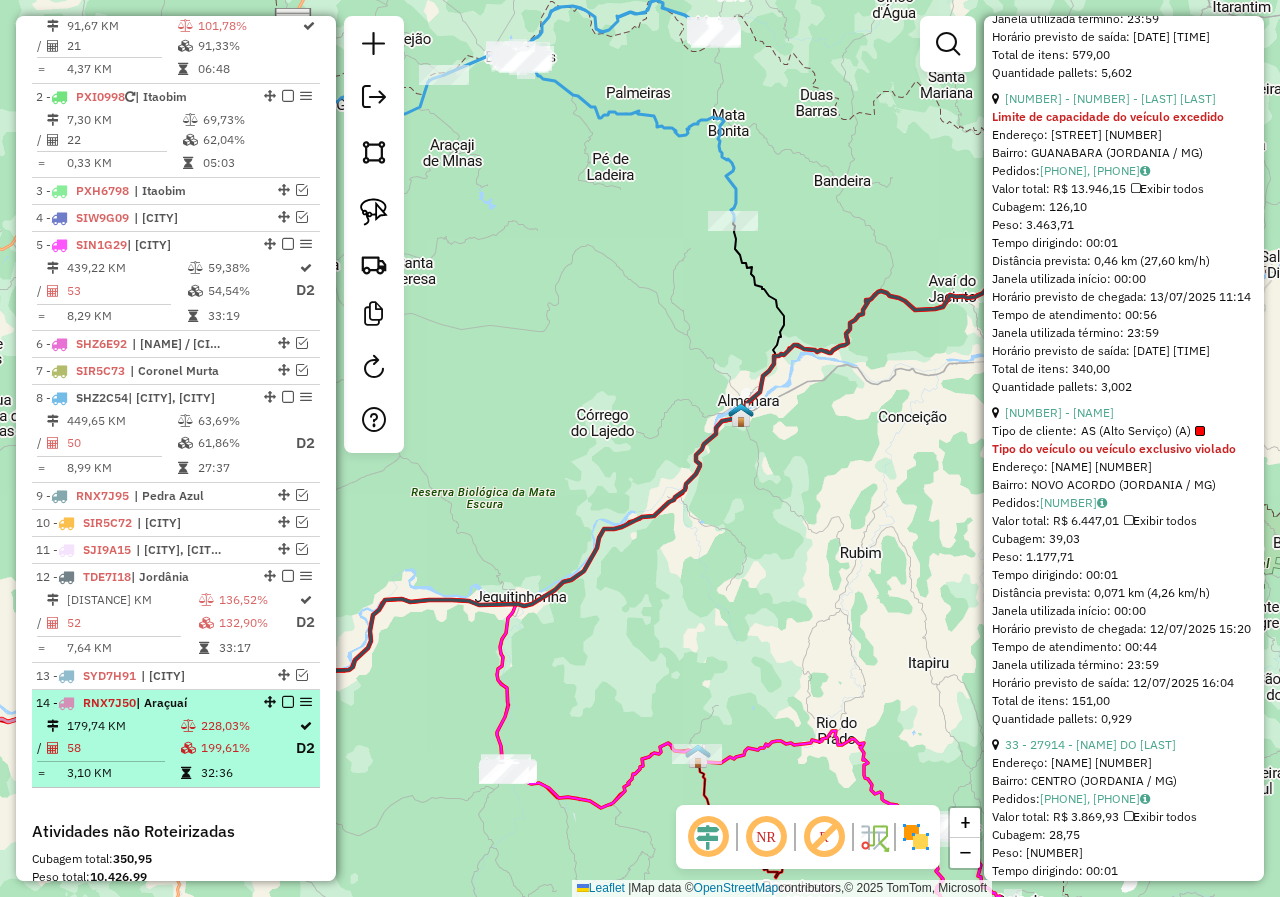 click on "228,03%" at bounding box center [247, 726] 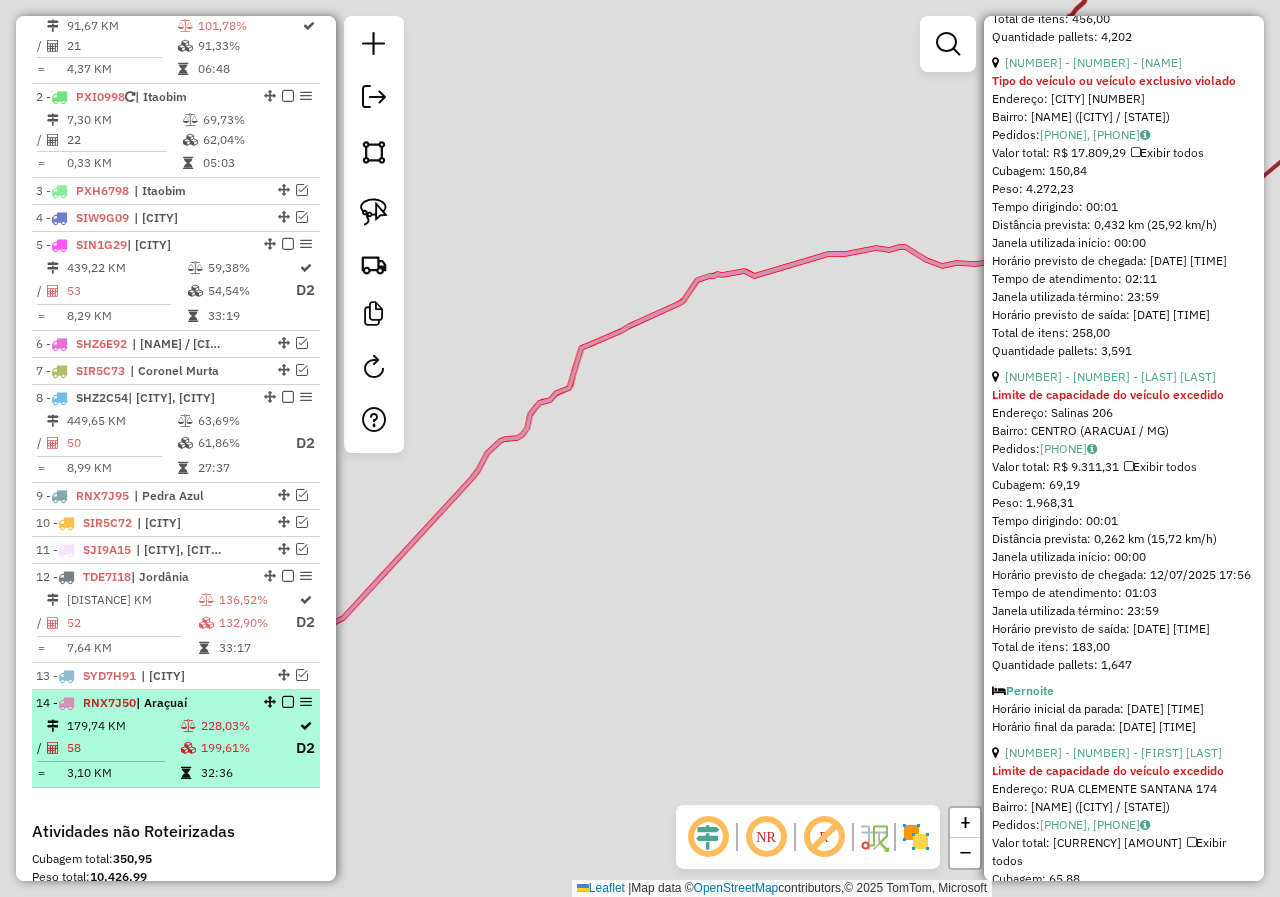scroll, scrollTop: 1282, scrollLeft: 0, axis: vertical 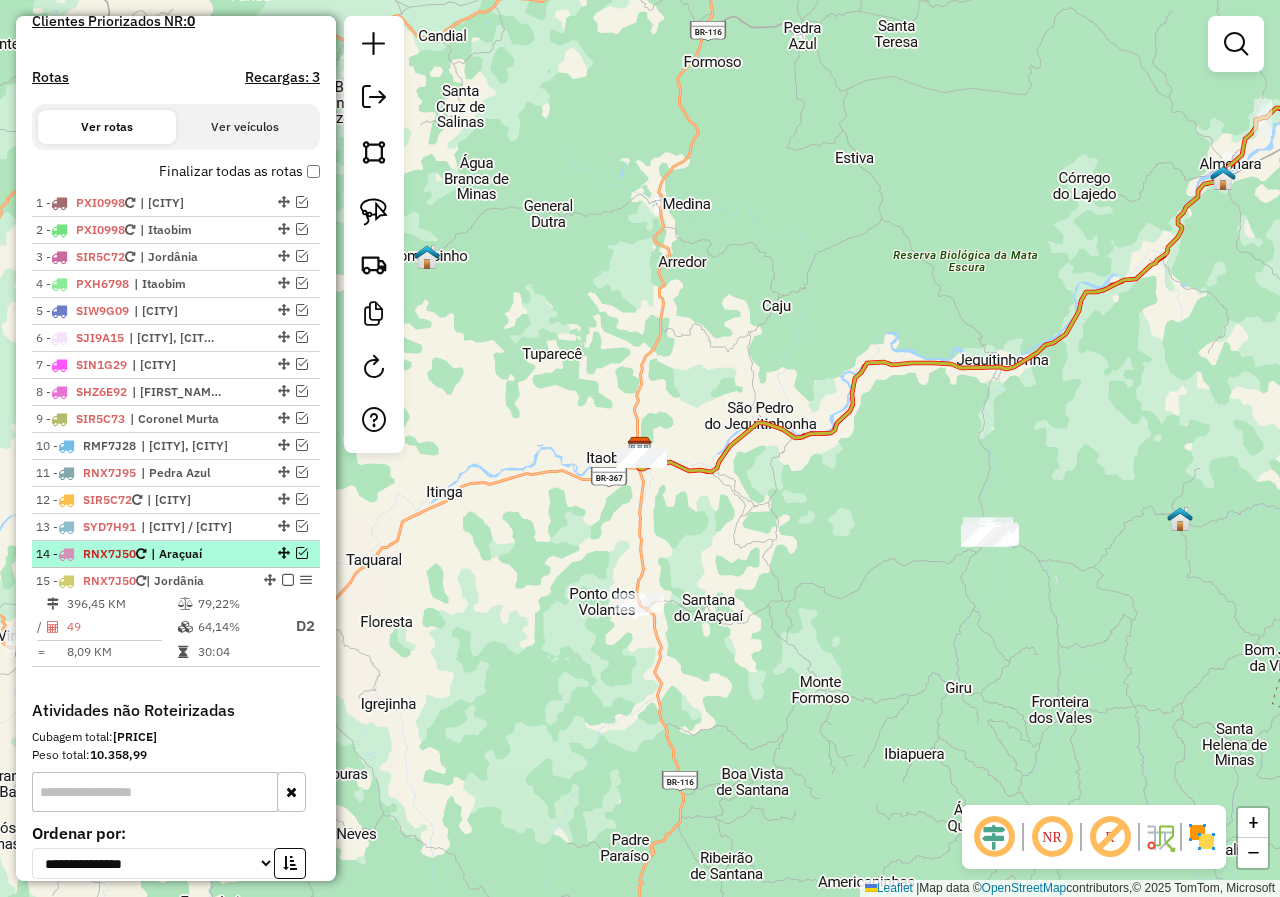 click at bounding box center (282, 553) 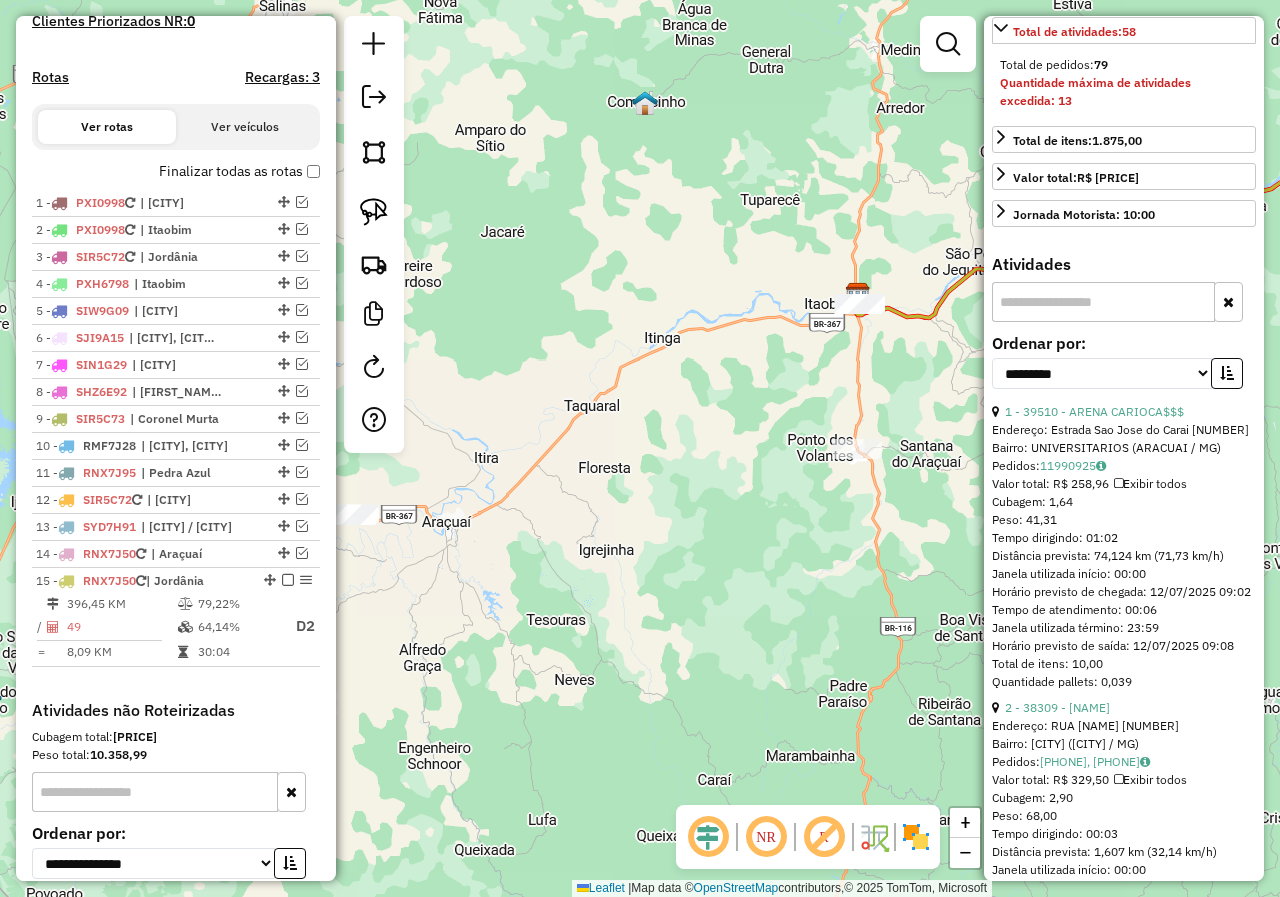 scroll, scrollTop: 700, scrollLeft: 0, axis: vertical 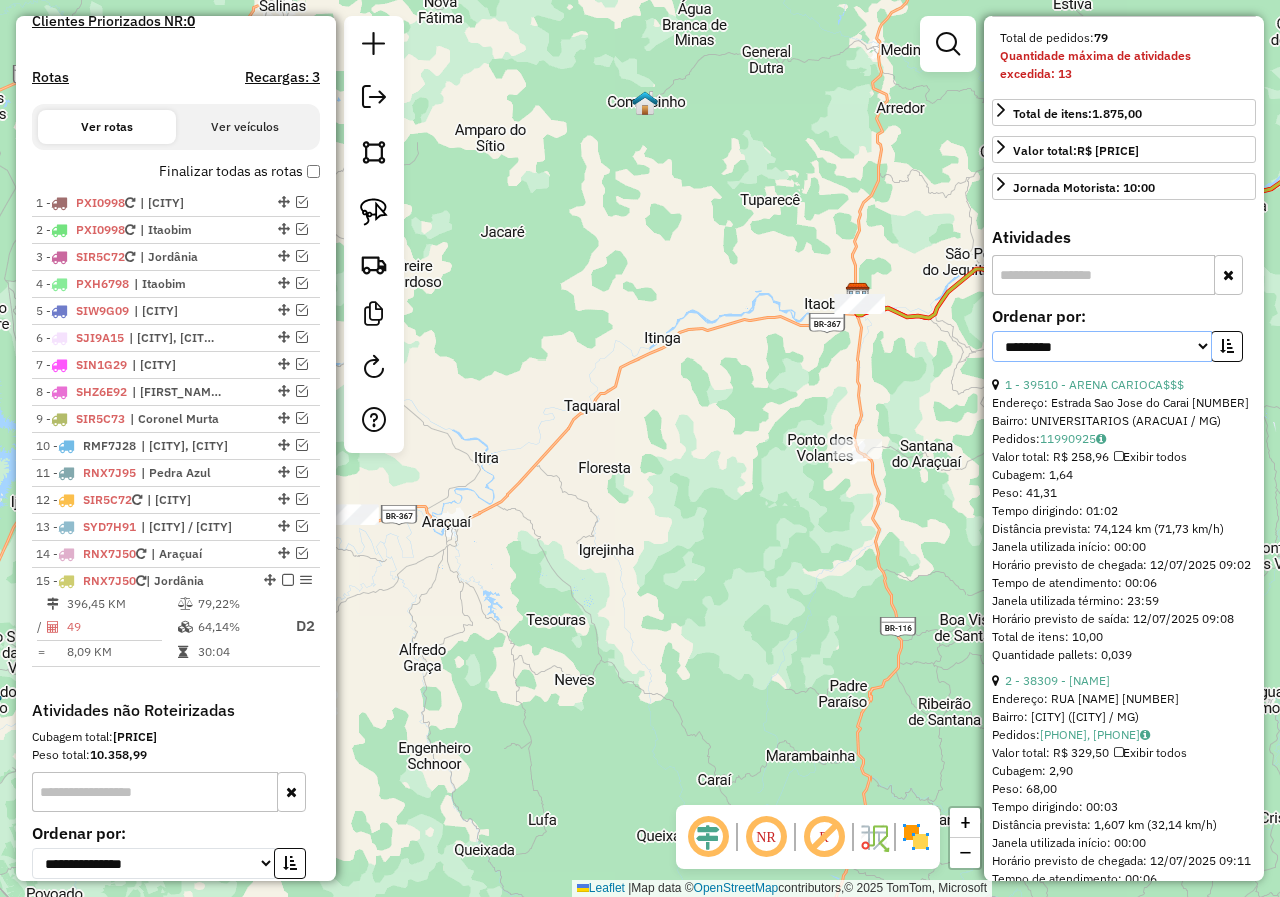 click on "**********" at bounding box center (1102, 346) 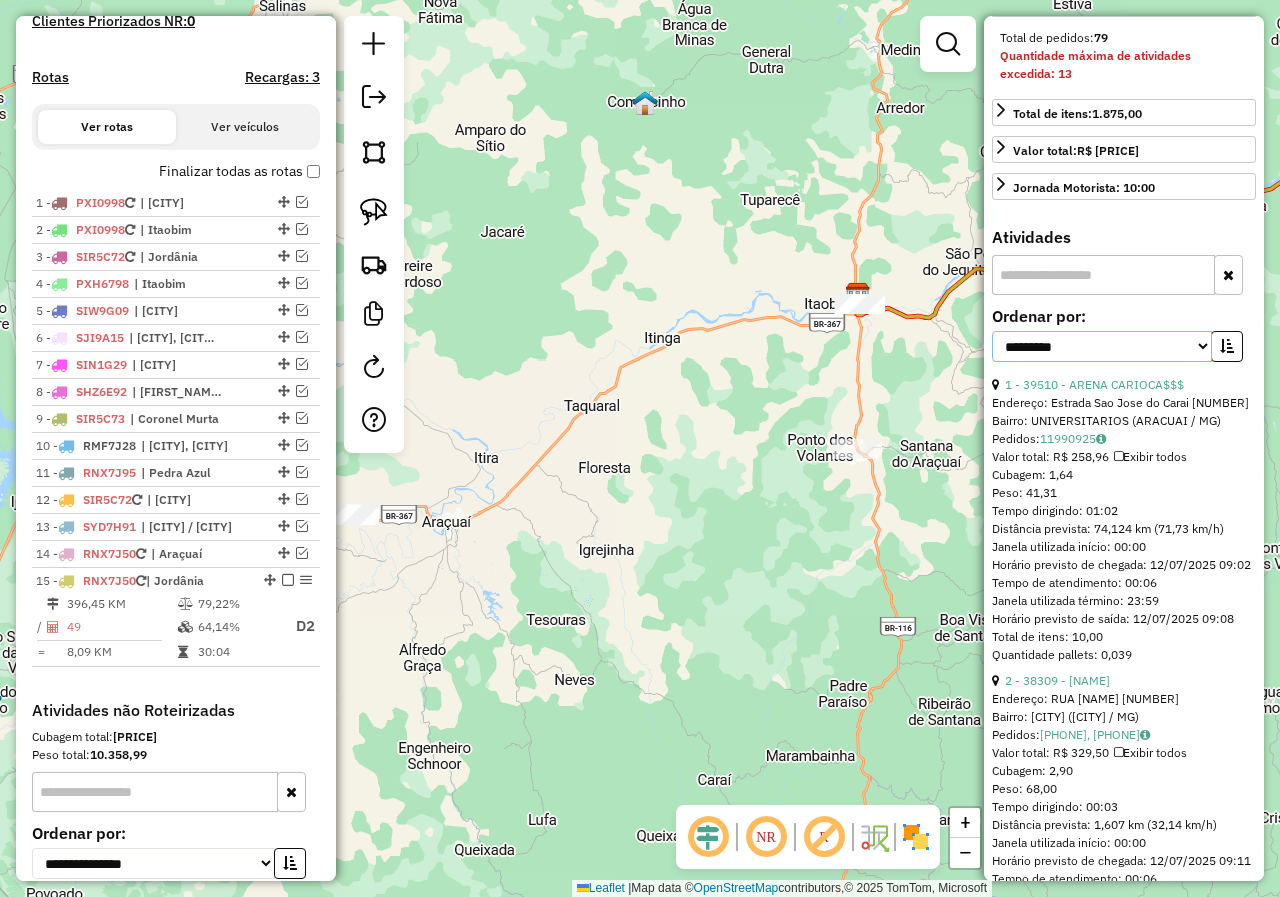 select on "*********" 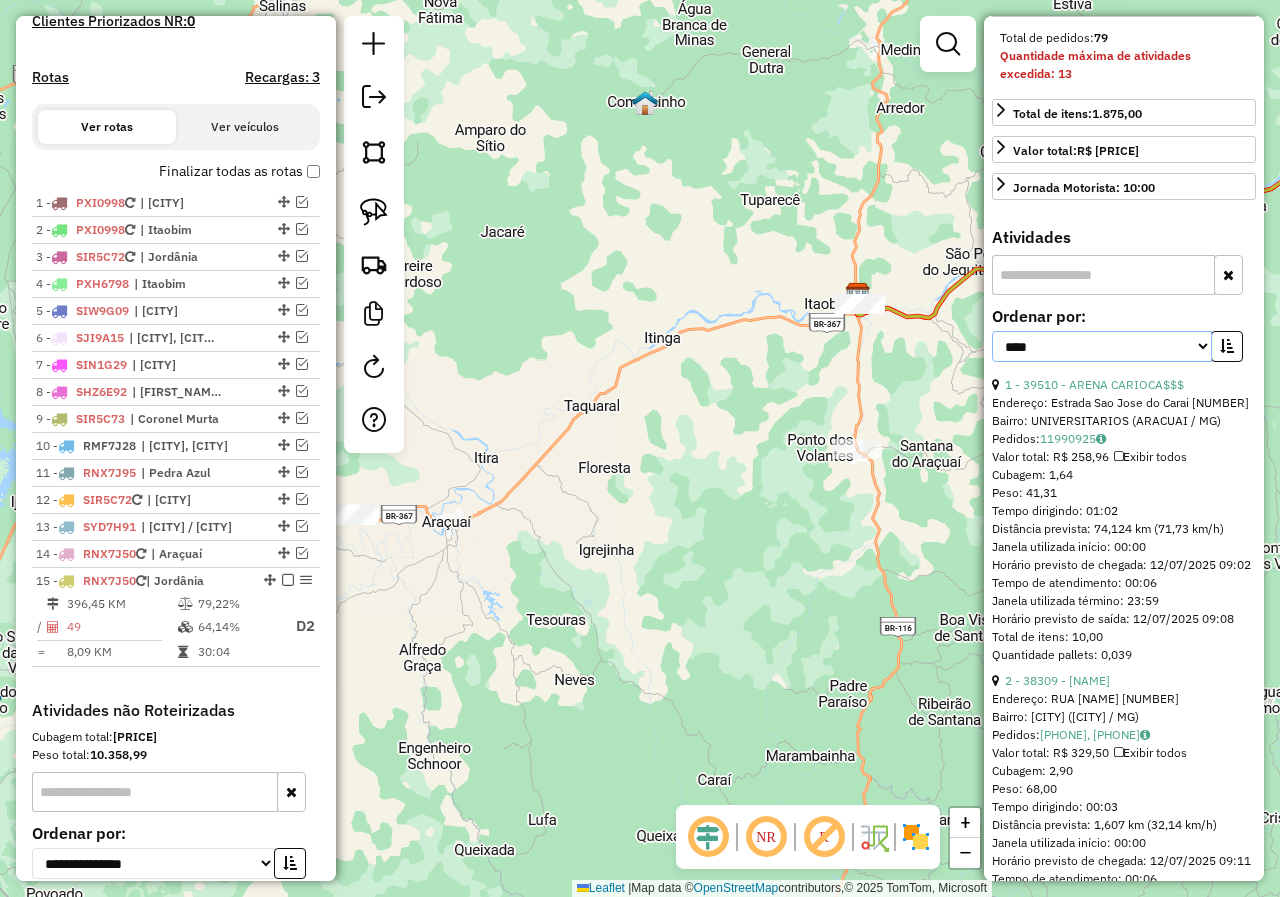 click on "**********" at bounding box center [1102, 346] 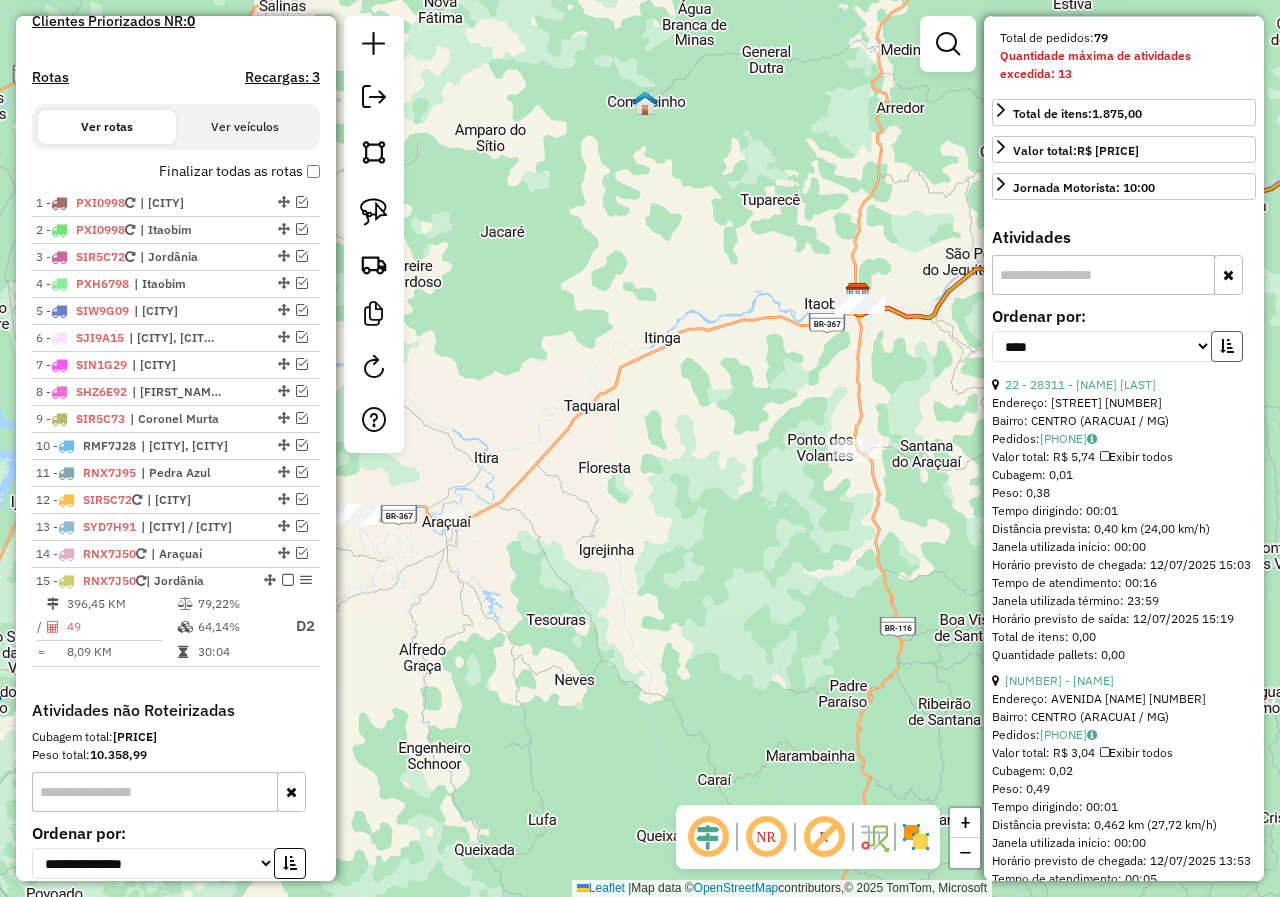 click at bounding box center [1227, 346] 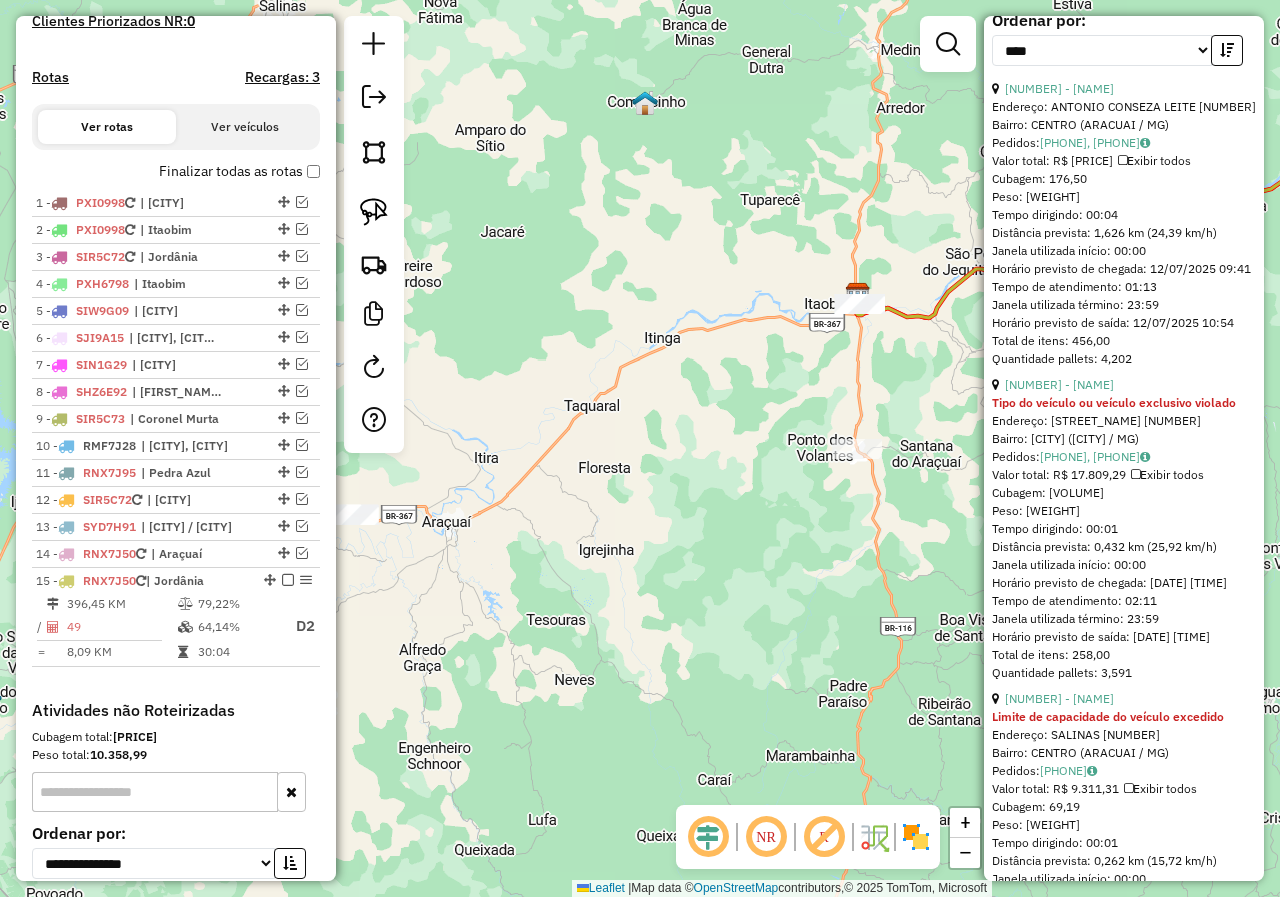 scroll, scrollTop: 1000, scrollLeft: 0, axis: vertical 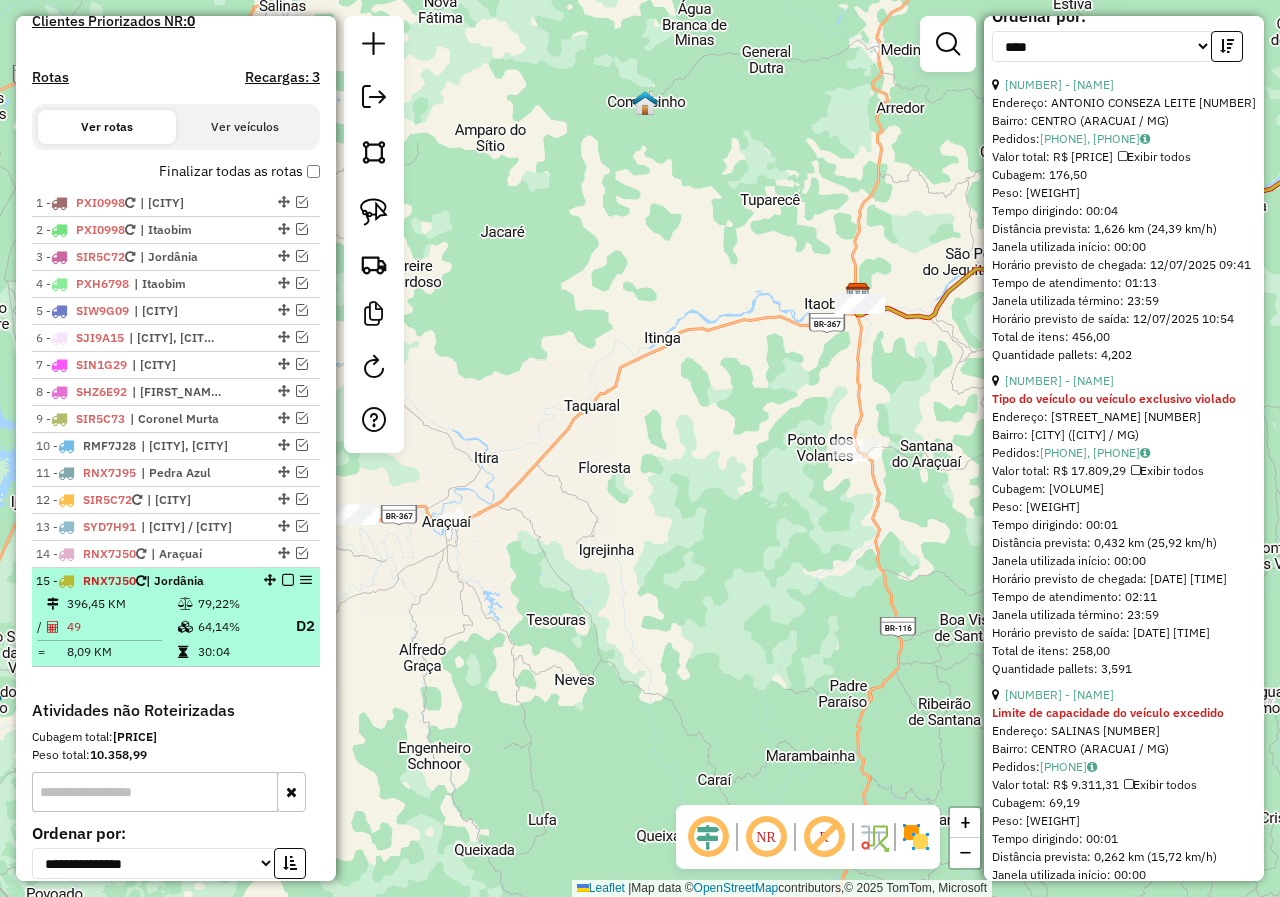 click at bounding box center (288, 580) 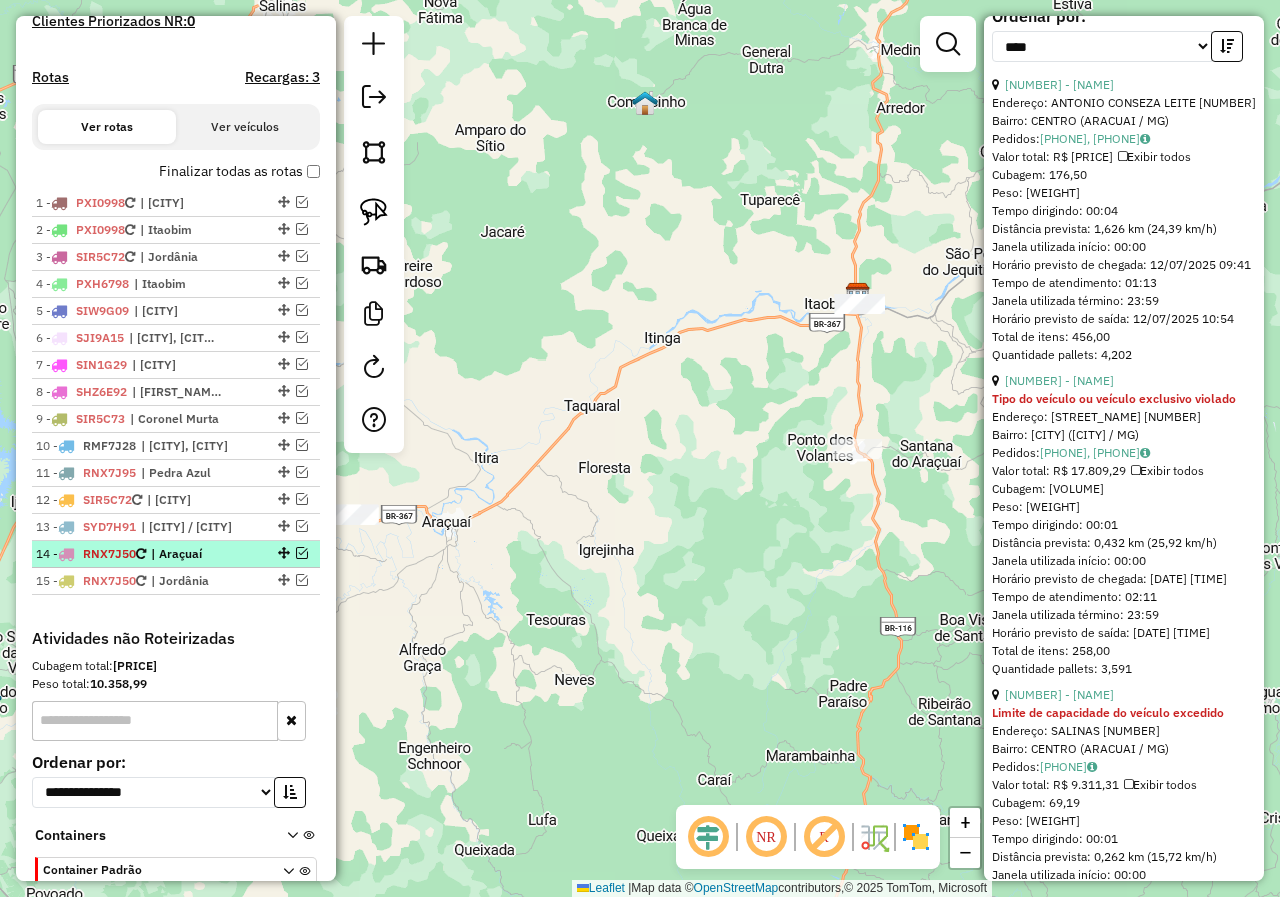 click at bounding box center [282, 553] 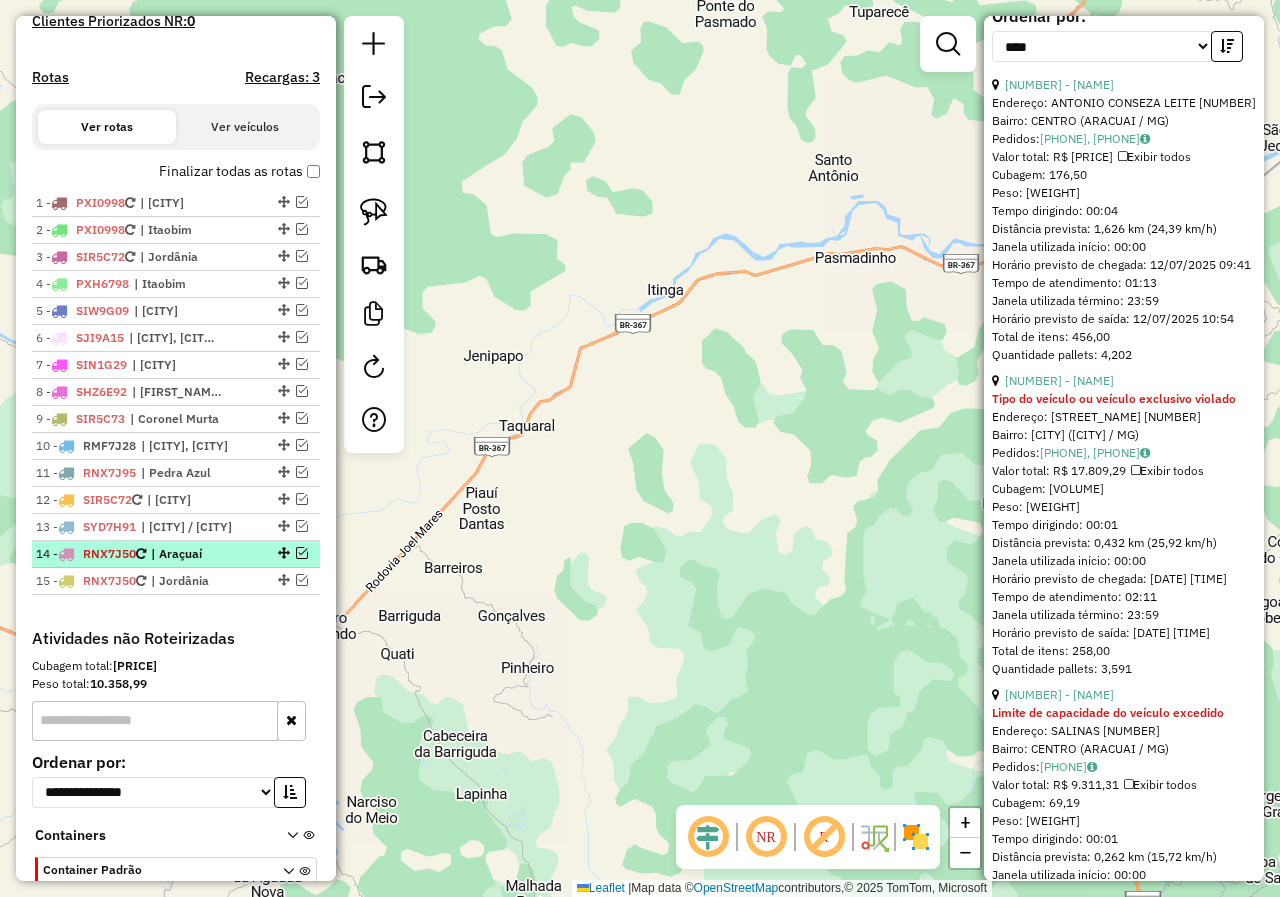 click at bounding box center (302, 553) 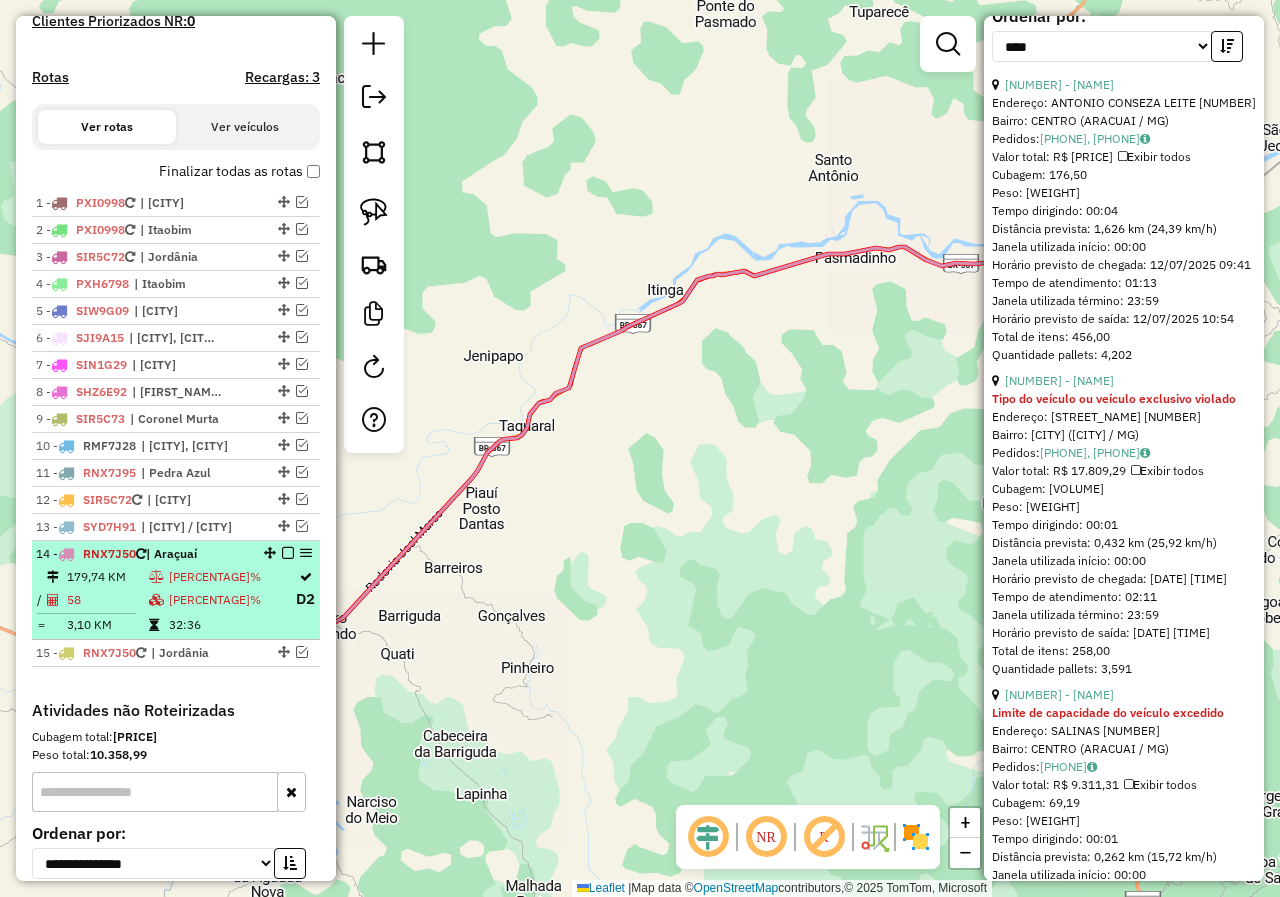 click on "199,61%" at bounding box center (231, 599) 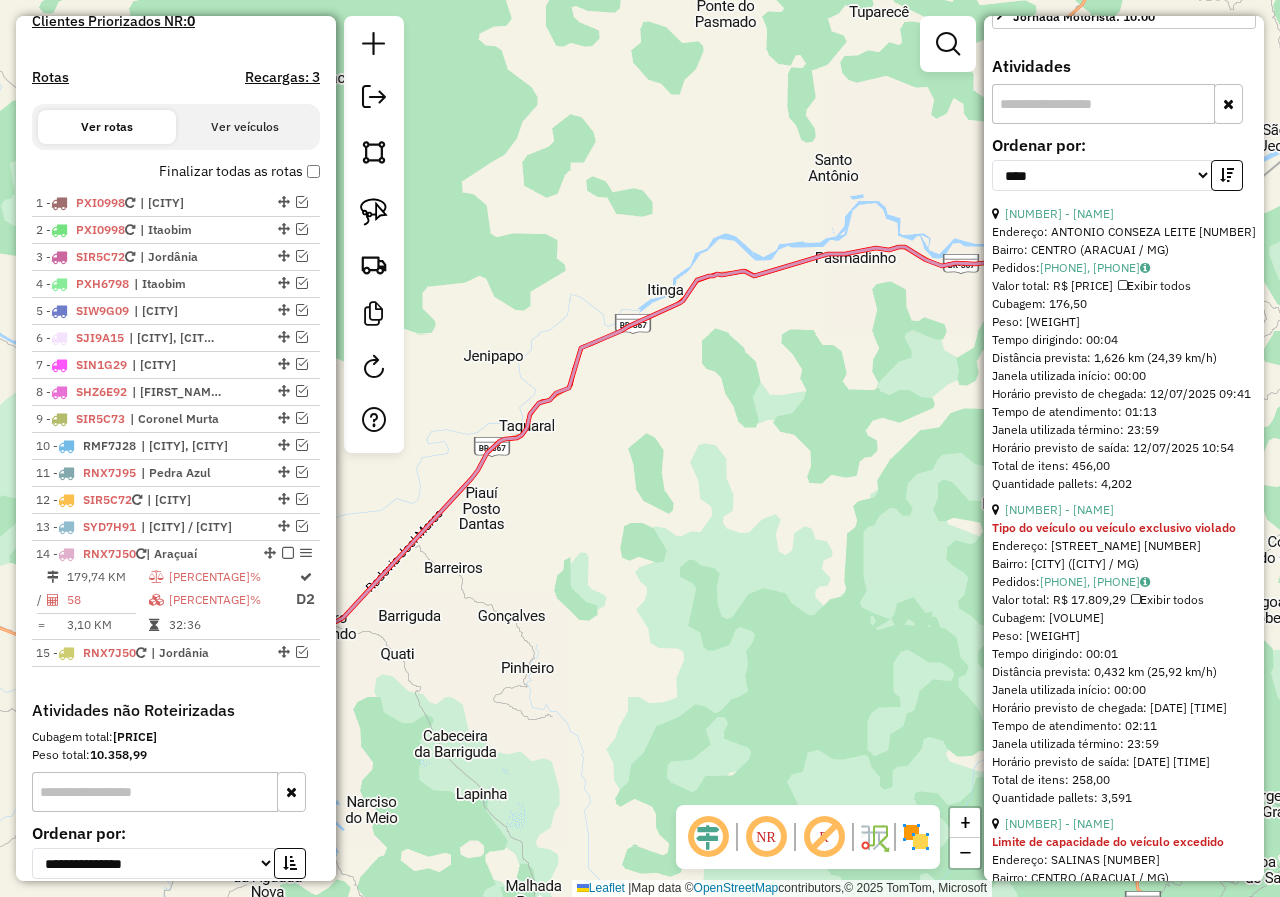 scroll, scrollTop: 900, scrollLeft: 0, axis: vertical 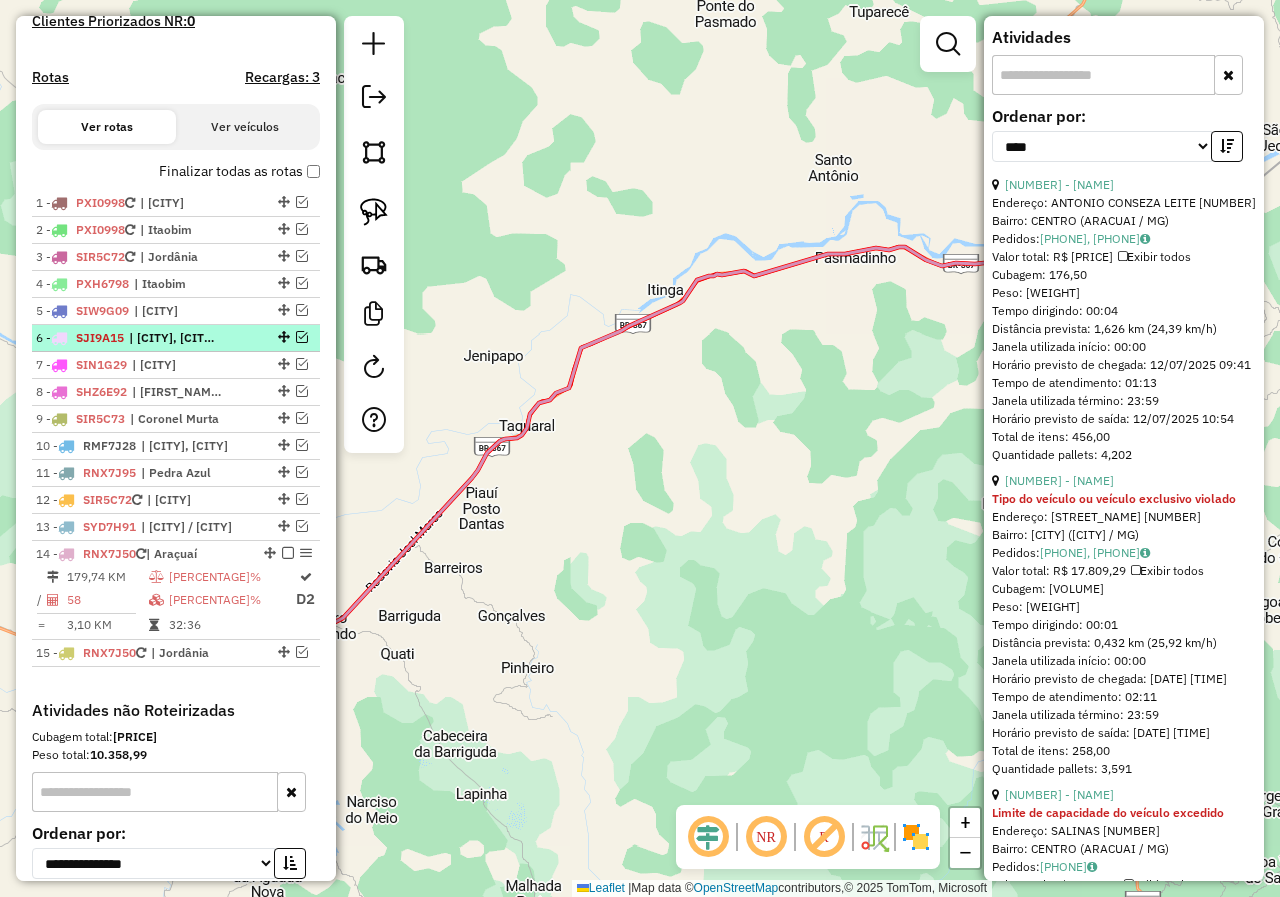 click at bounding box center (302, 337) 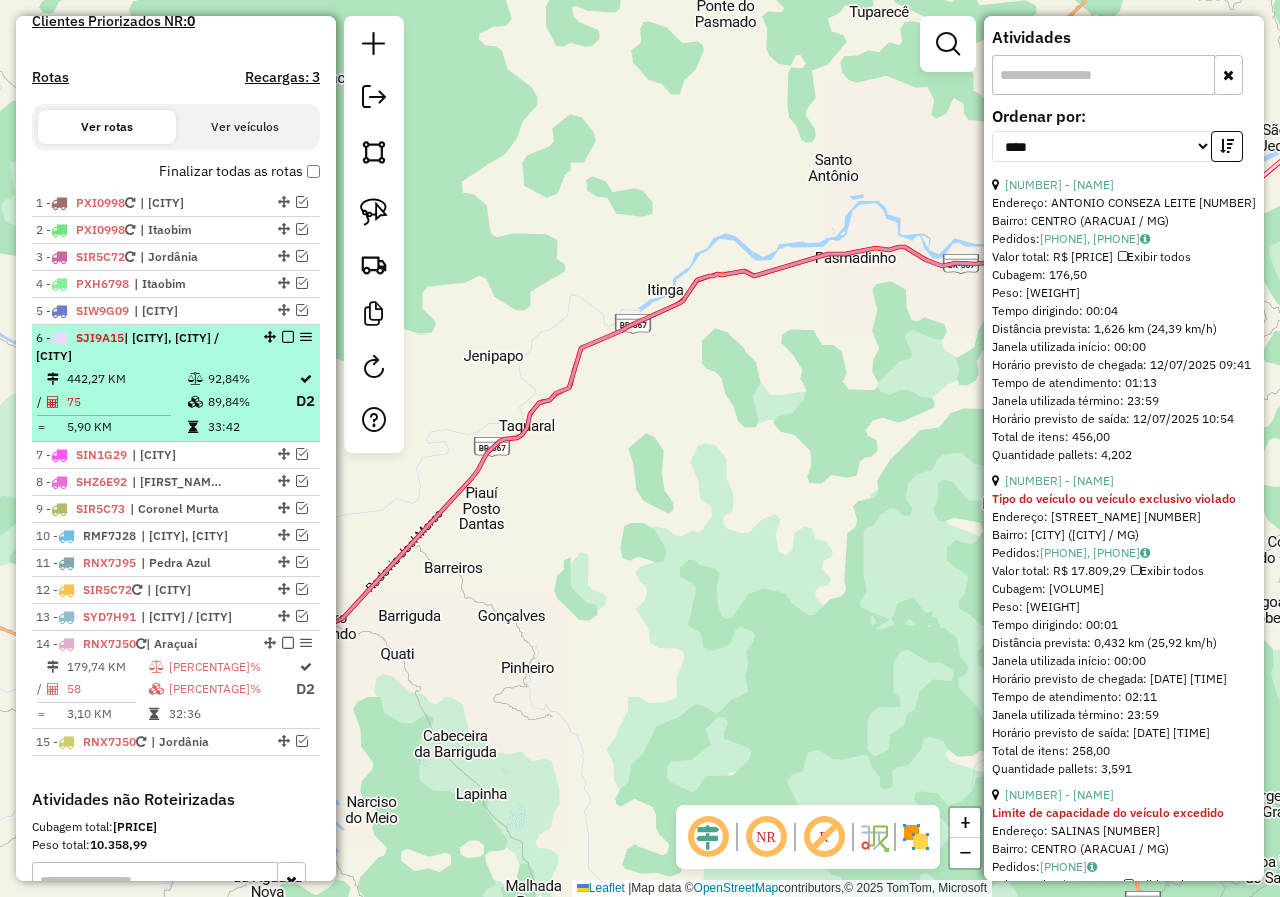 click at bounding box center [288, 337] 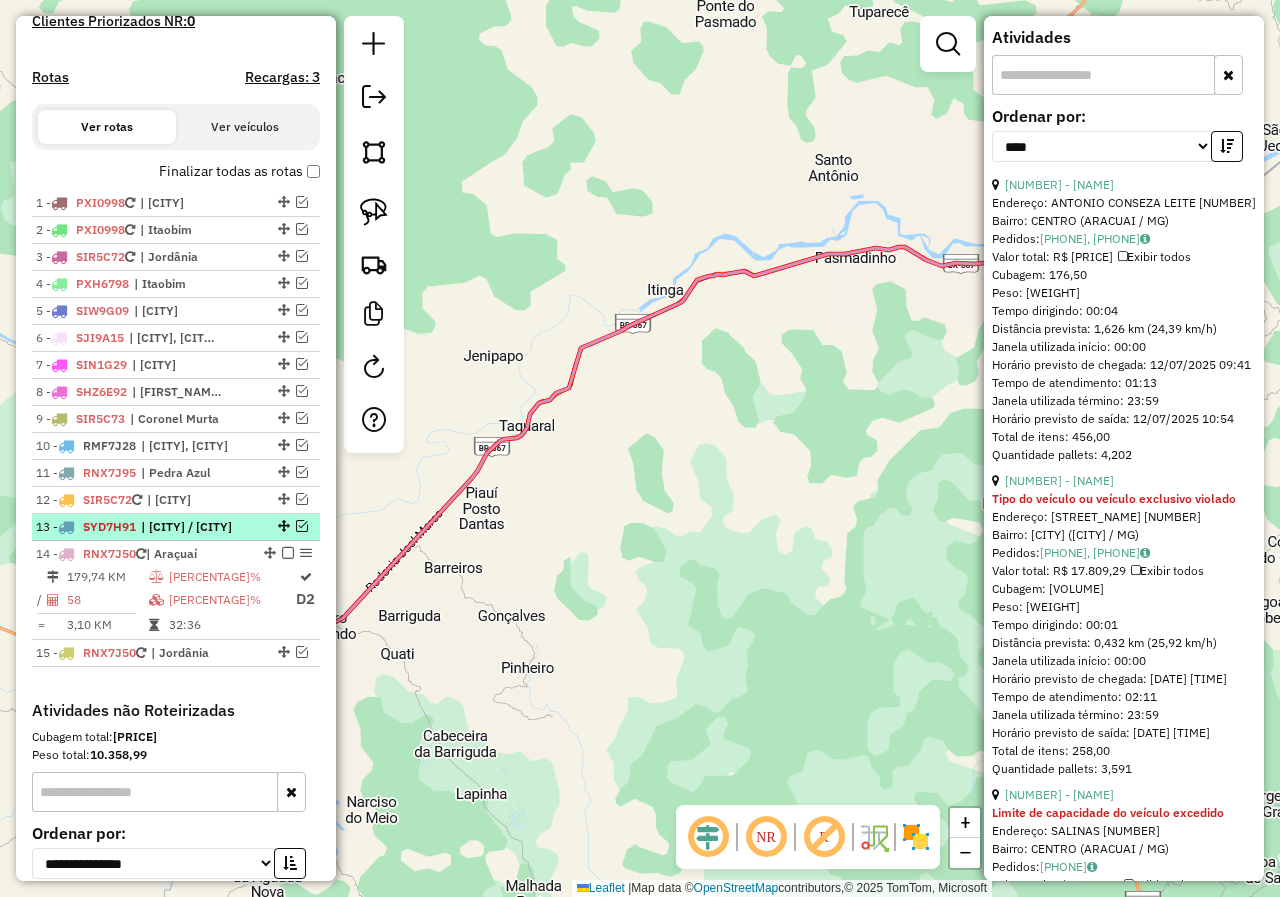 click at bounding box center (282, 526) 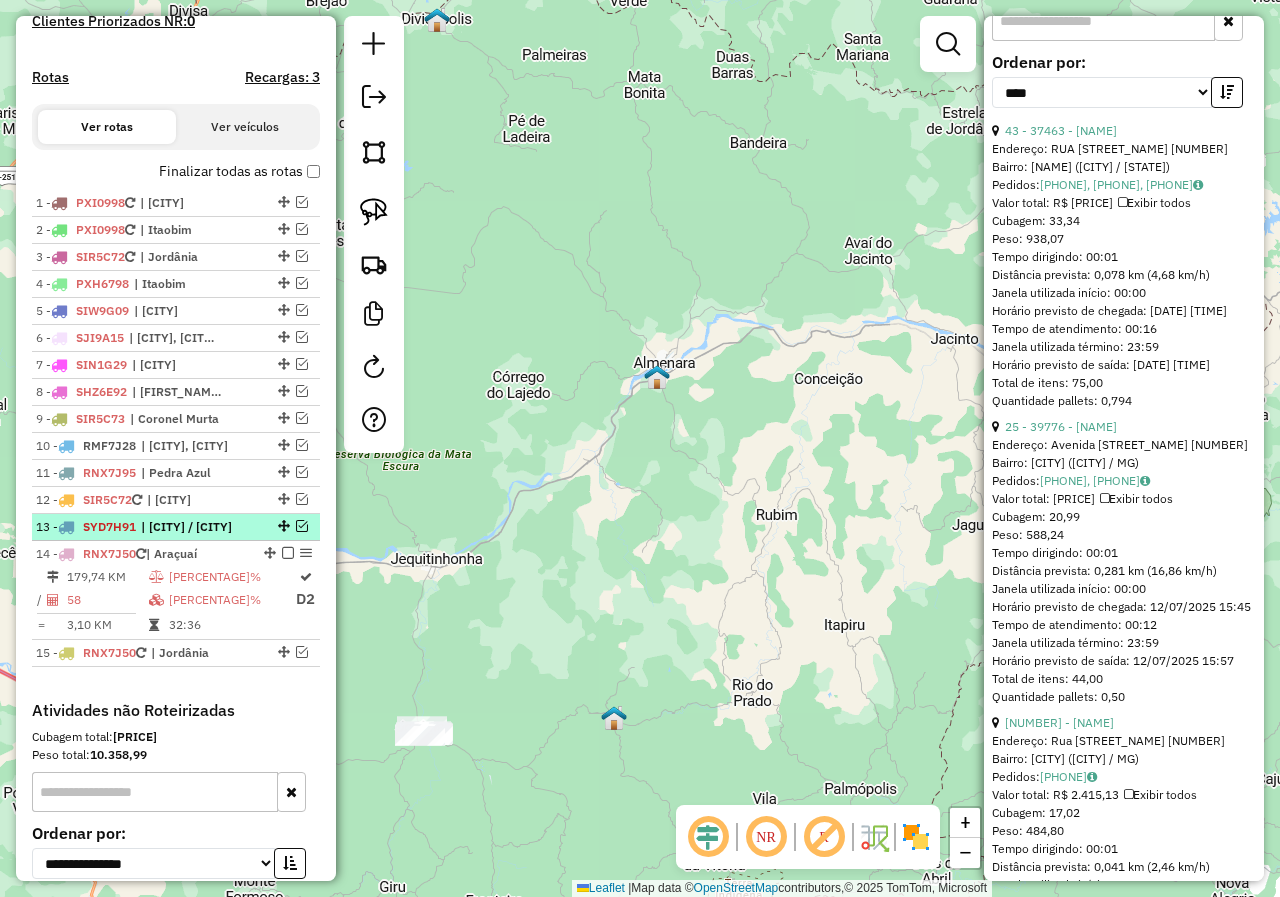 scroll, scrollTop: 828, scrollLeft: 0, axis: vertical 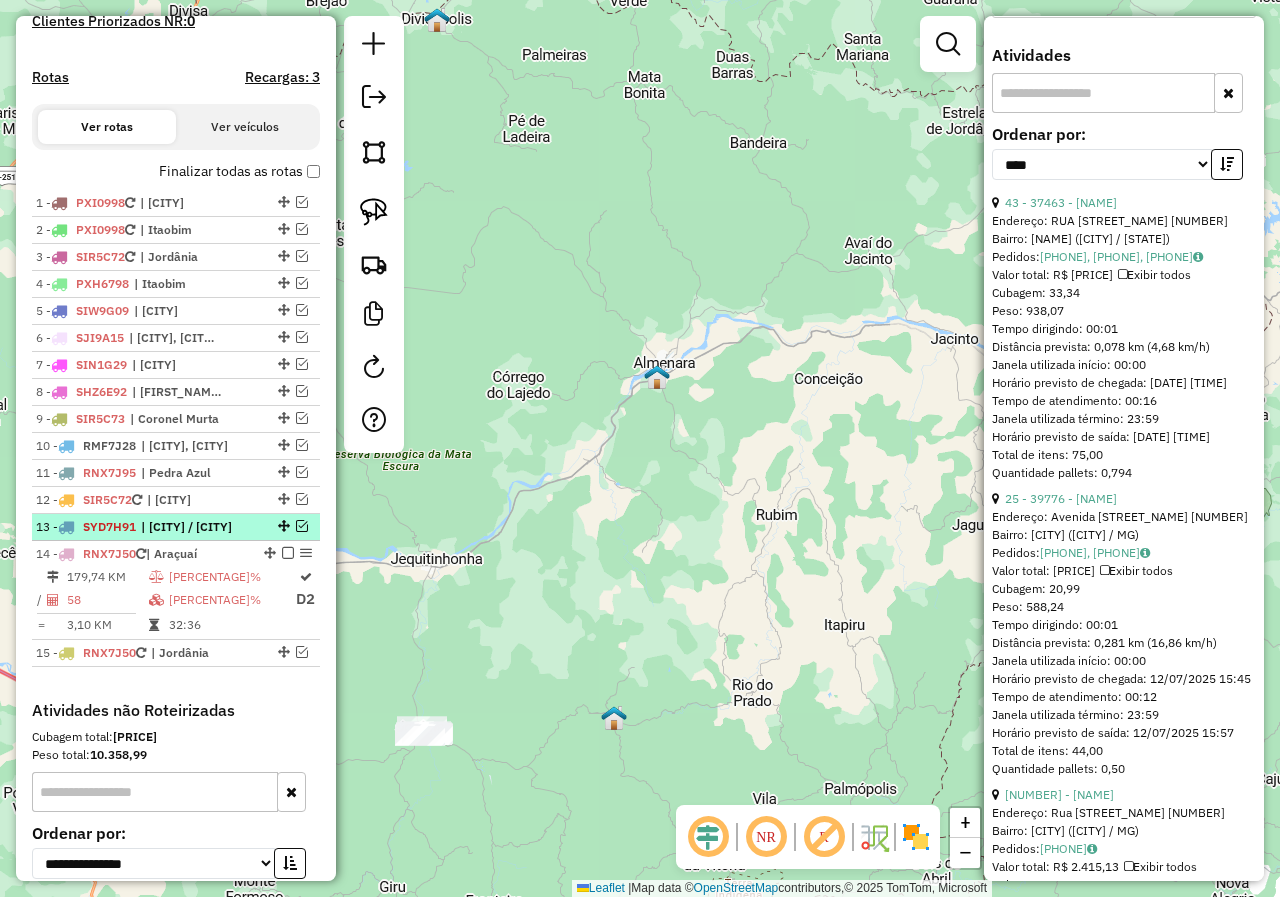 click at bounding box center [302, 526] 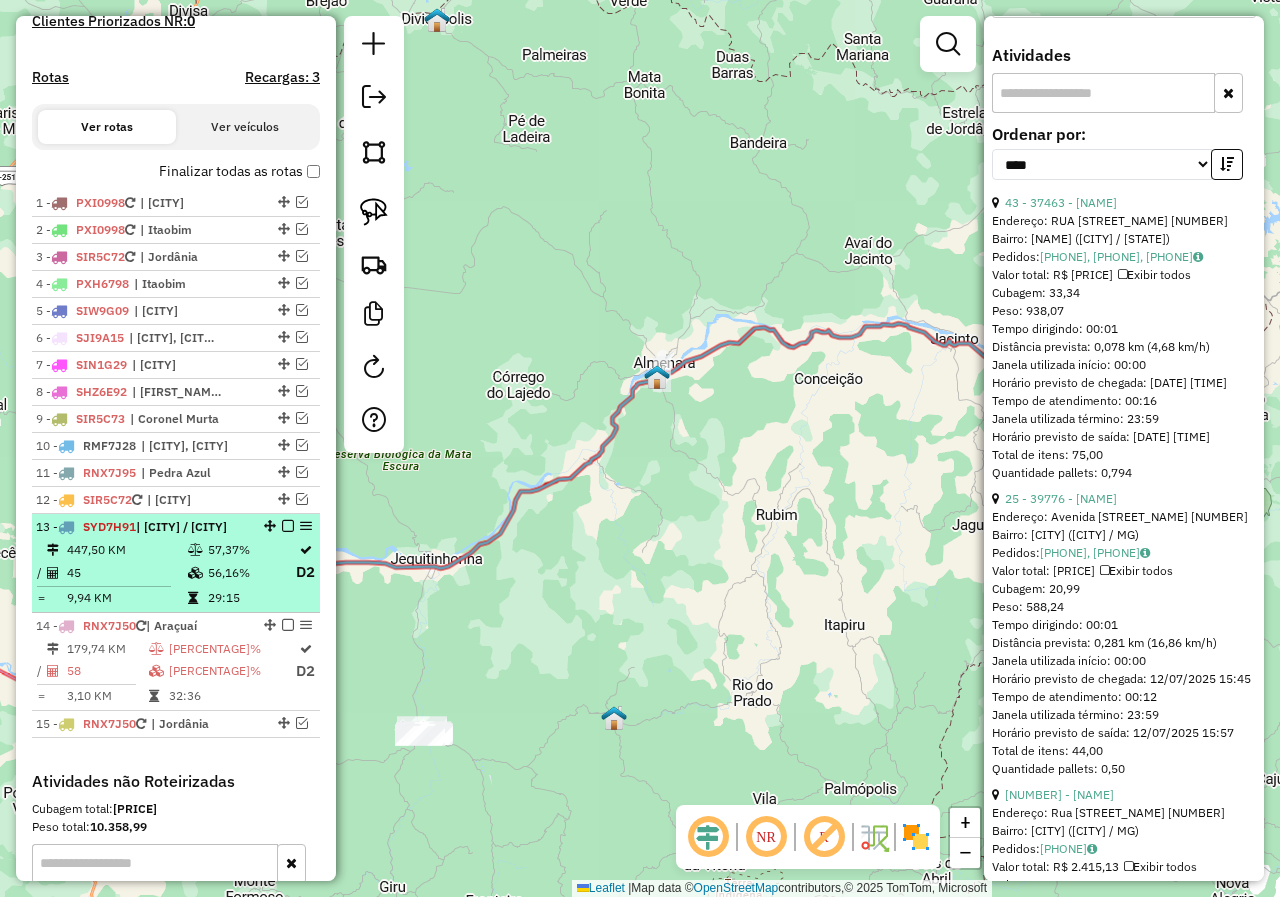 click on "57,37%" at bounding box center [251, 550] 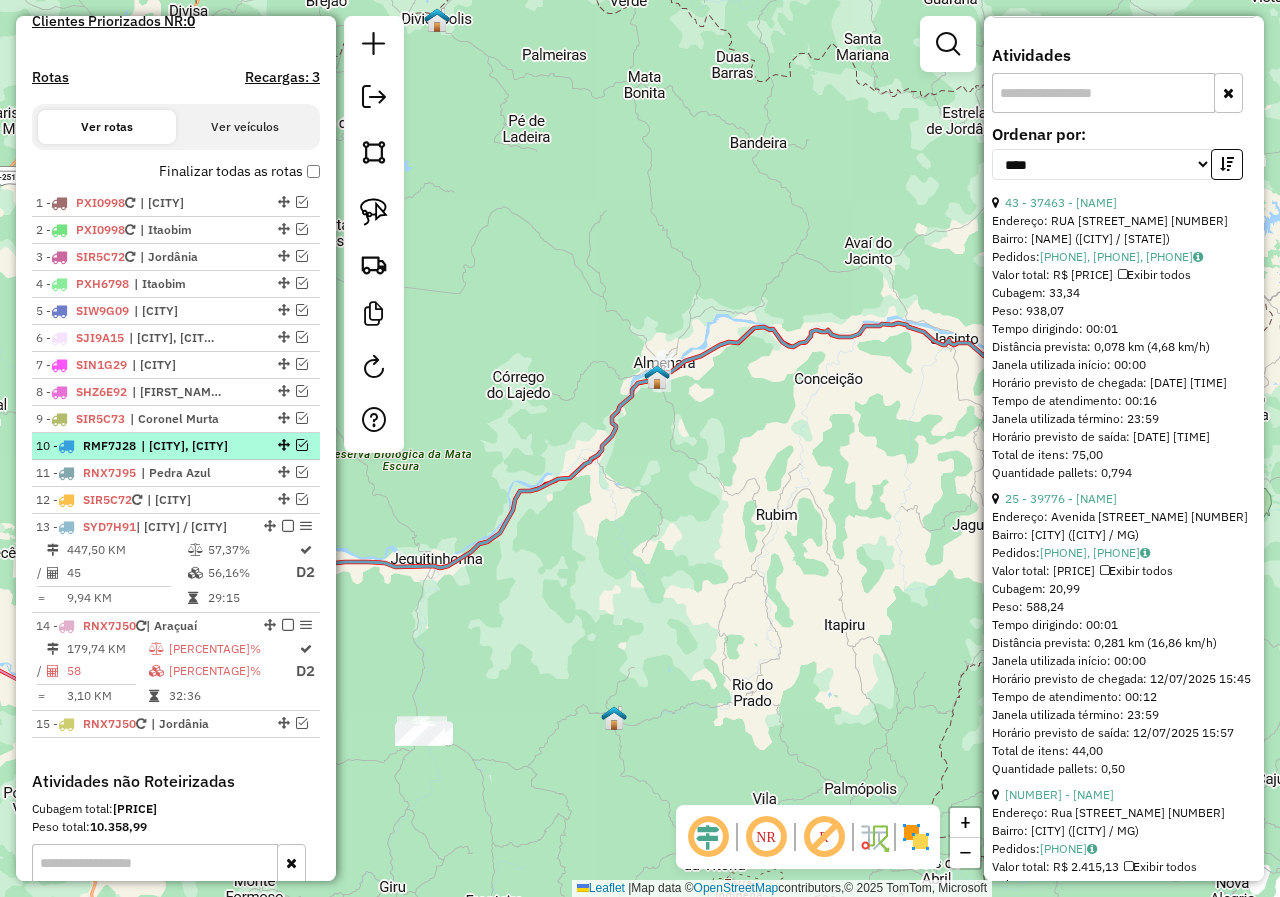 click at bounding box center (302, 445) 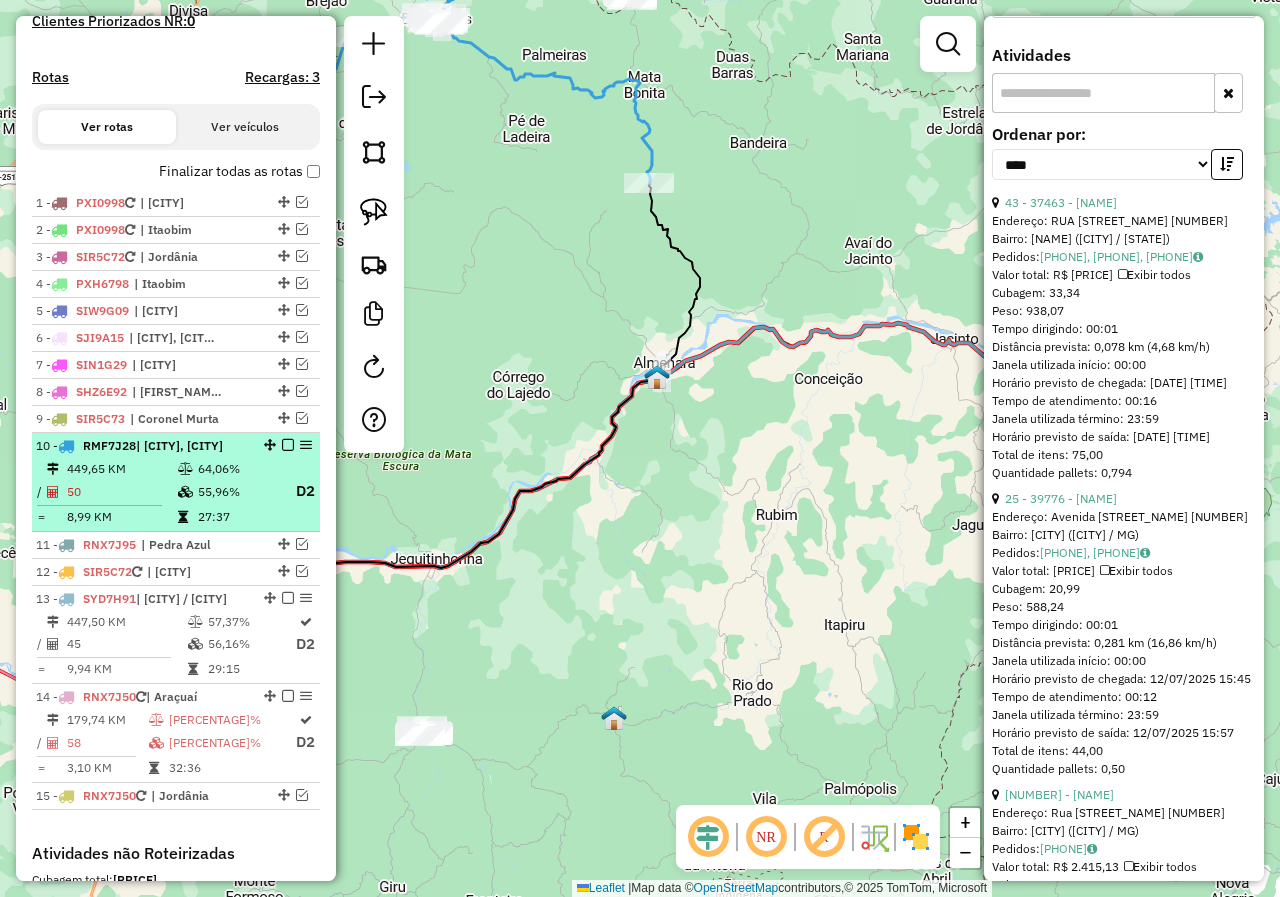 click on "64,06%" at bounding box center [237, 469] 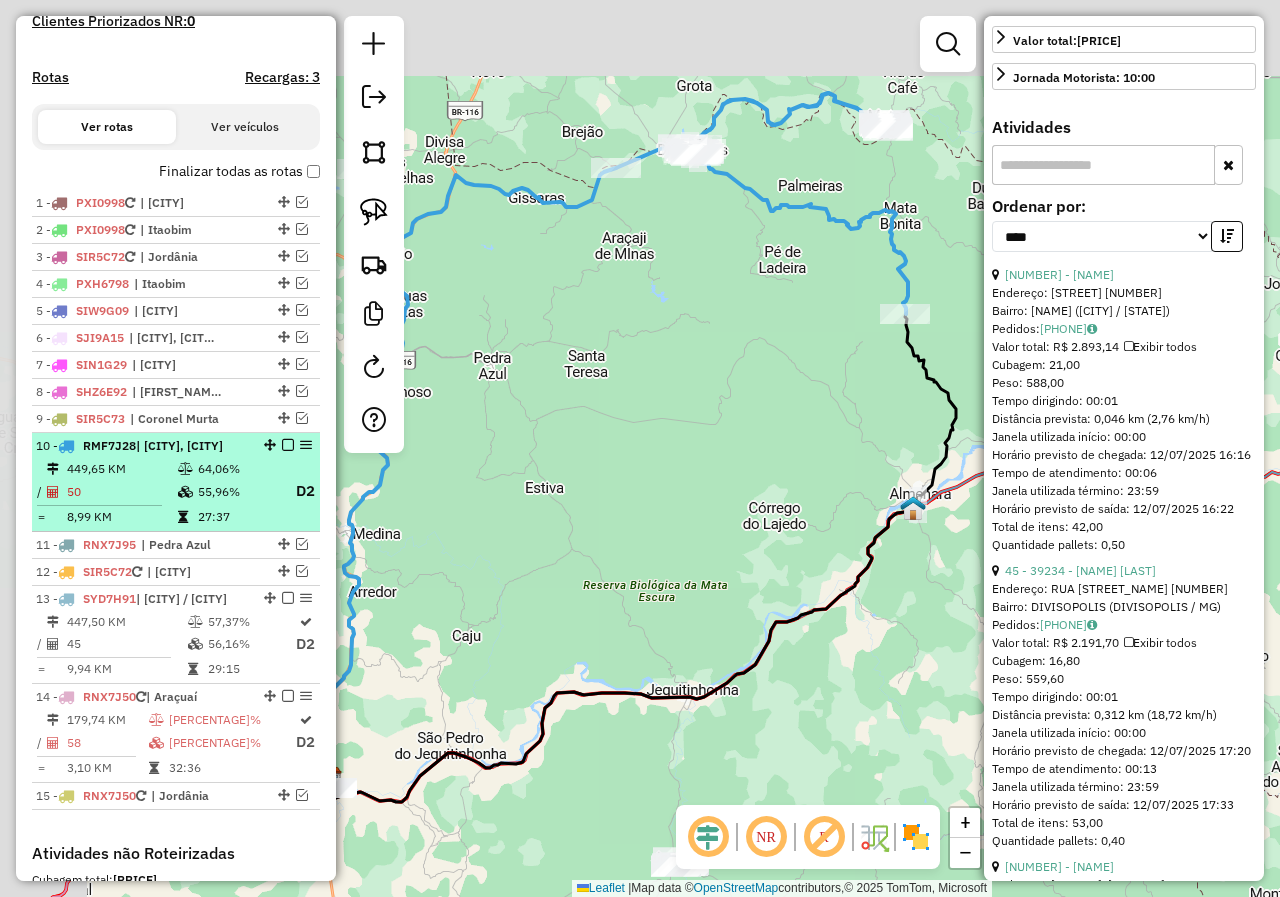 scroll, scrollTop: 864, scrollLeft: 0, axis: vertical 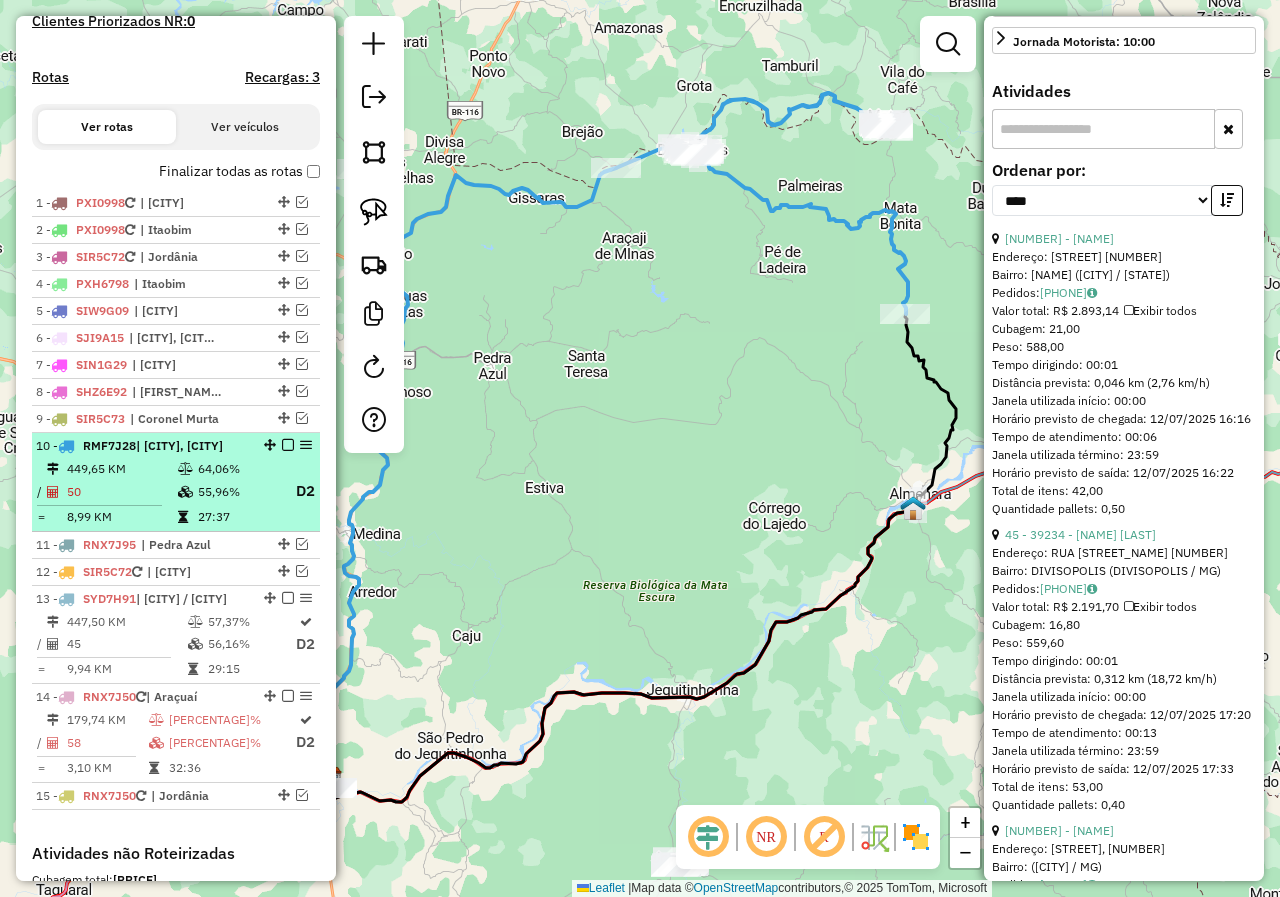 click at bounding box center (288, 445) 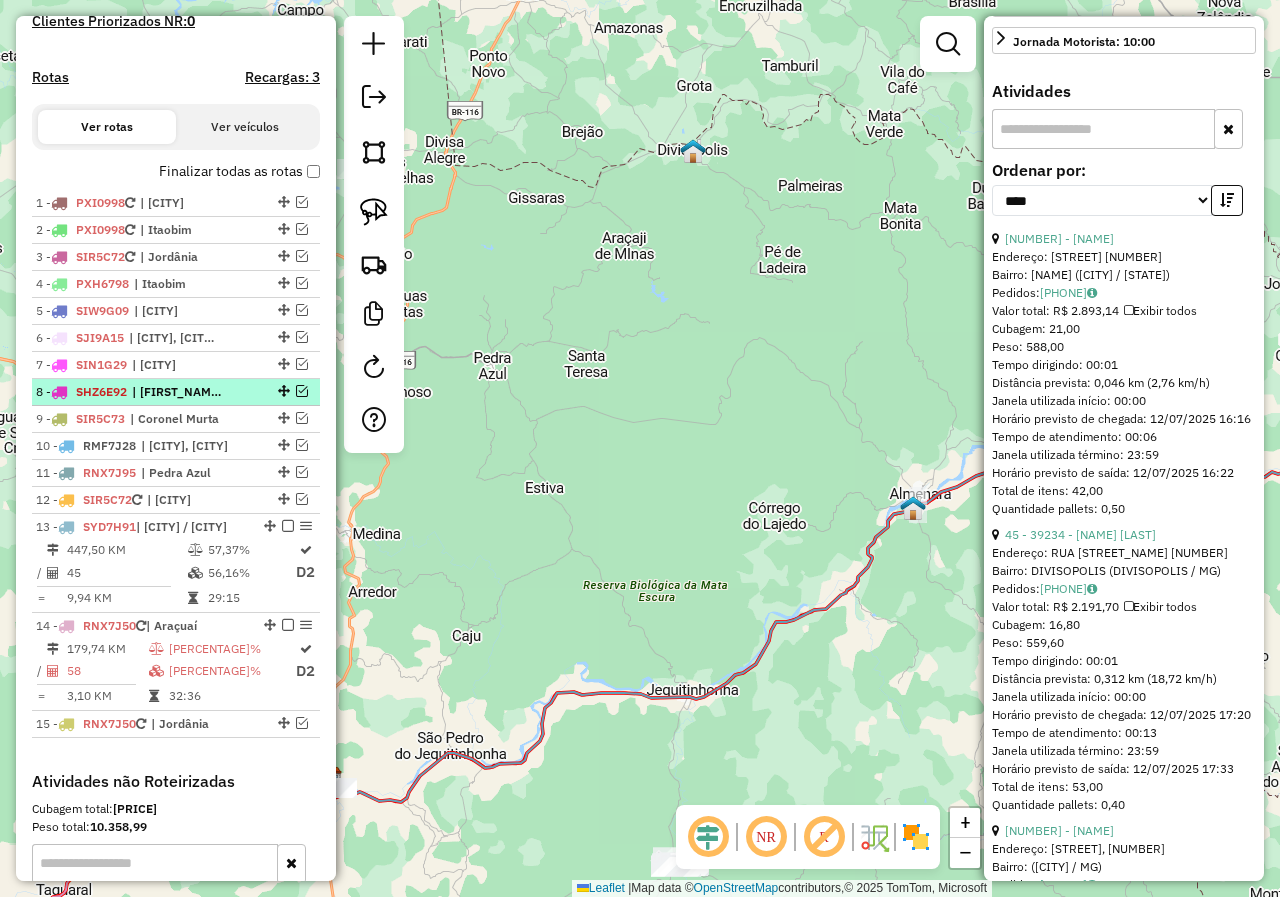 click at bounding box center (302, 391) 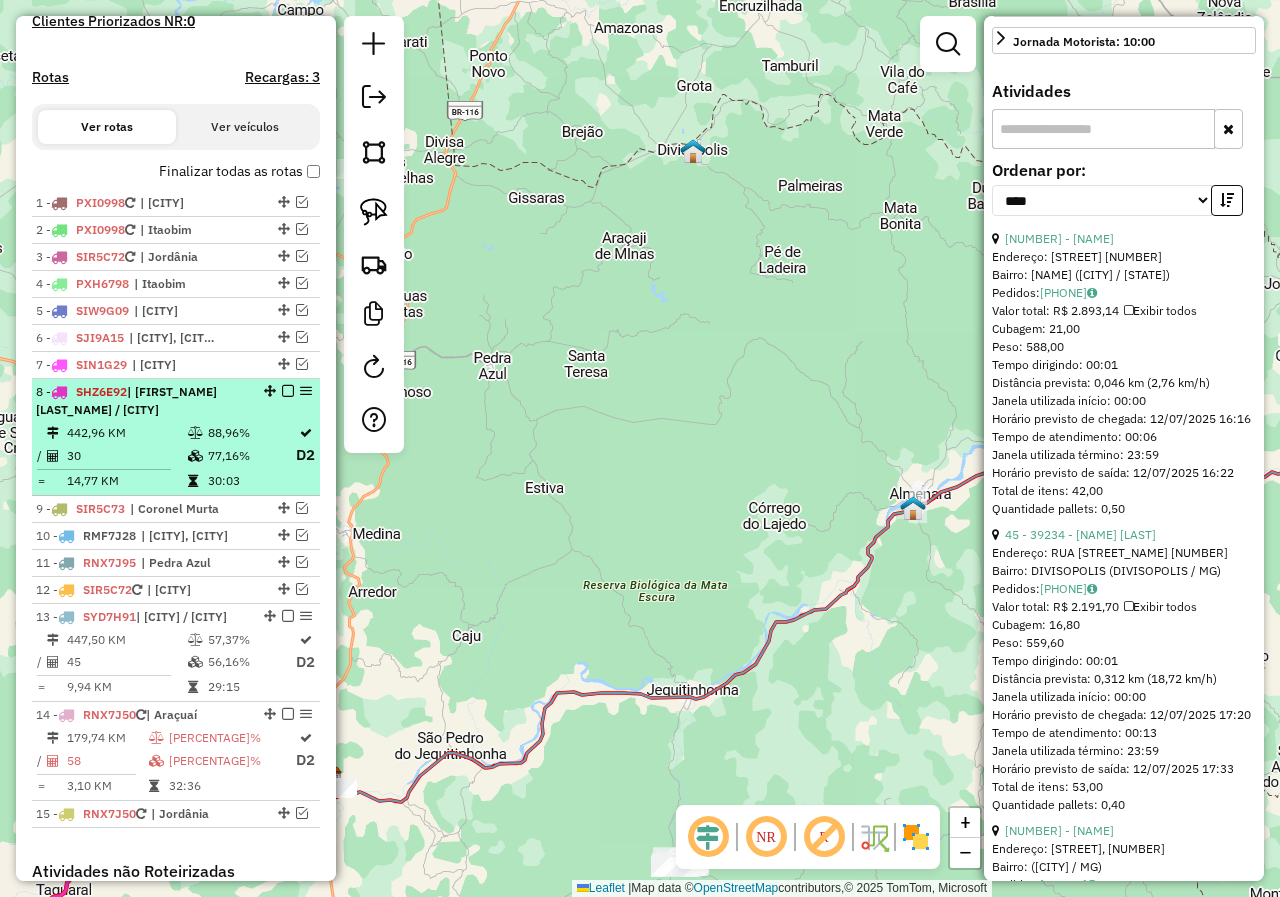 click on "77,16%" at bounding box center (251, 455) 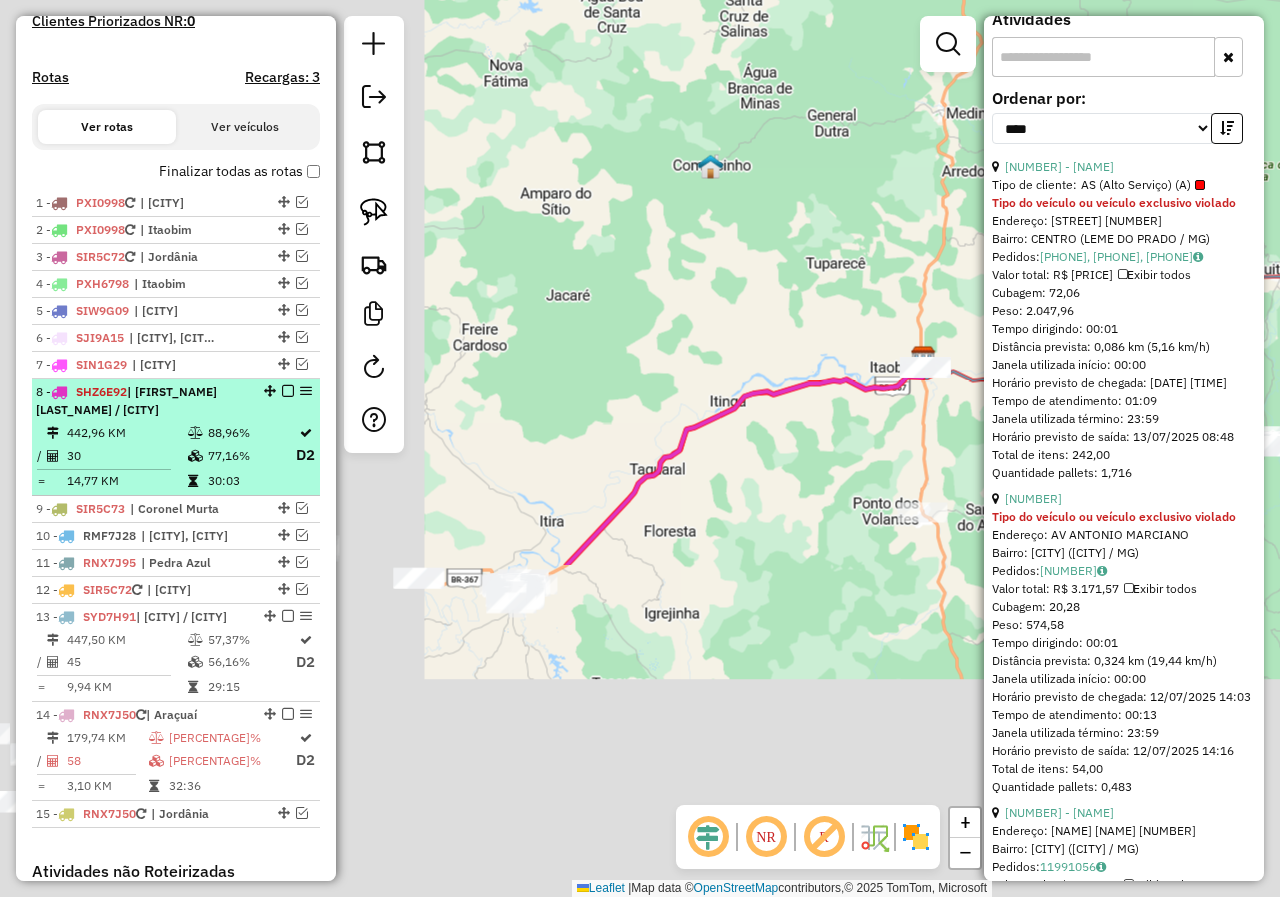 scroll, scrollTop: 846, scrollLeft: 0, axis: vertical 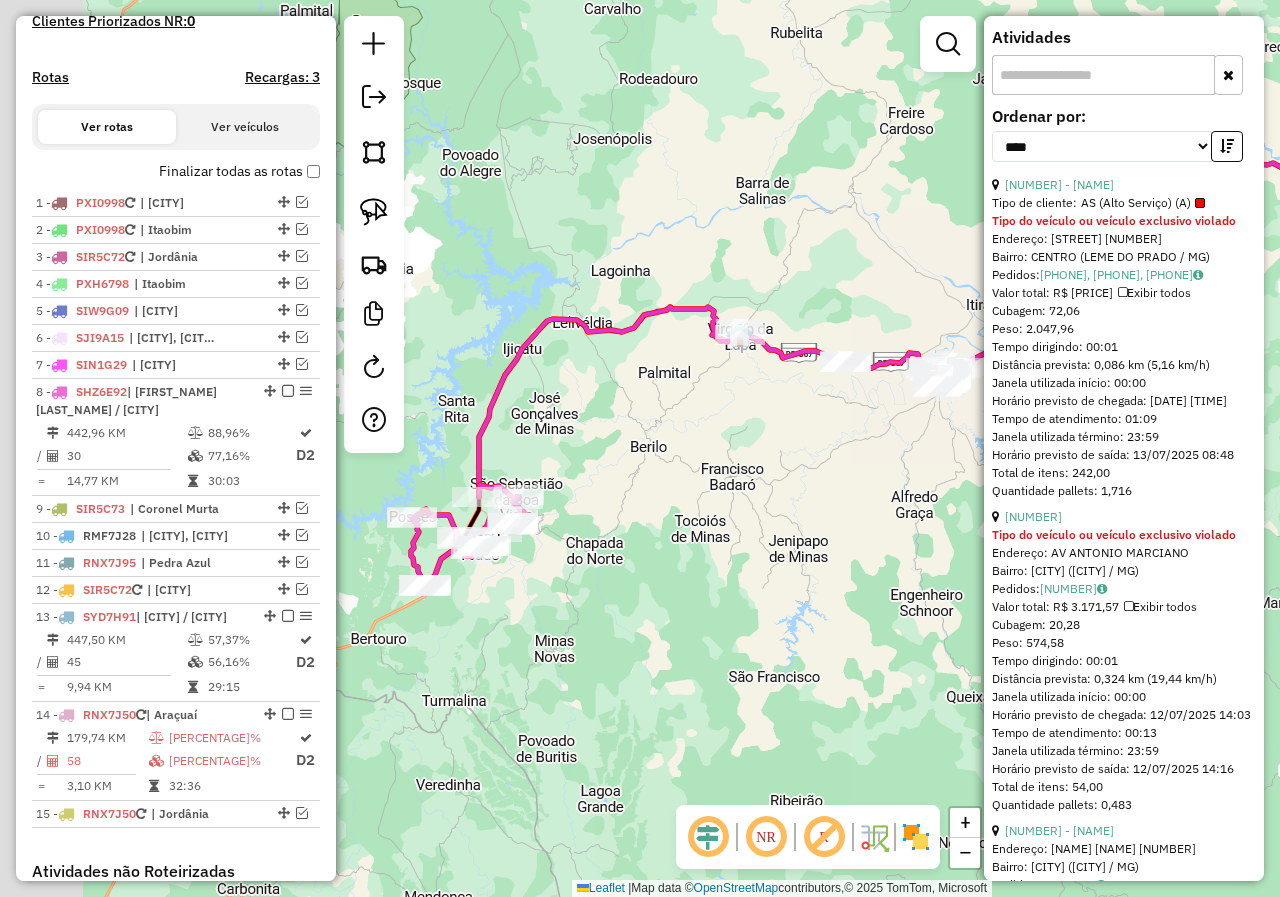 drag, startPoint x: 553, startPoint y: 581, endPoint x: 848, endPoint y: 470, distance: 315.19202 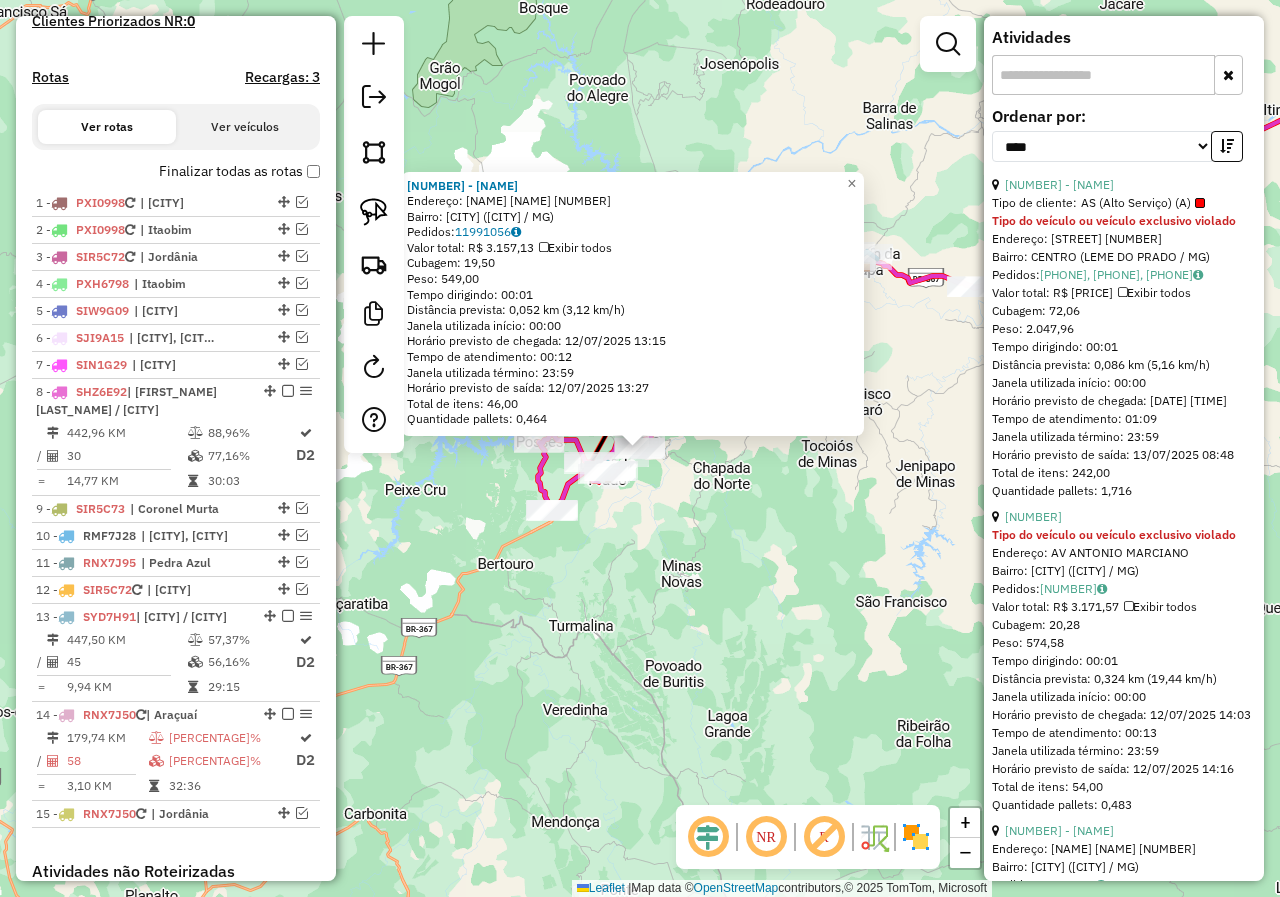 scroll, scrollTop: 959, scrollLeft: 0, axis: vertical 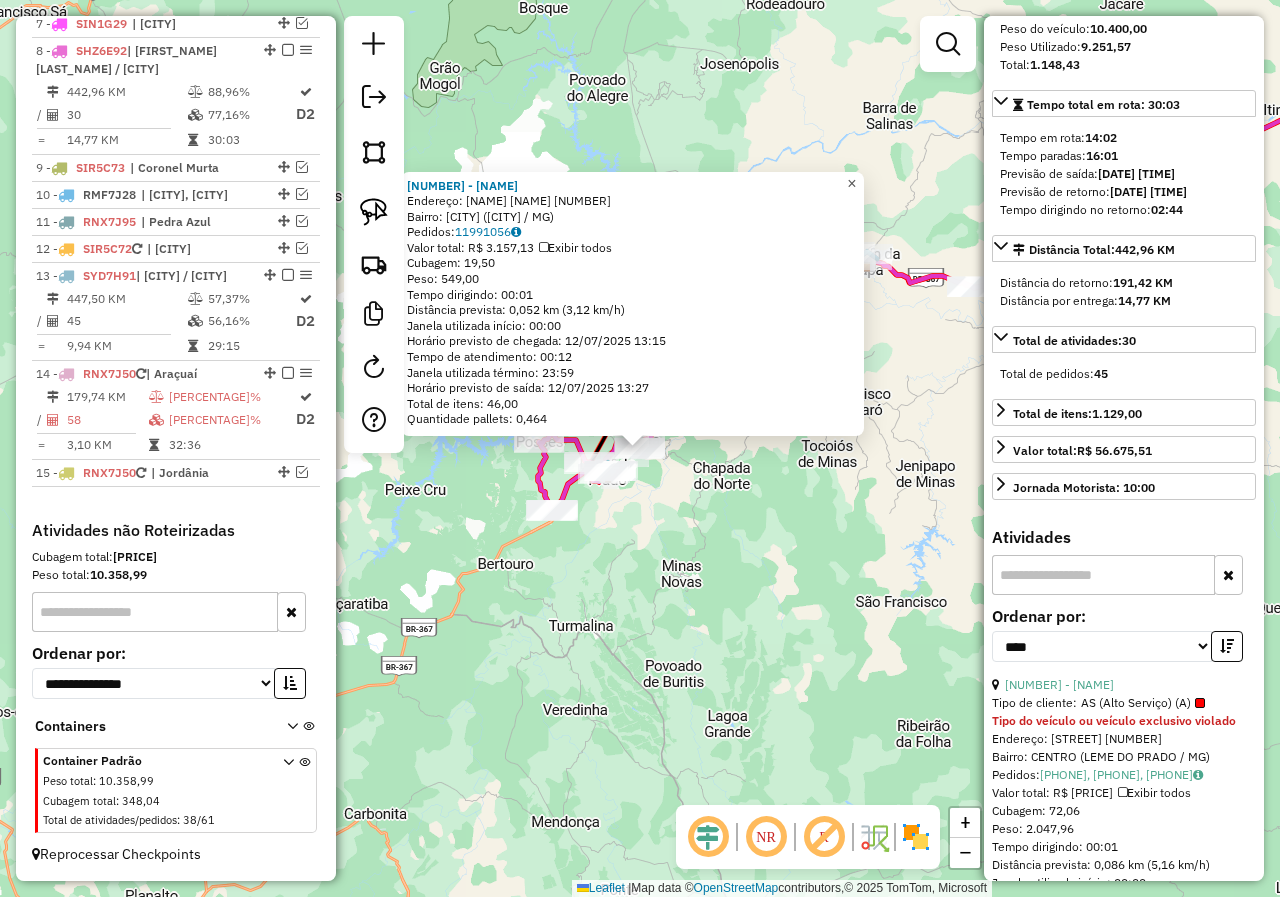 click on "×" 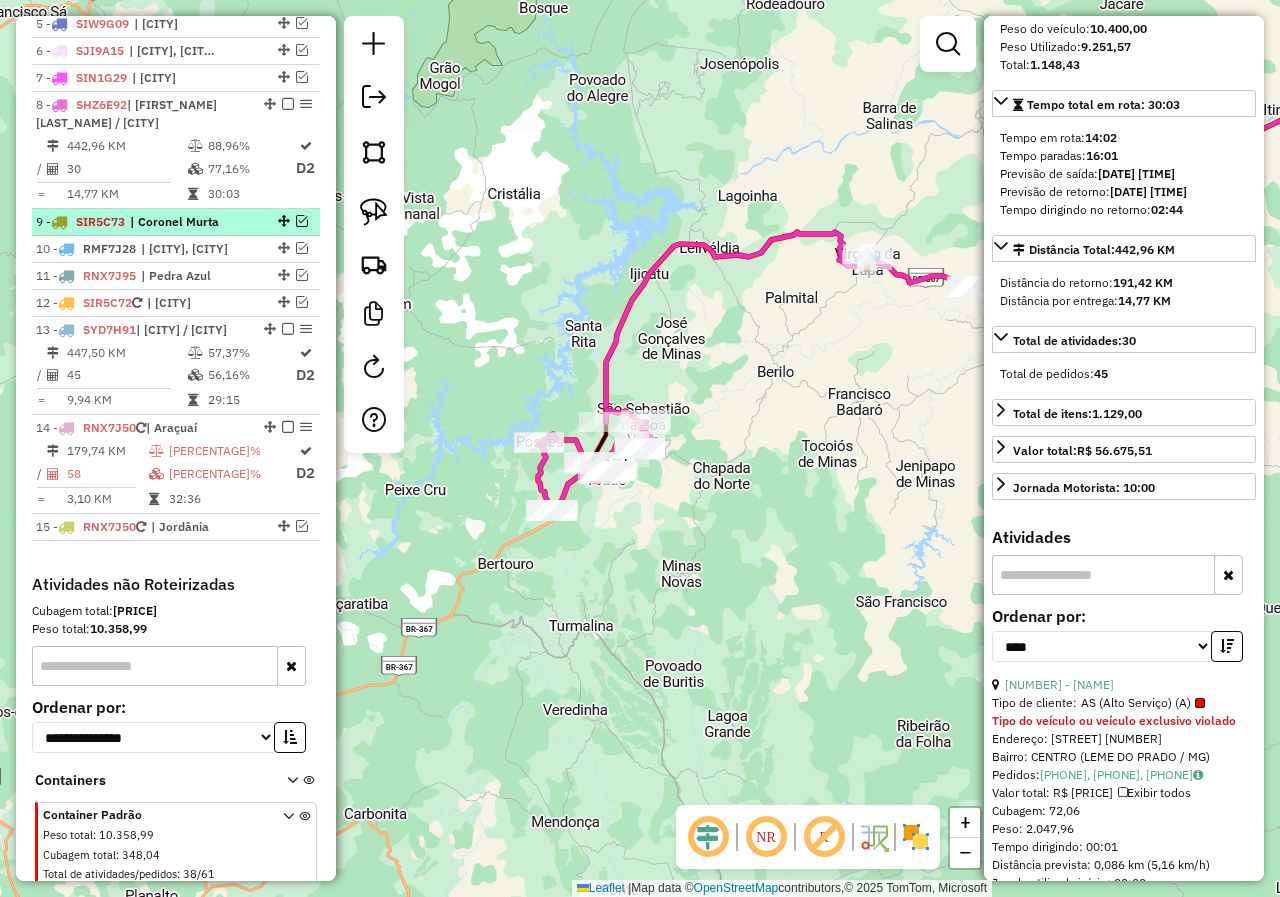 scroll, scrollTop: 859, scrollLeft: 0, axis: vertical 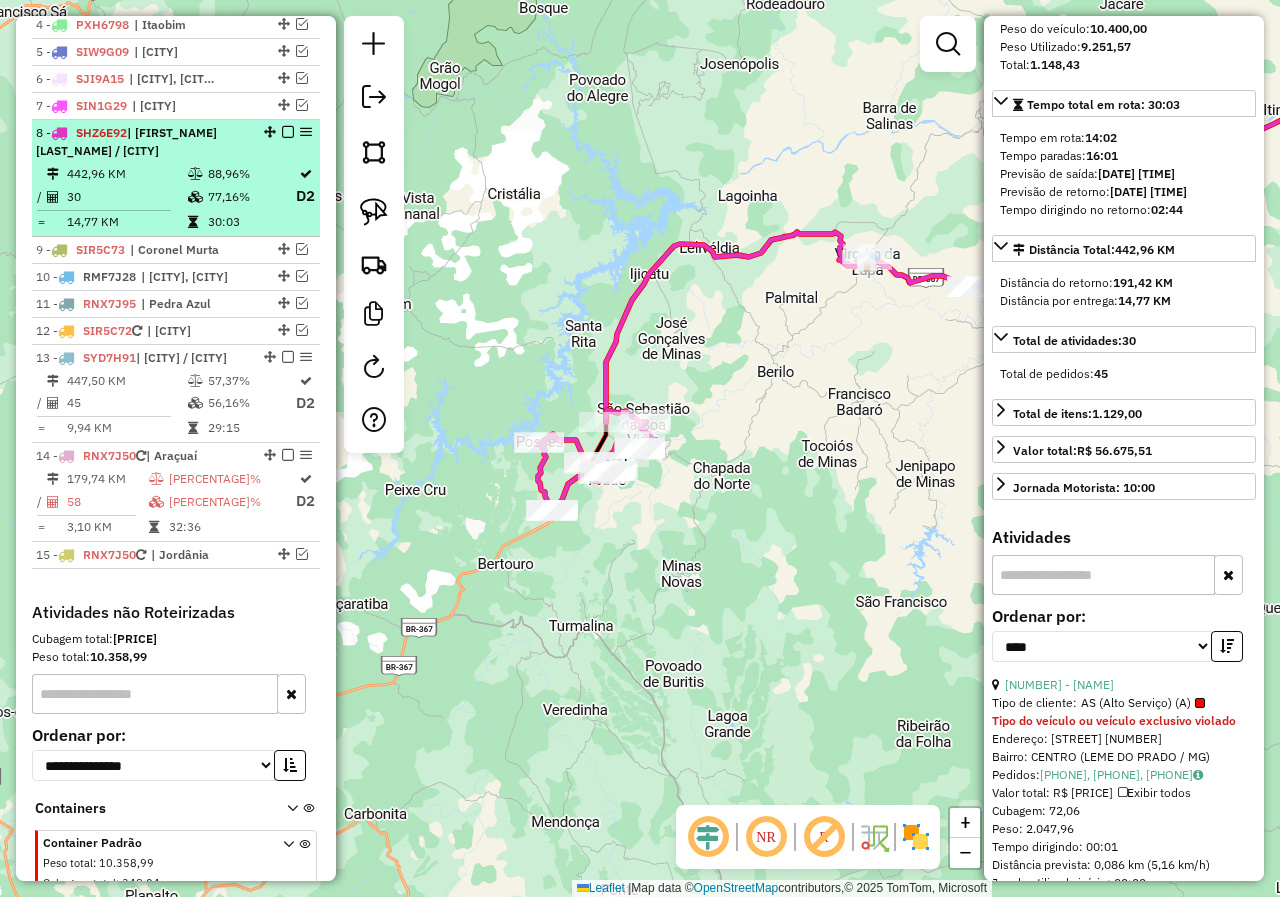 click on "77,16%" at bounding box center (251, 196) 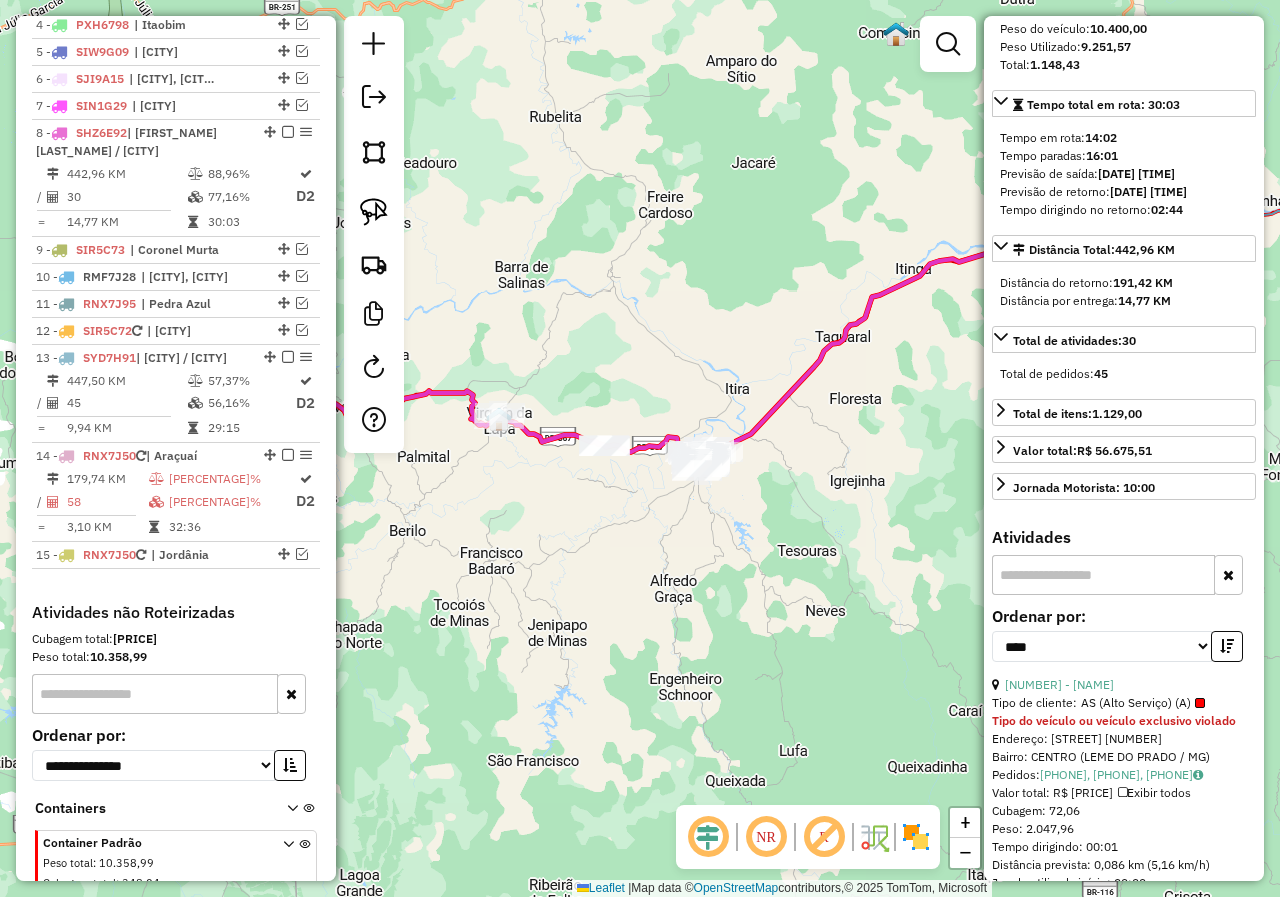 scroll, scrollTop: 446, scrollLeft: 0, axis: vertical 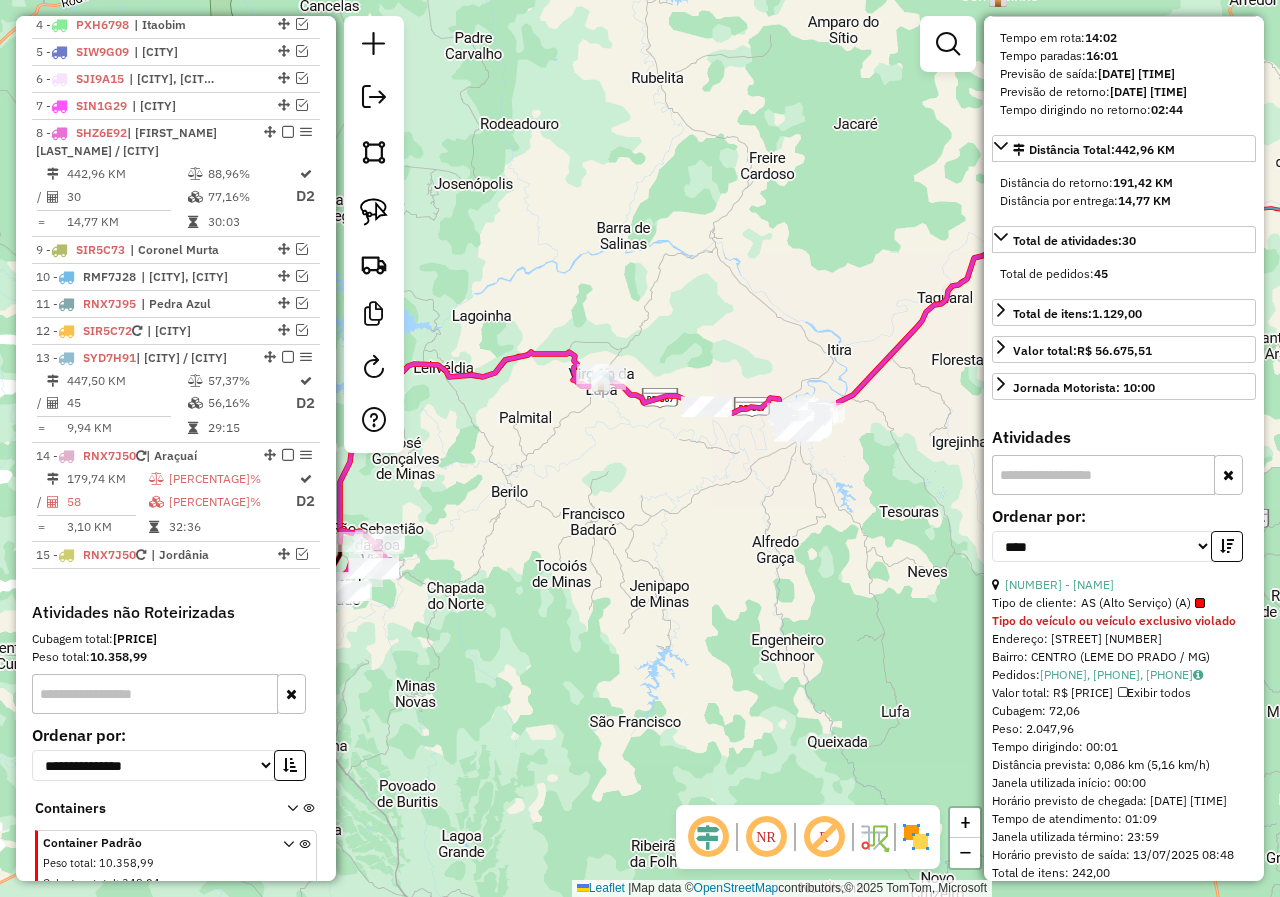 drag, startPoint x: 642, startPoint y: 637, endPoint x: 776, endPoint y: 585, distance: 143.73587 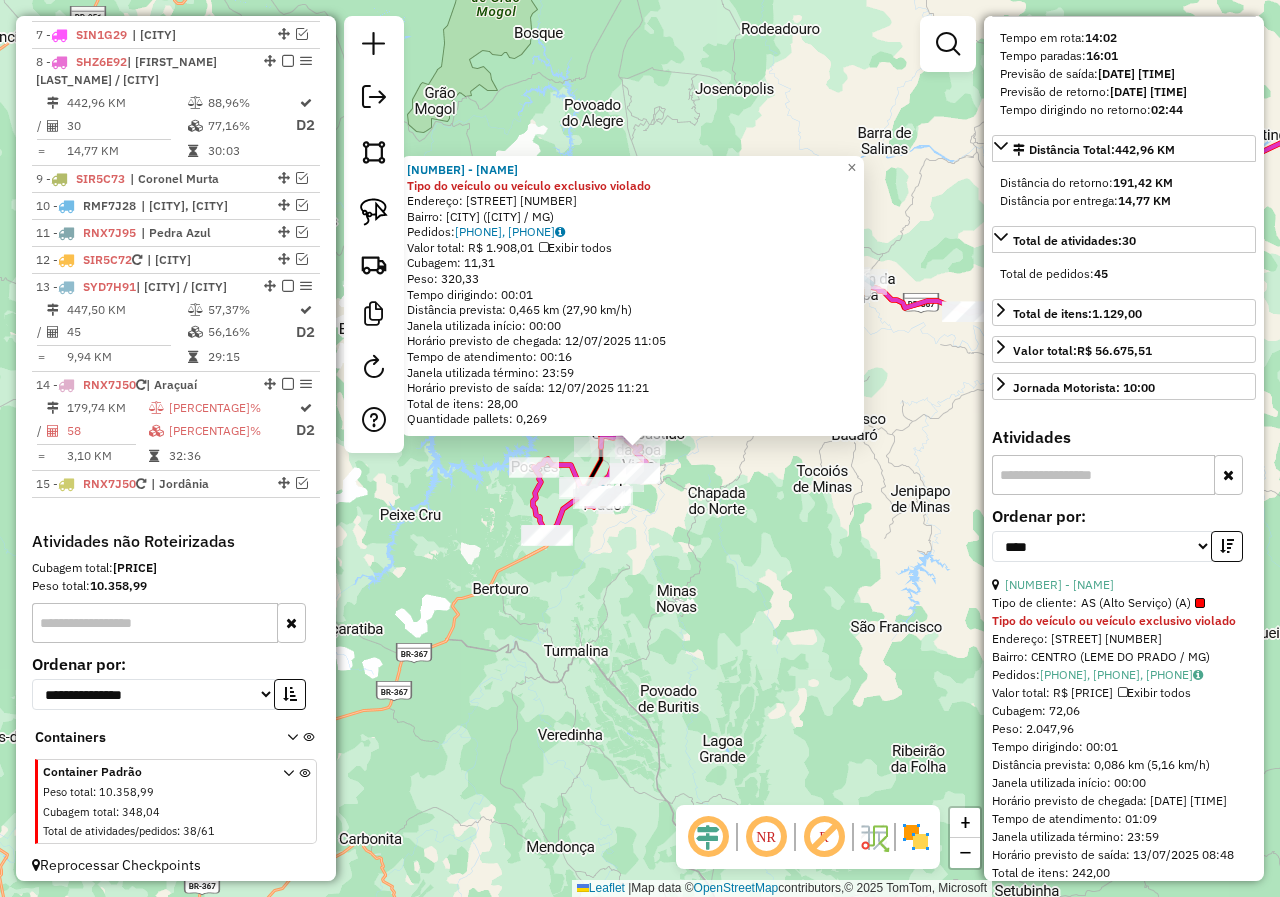 scroll, scrollTop: 959, scrollLeft: 0, axis: vertical 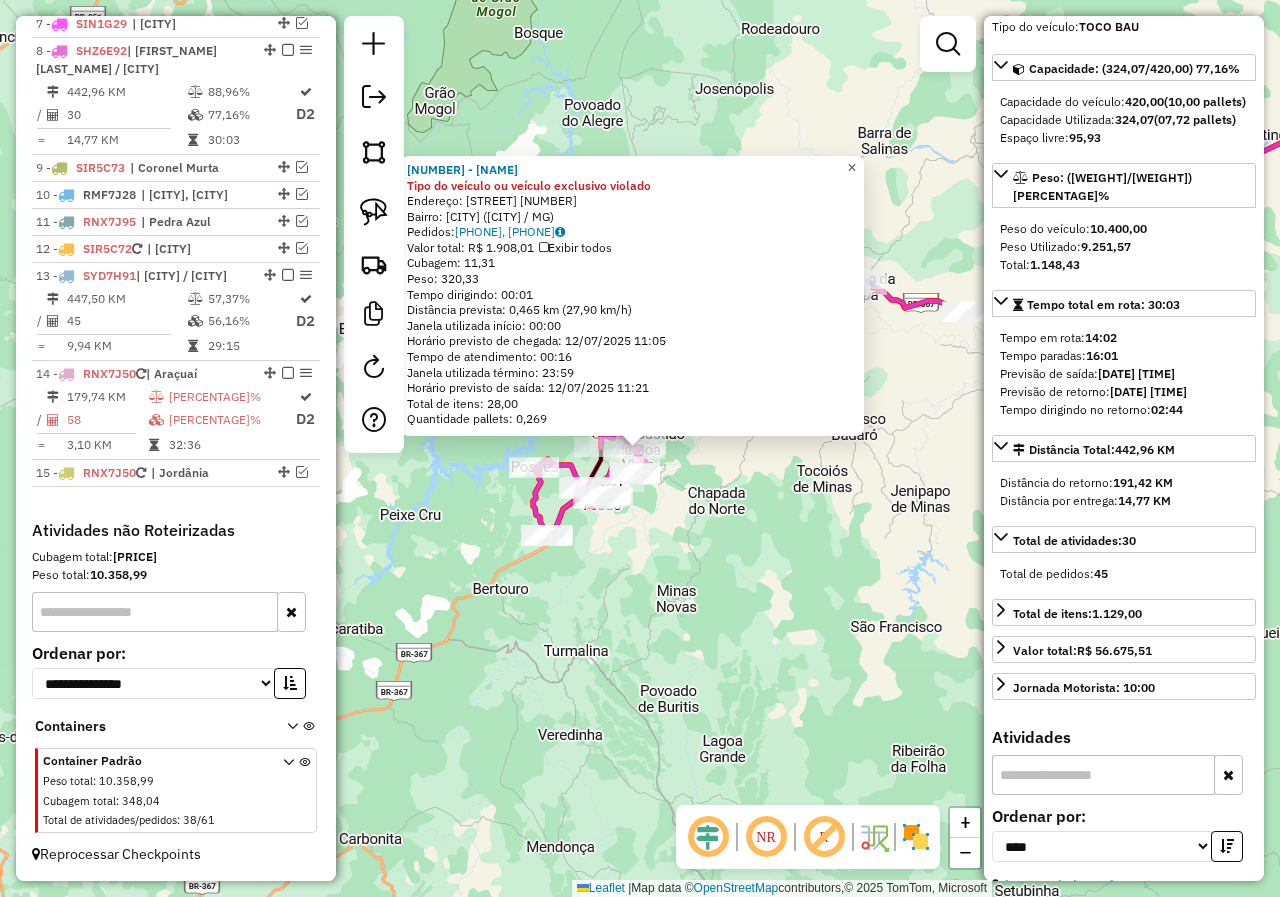 click on "×" 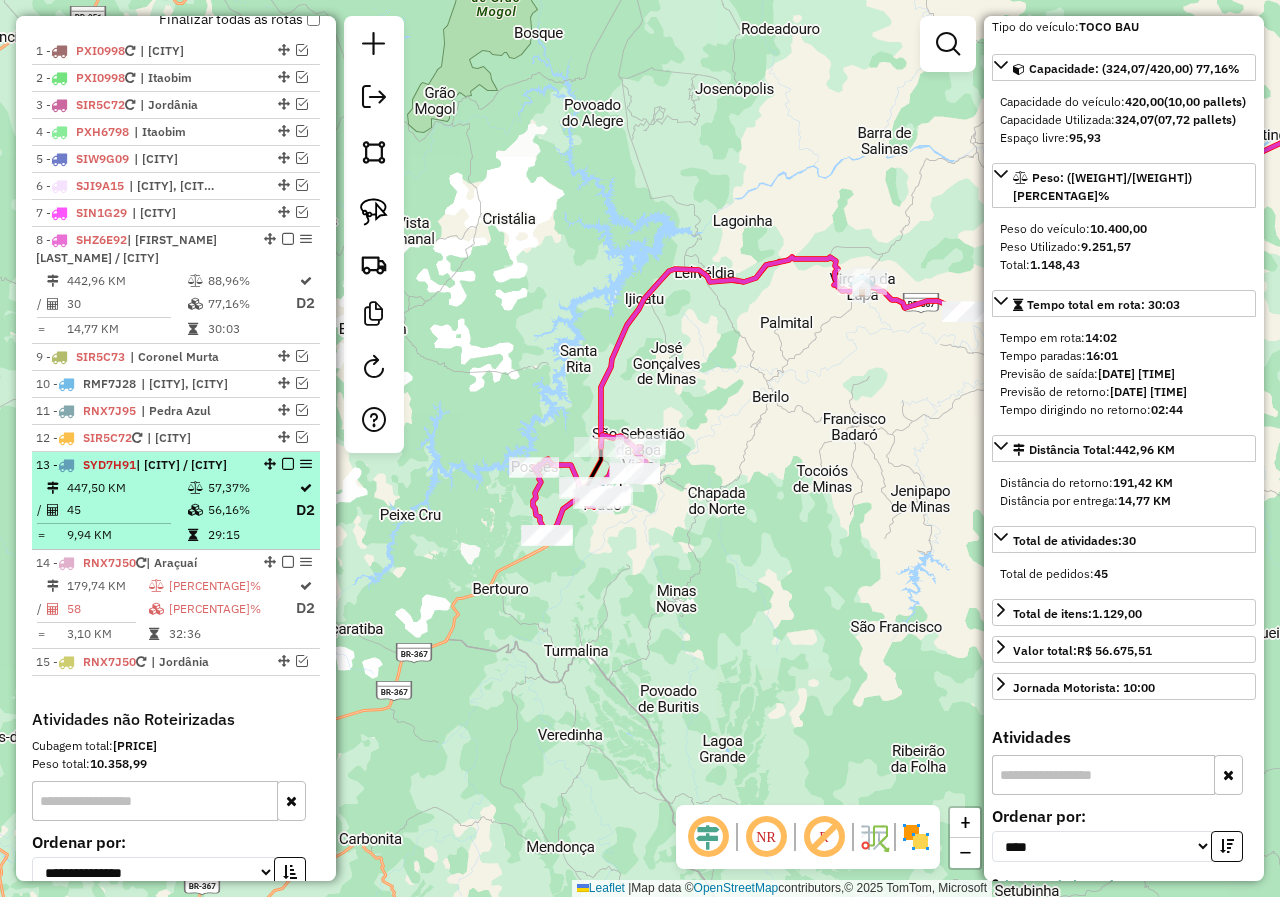 scroll, scrollTop: 659, scrollLeft: 0, axis: vertical 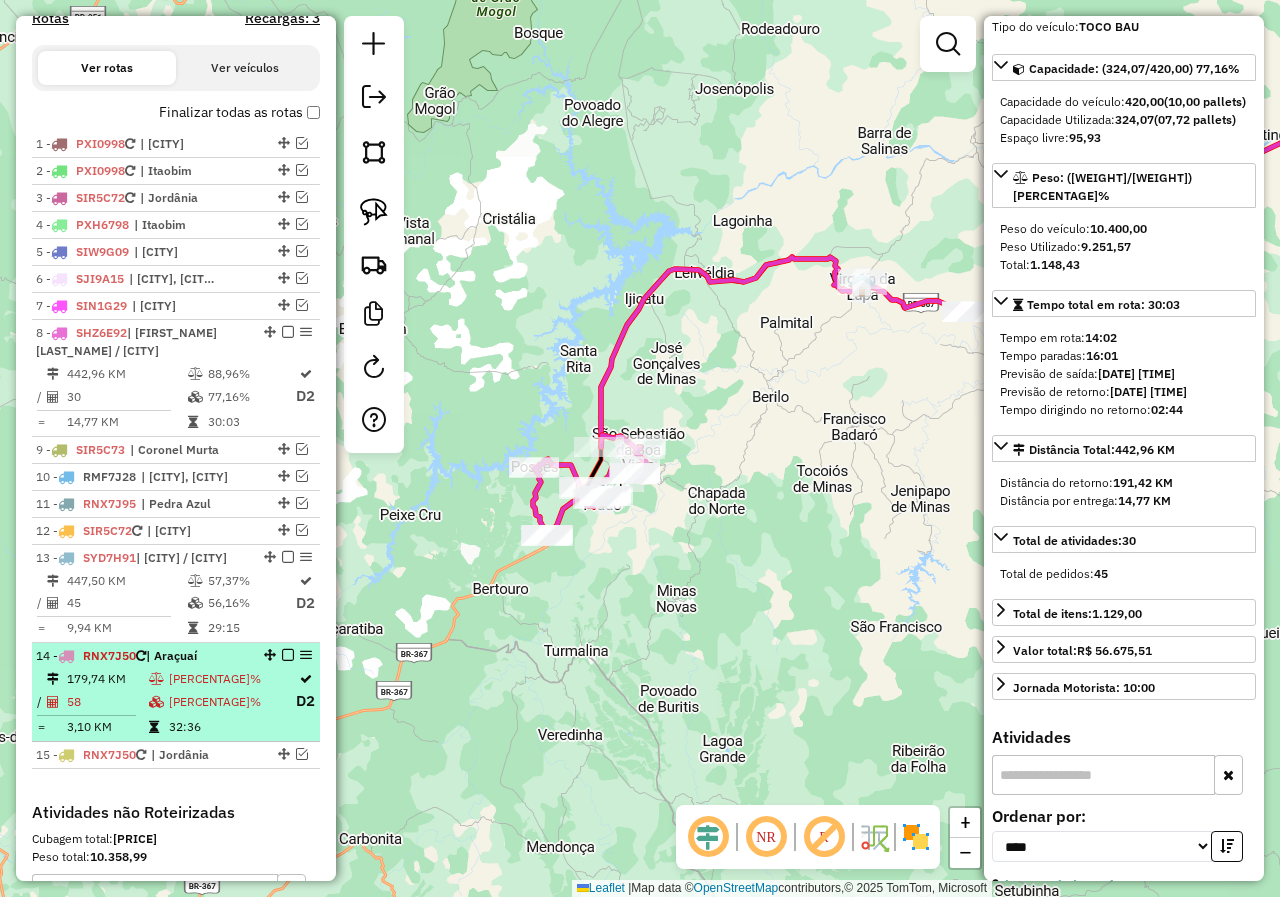 click on "14 -       RNX7J50   | Araçuaí  179,74 KM   228,03%  /  58   199,61%   D2  =  3,10 KM   32:36" at bounding box center [176, 692] 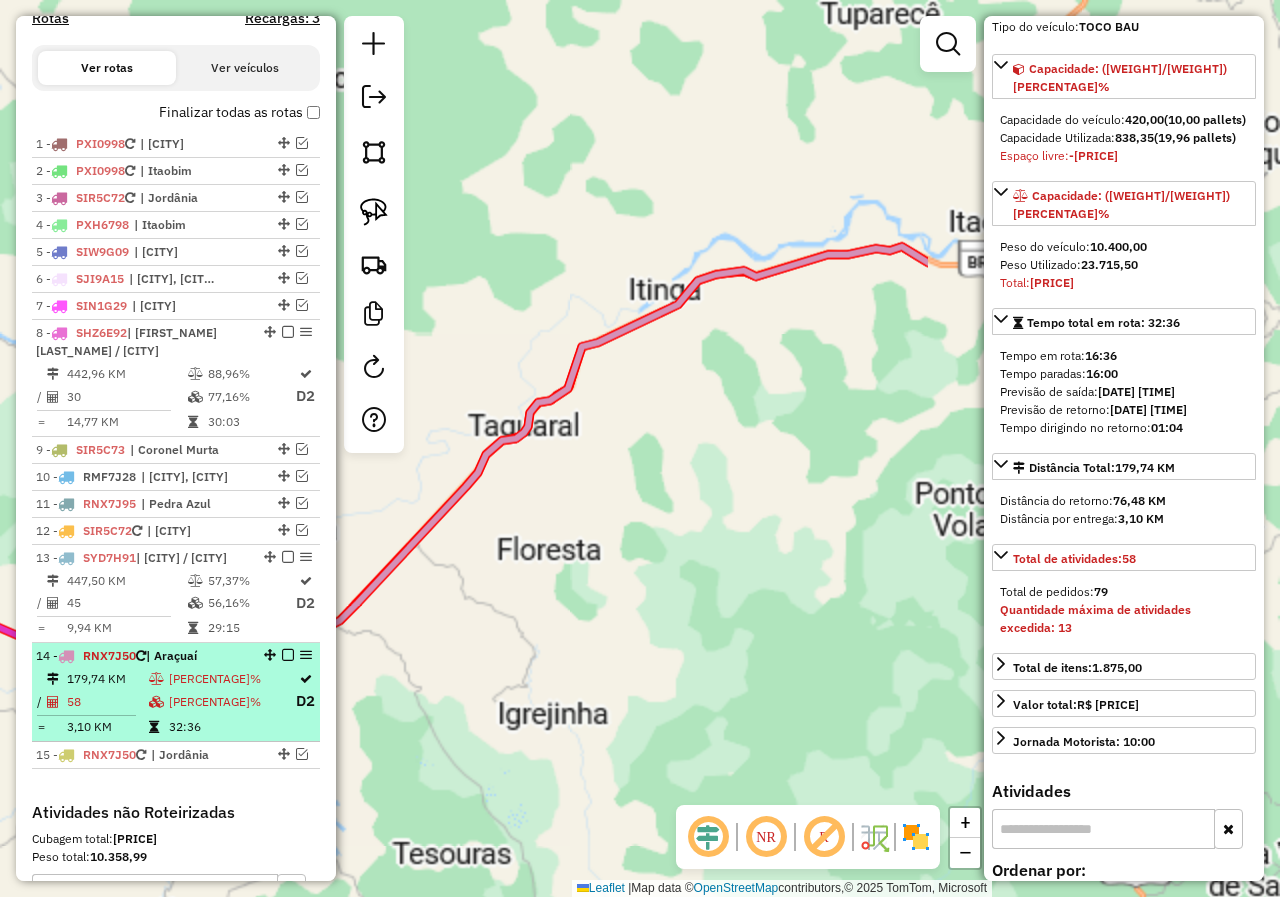 scroll, scrollTop: 128, scrollLeft: 0, axis: vertical 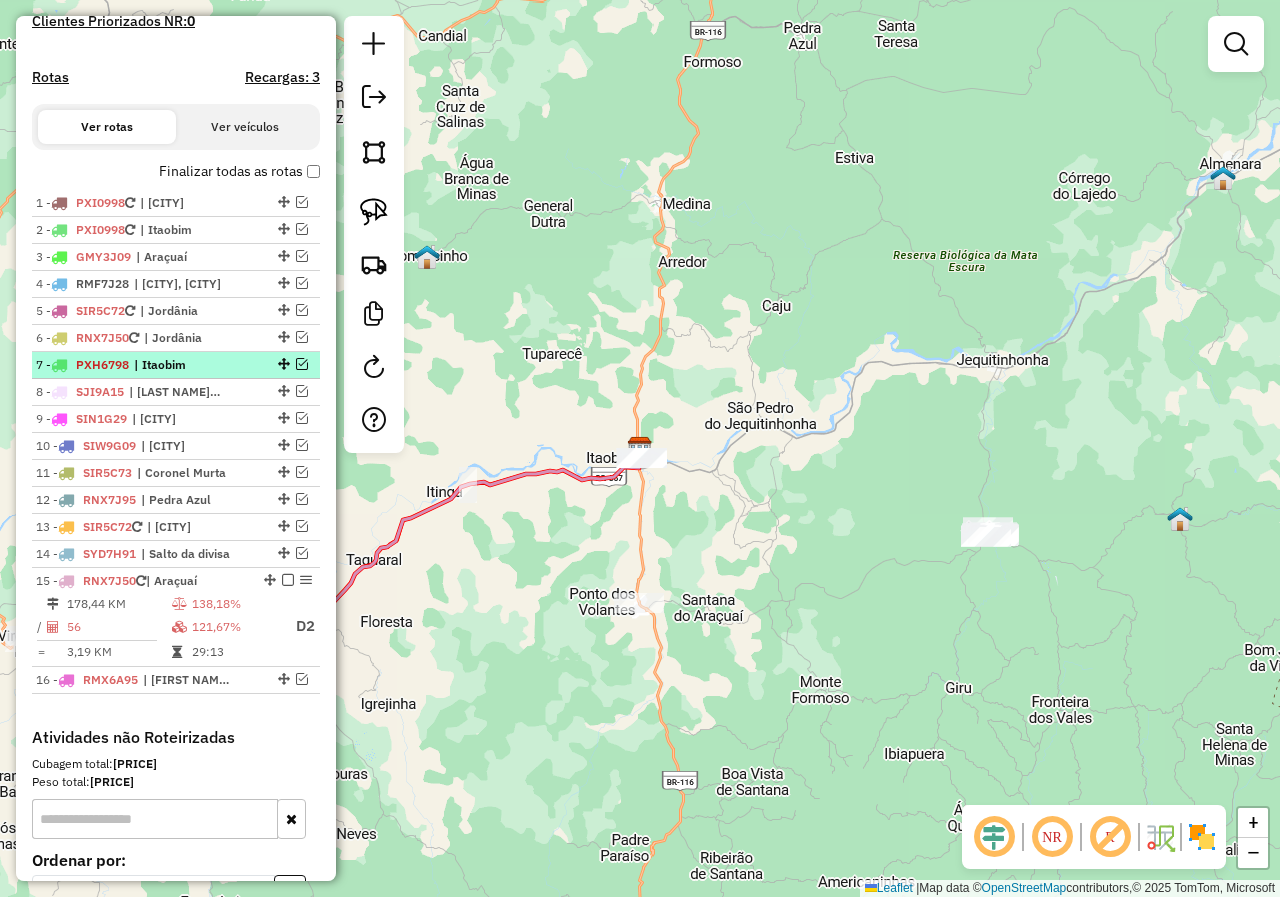 click on "| Itaobim" at bounding box center [180, 365] 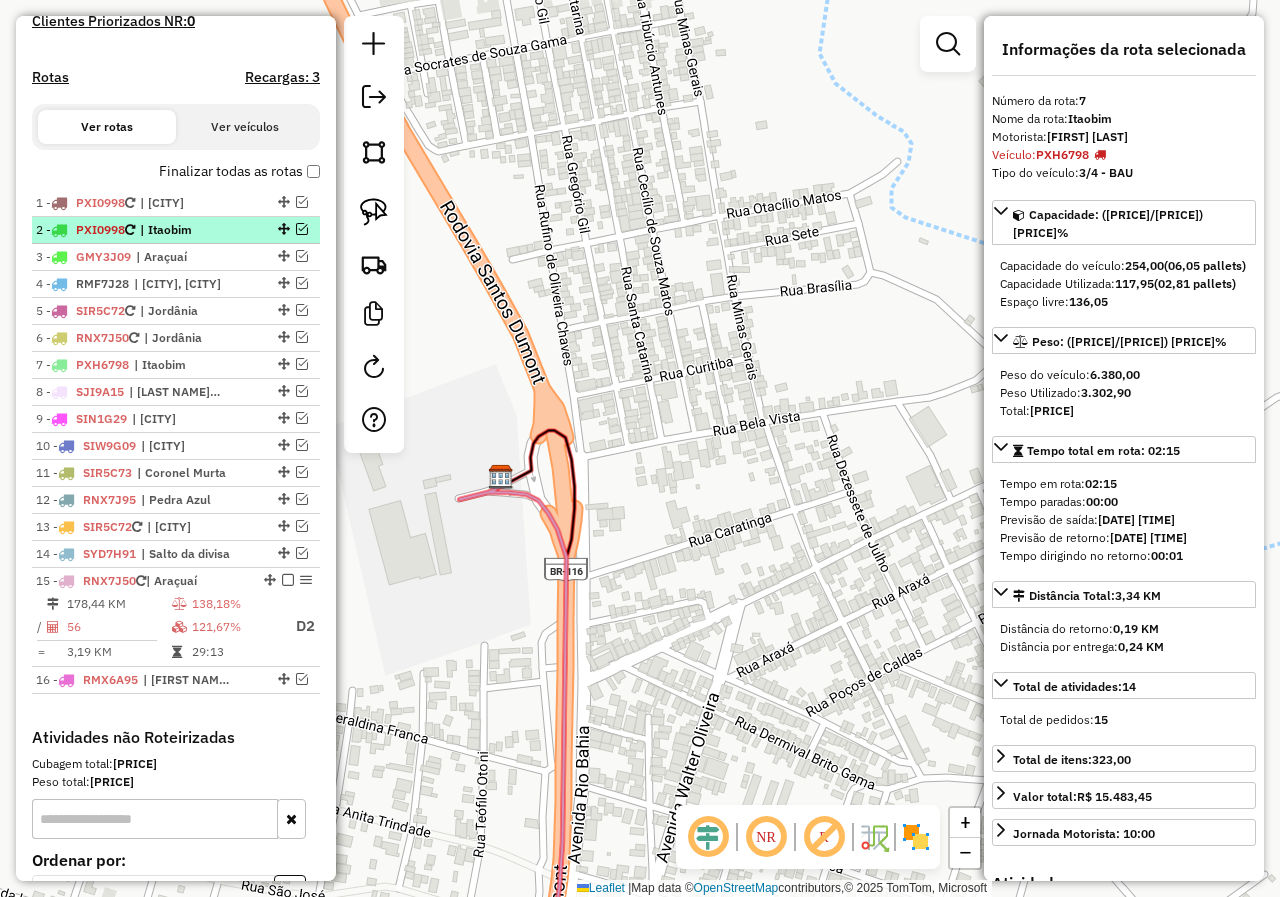 click on "| Itaobim" at bounding box center (186, 230) 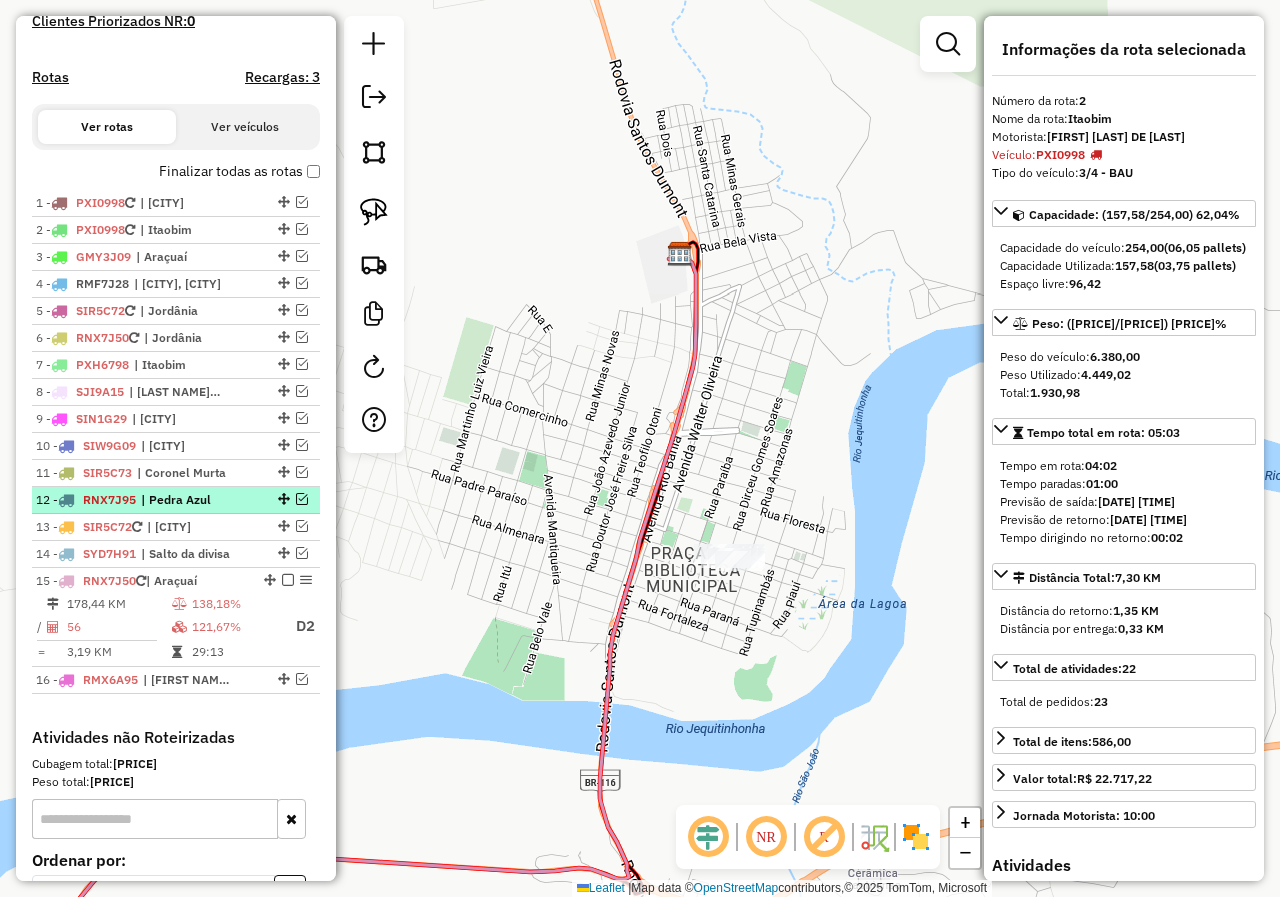 click on "12 -       RNX7J95   | Pedra Azul" at bounding box center (142, 500) 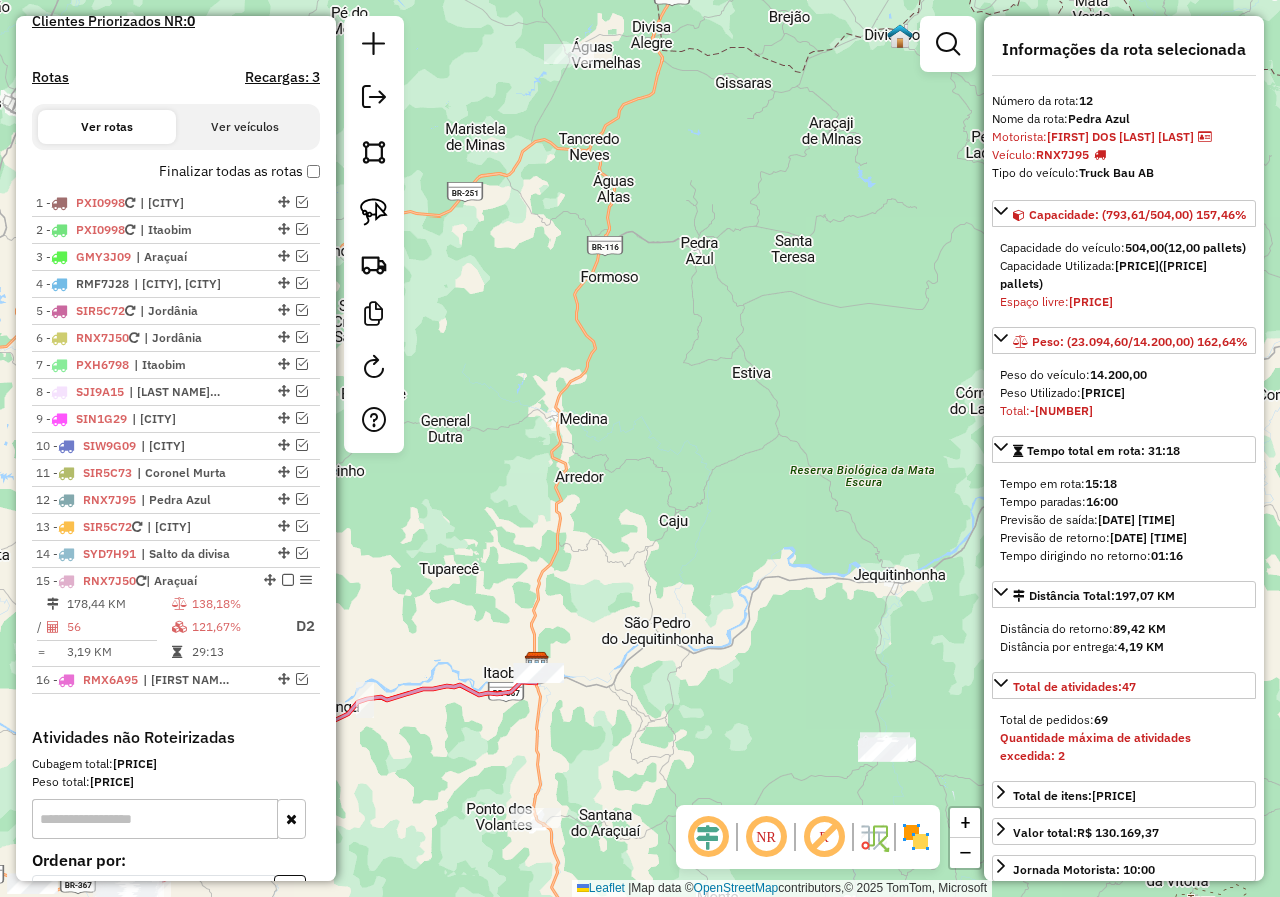 drag, startPoint x: 524, startPoint y: 573, endPoint x: 617, endPoint y: 530, distance: 102.45975 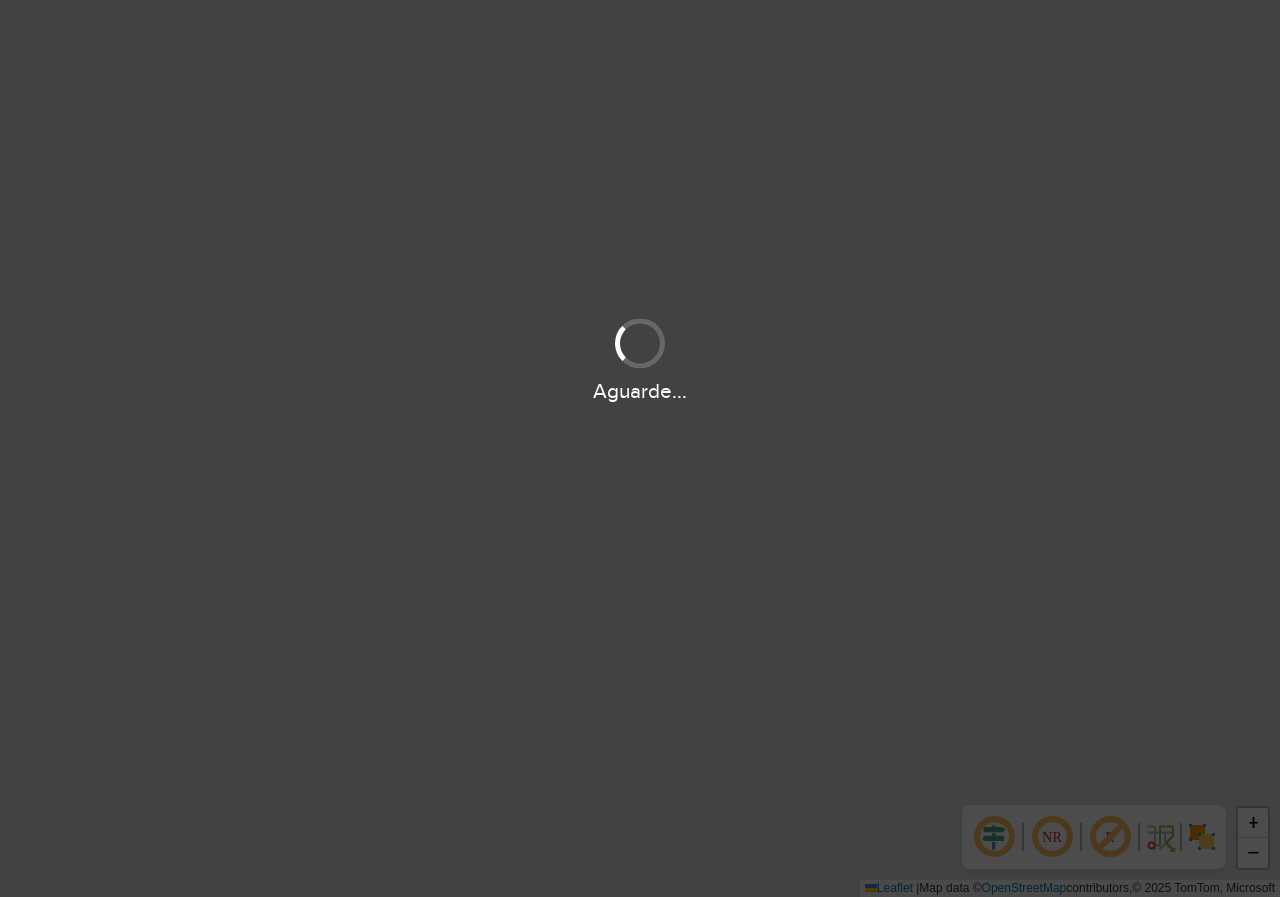 scroll, scrollTop: 0, scrollLeft: 0, axis: both 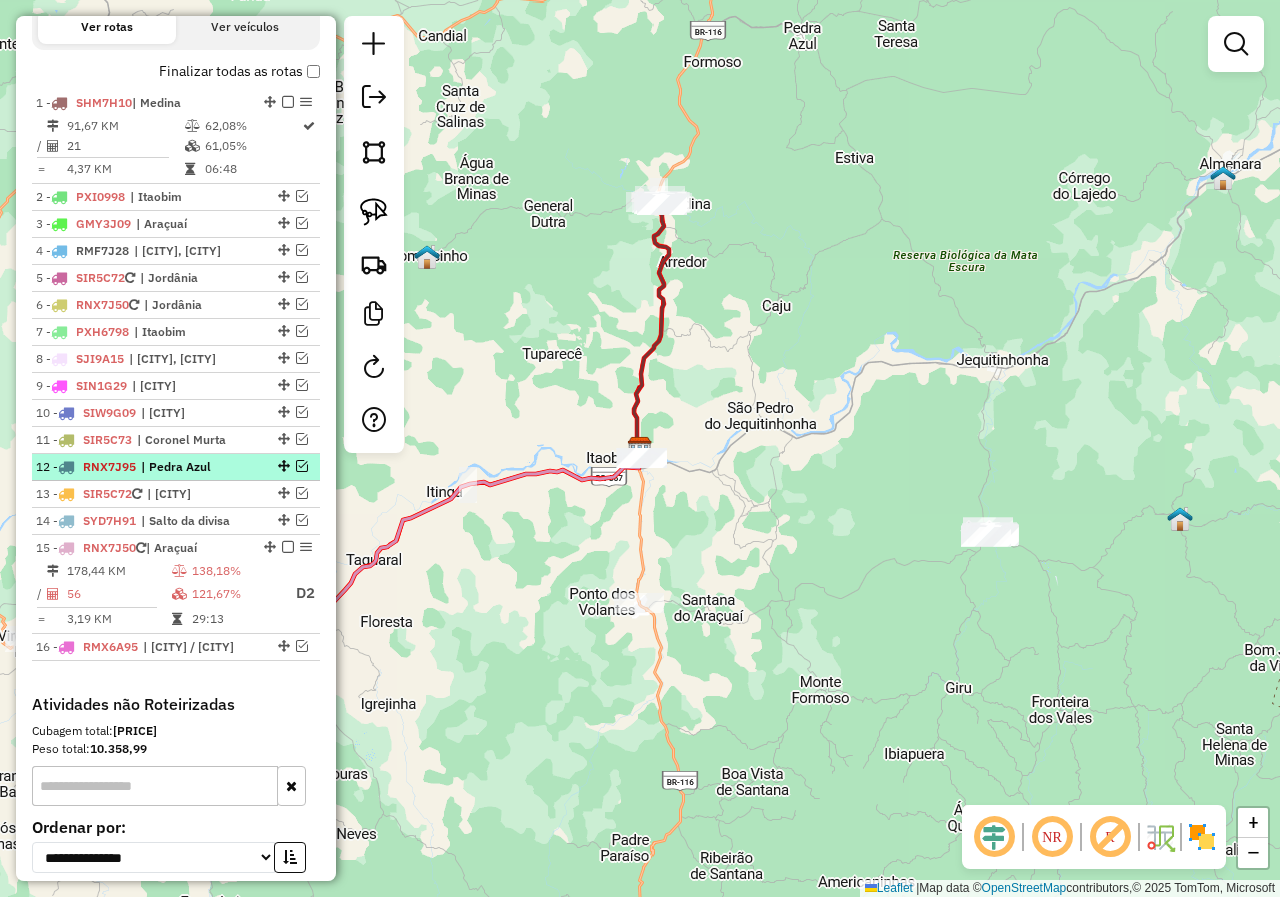 click at bounding box center [302, 466] 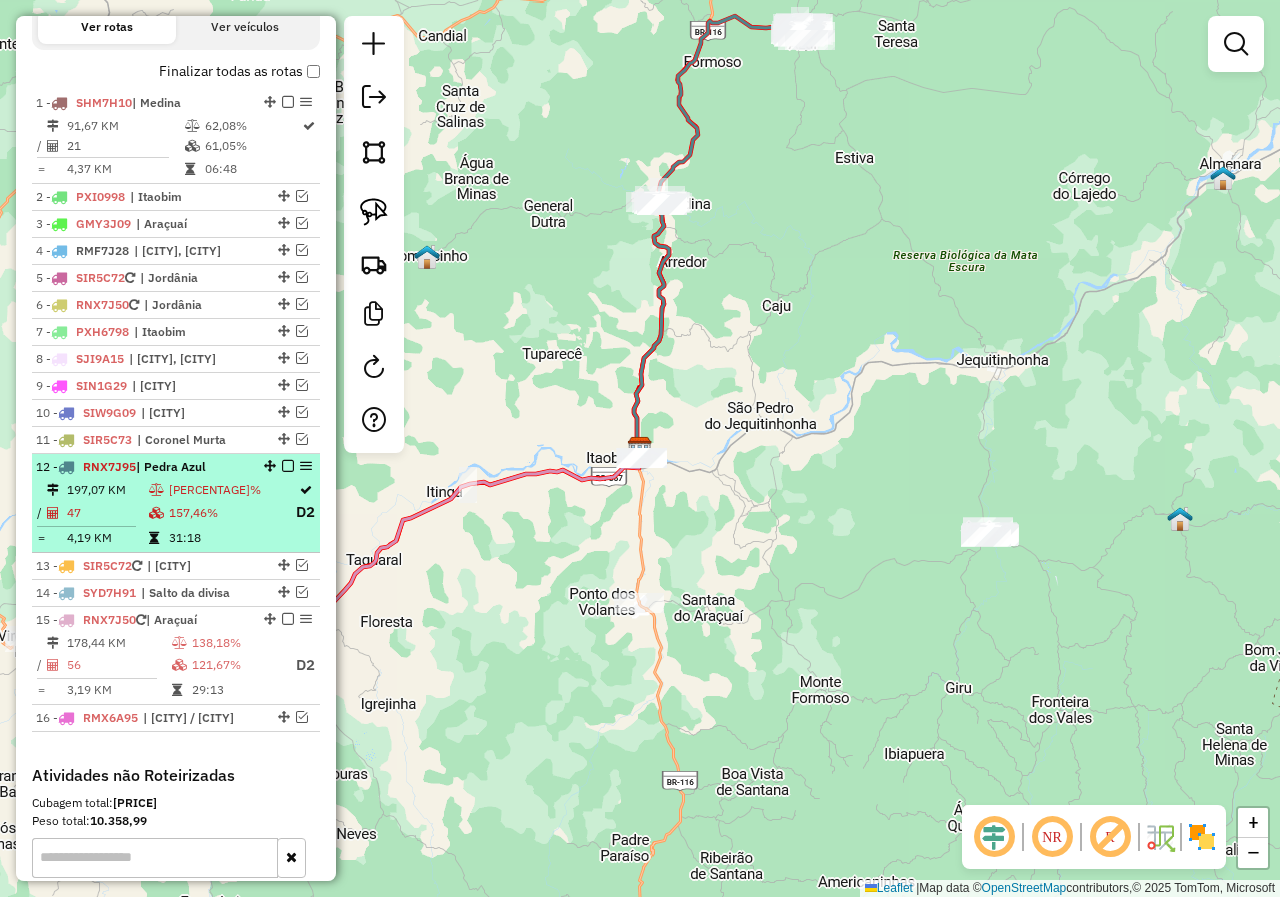 click on "157,46%" at bounding box center [231, 512] 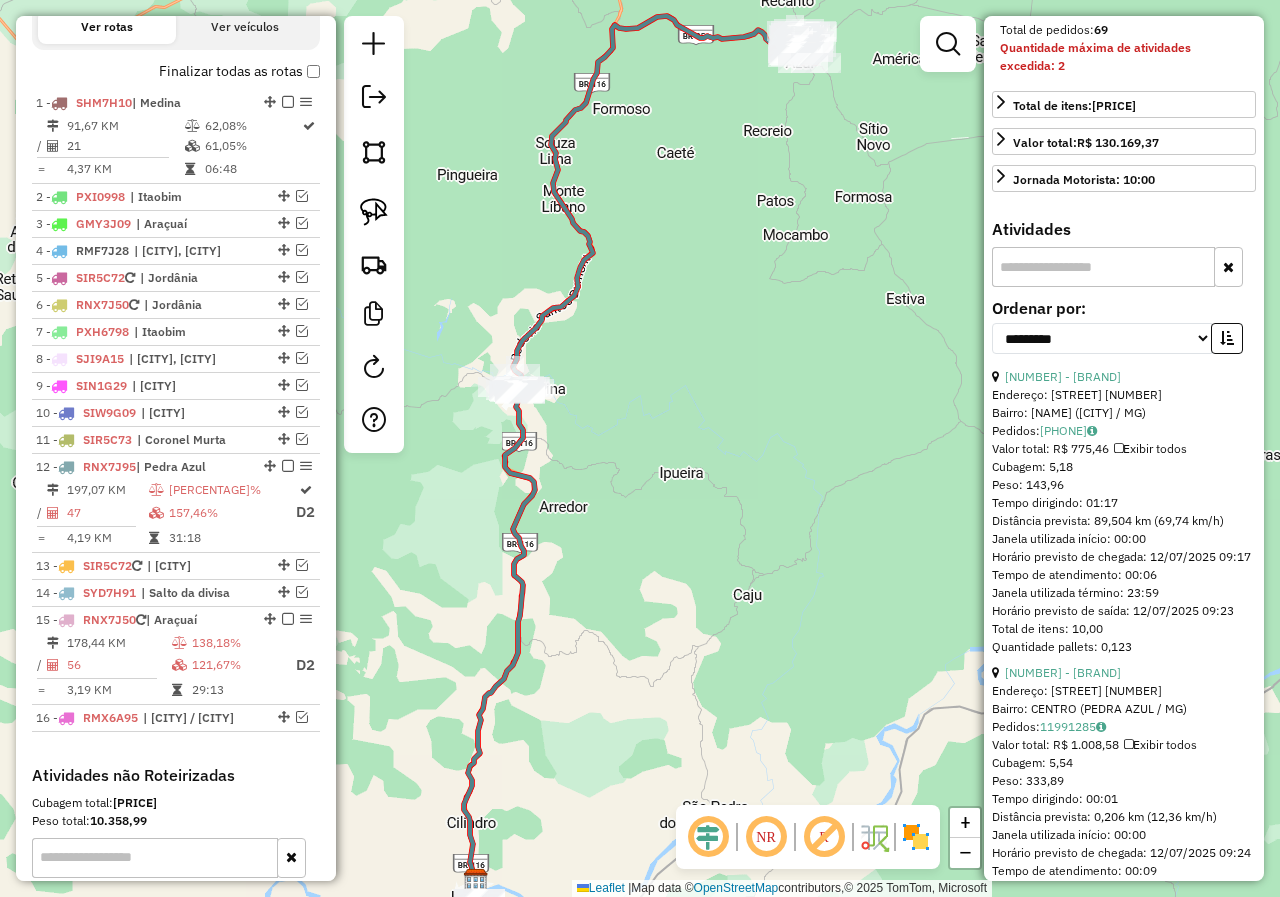 scroll, scrollTop: 700, scrollLeft: 0, axis: vertical 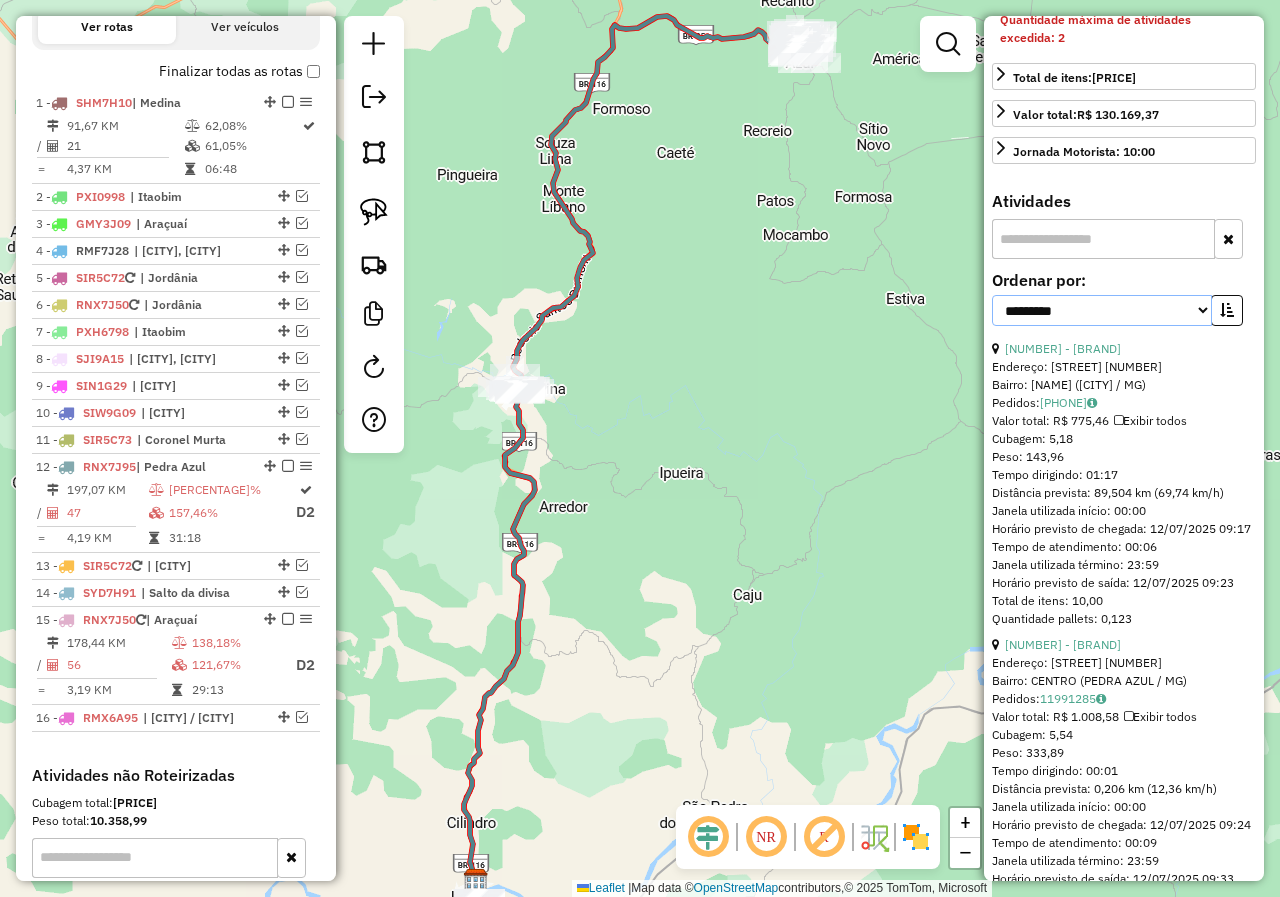 click on "**********" at bounding box center (1102, 310) 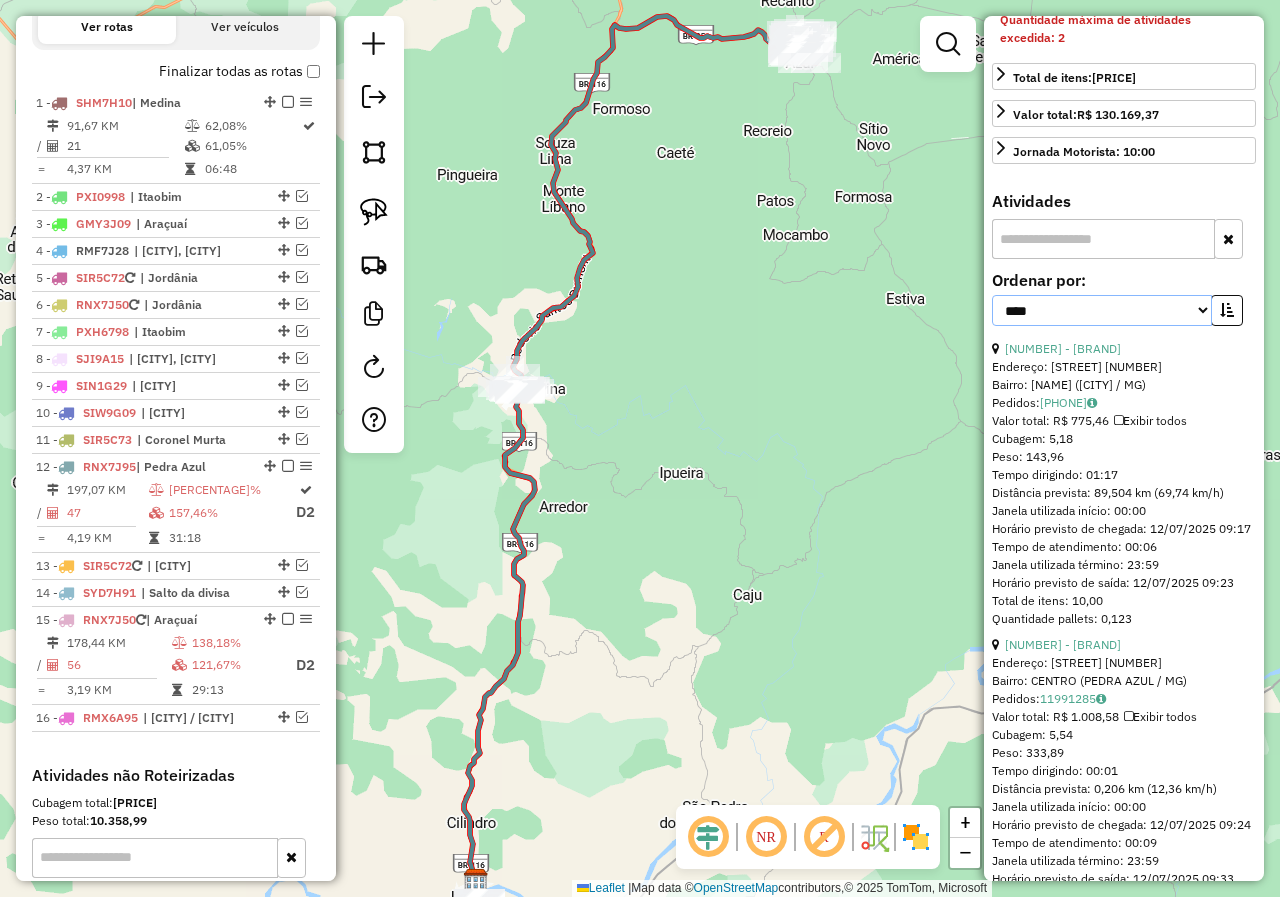 click on "**********" at bounding box center (1102, 310) 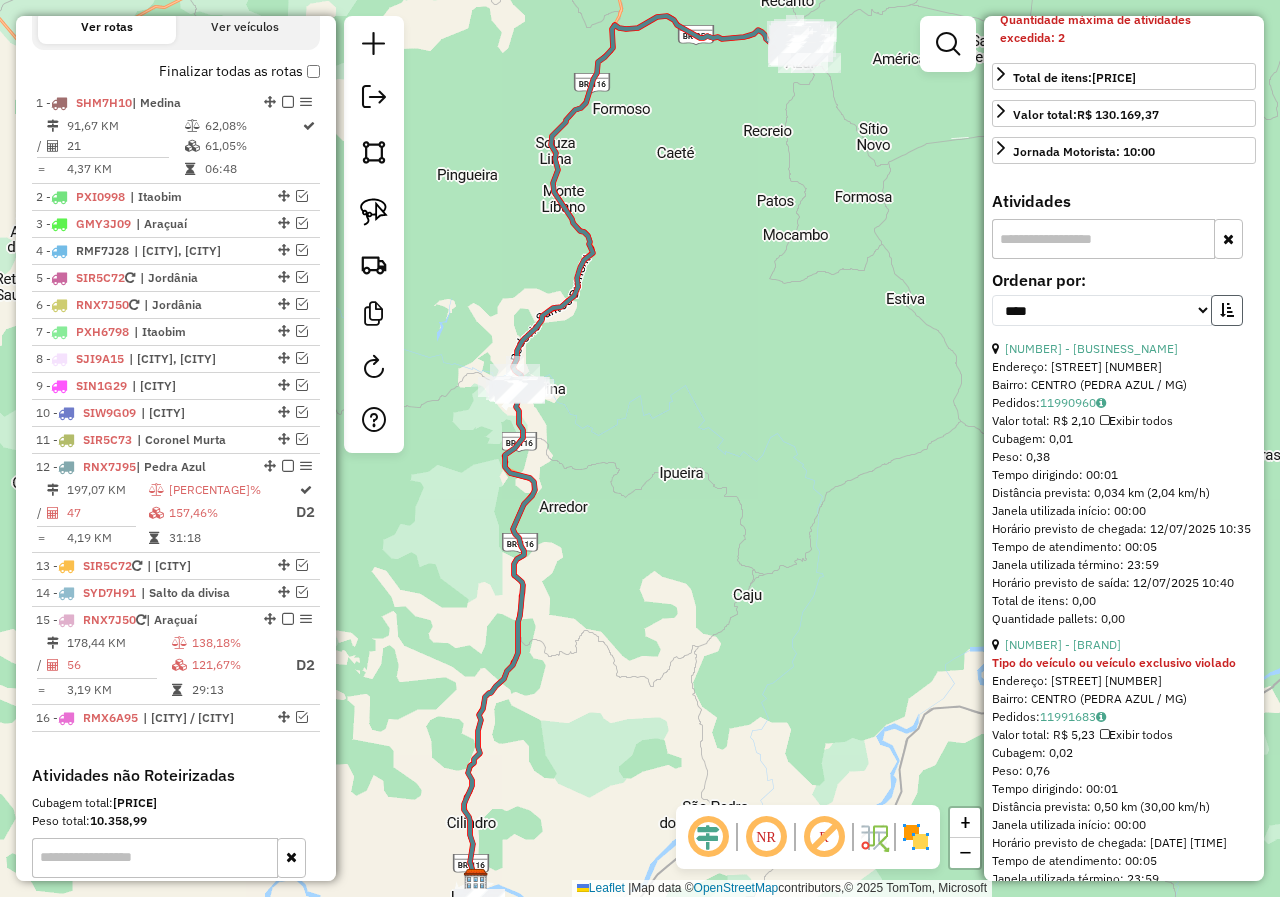 click at bounding box center (1227, 310) 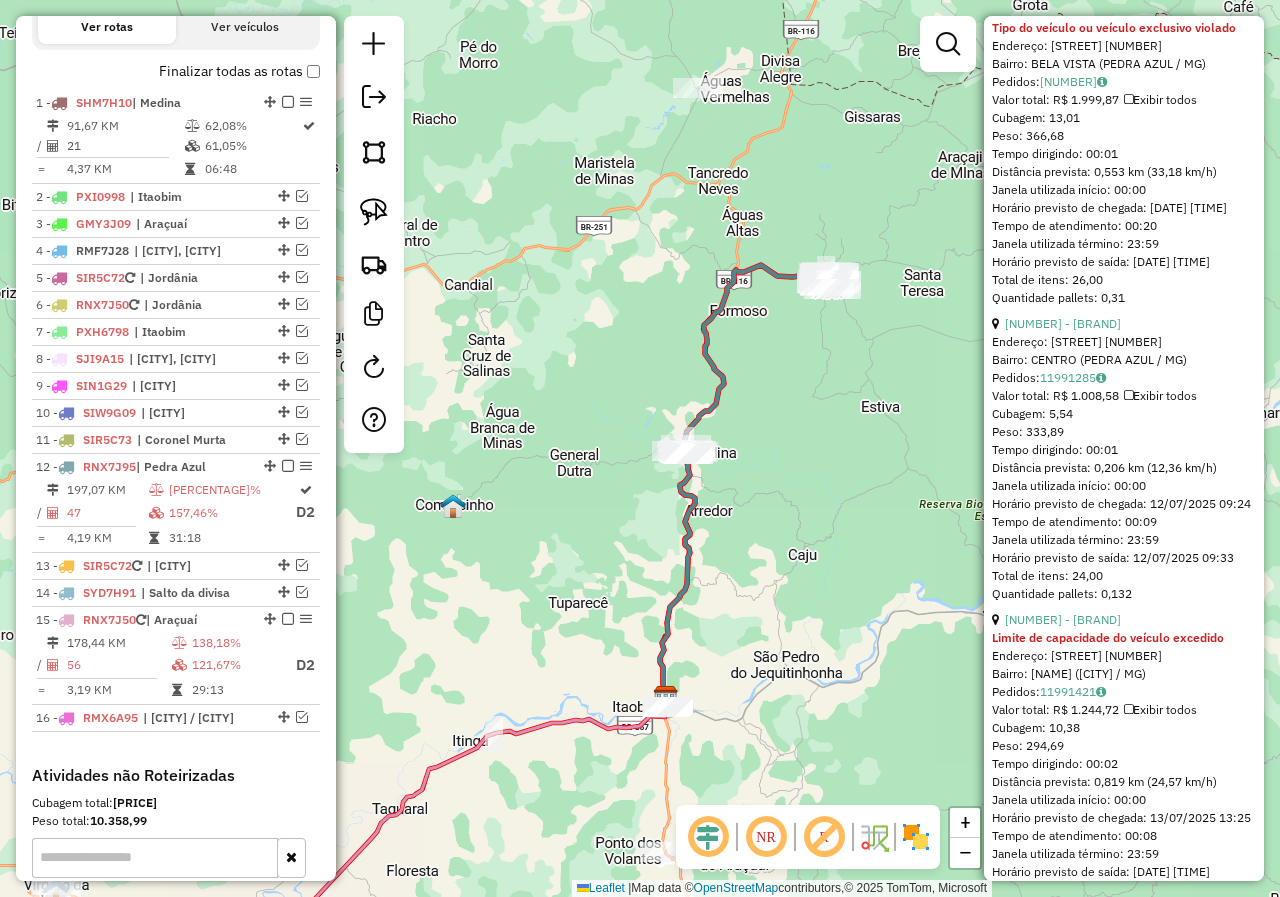 scroll, scrollTop: 6200, scrollLeft: 0, axis: vertical 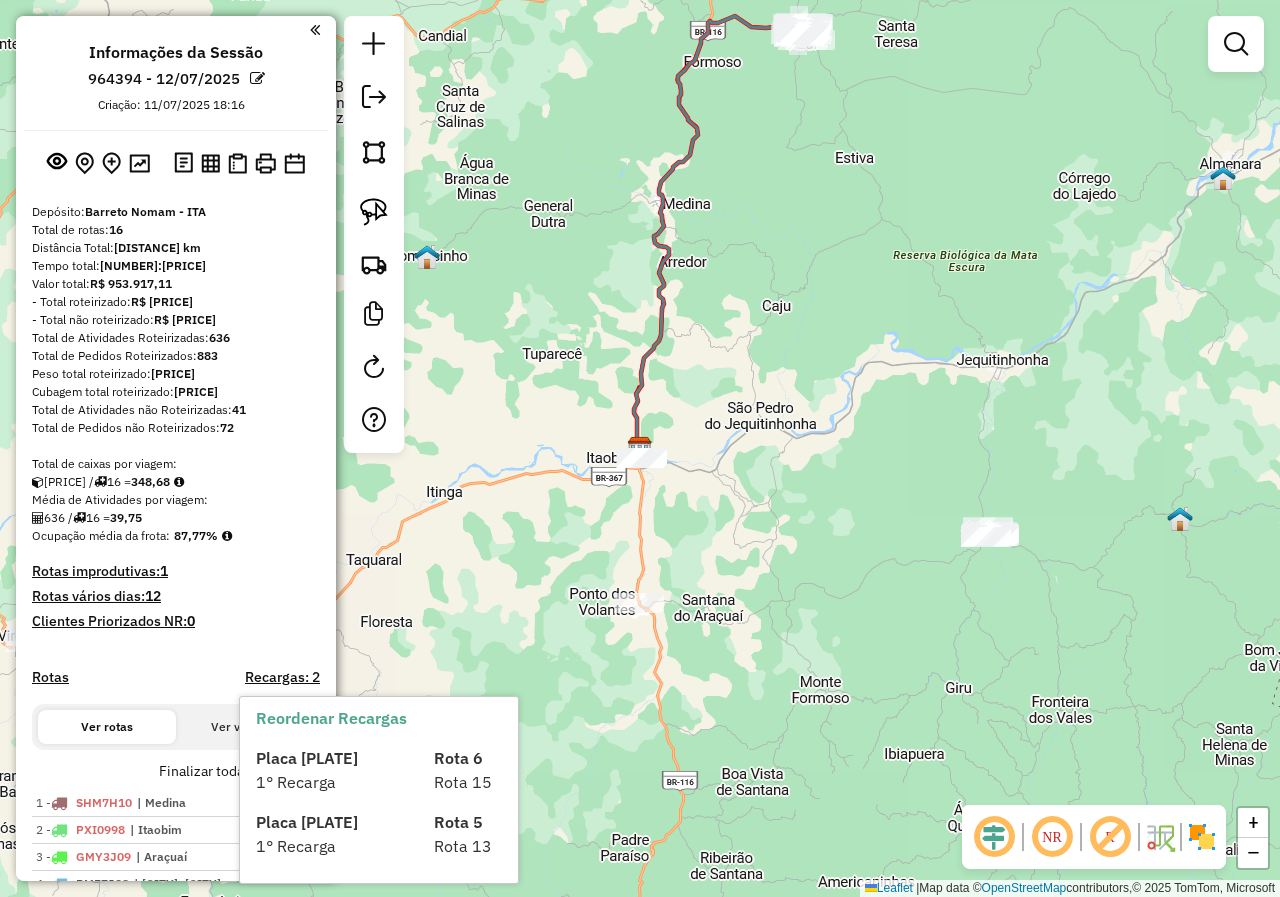 click on "1° Recarga" at bounding box center (296, 782) 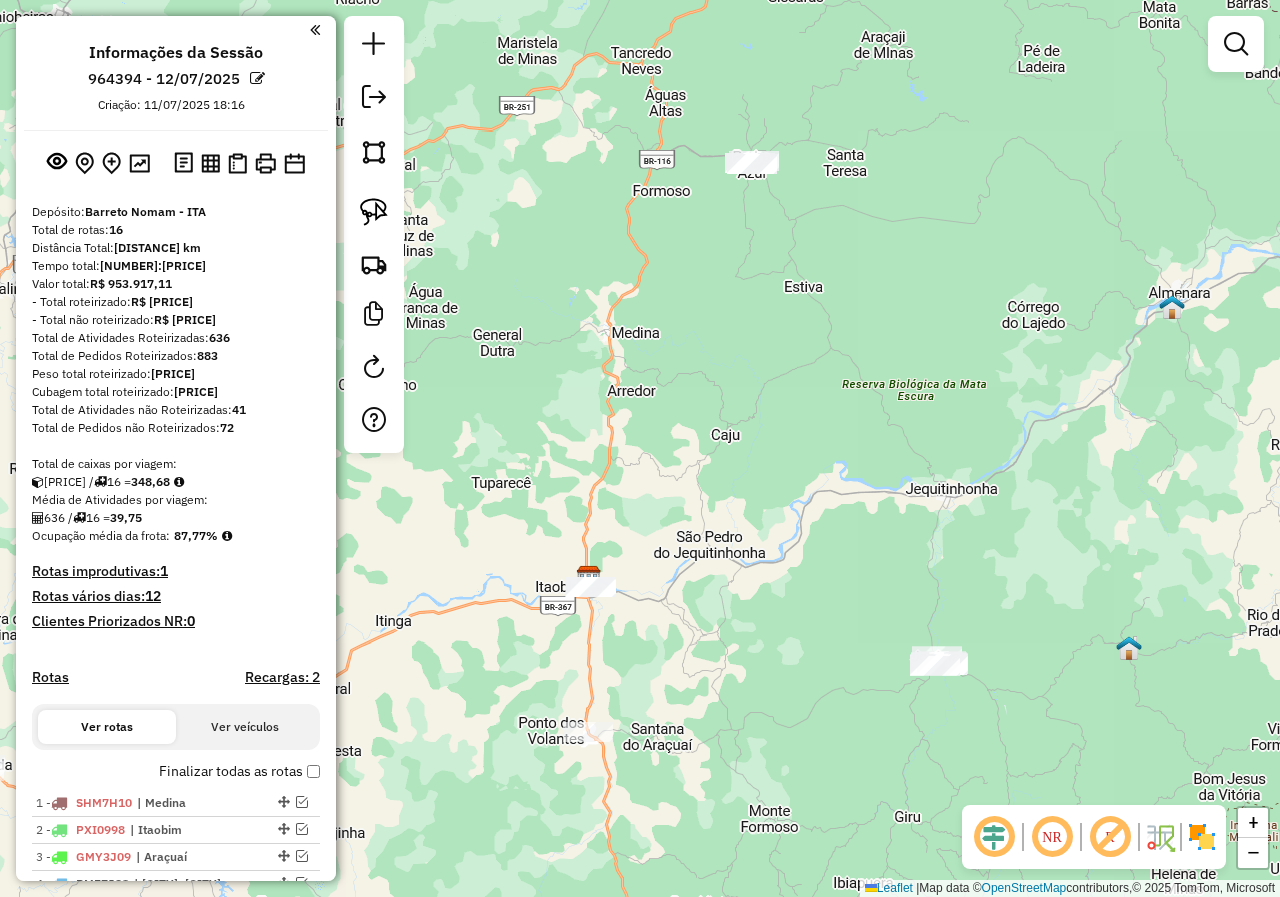 drag, startPoint x: 923, startPoint y: 271, endPoint x: 868, endPoint y: 511, distance: 246.22145 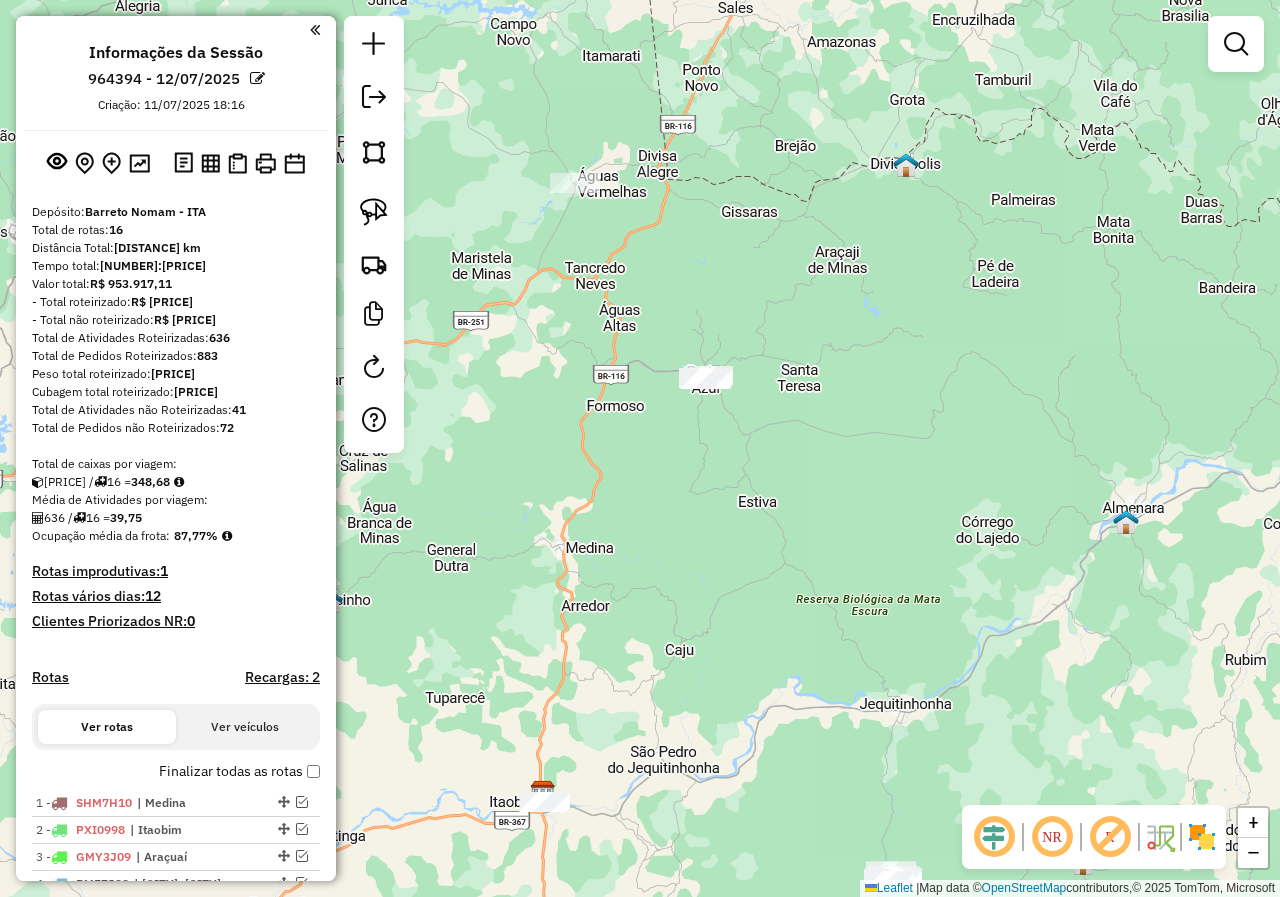 drag, startPoint x: 378, startPoint y: 209, endPoint x: 520, endPoint y: 251, distance: 148.08105 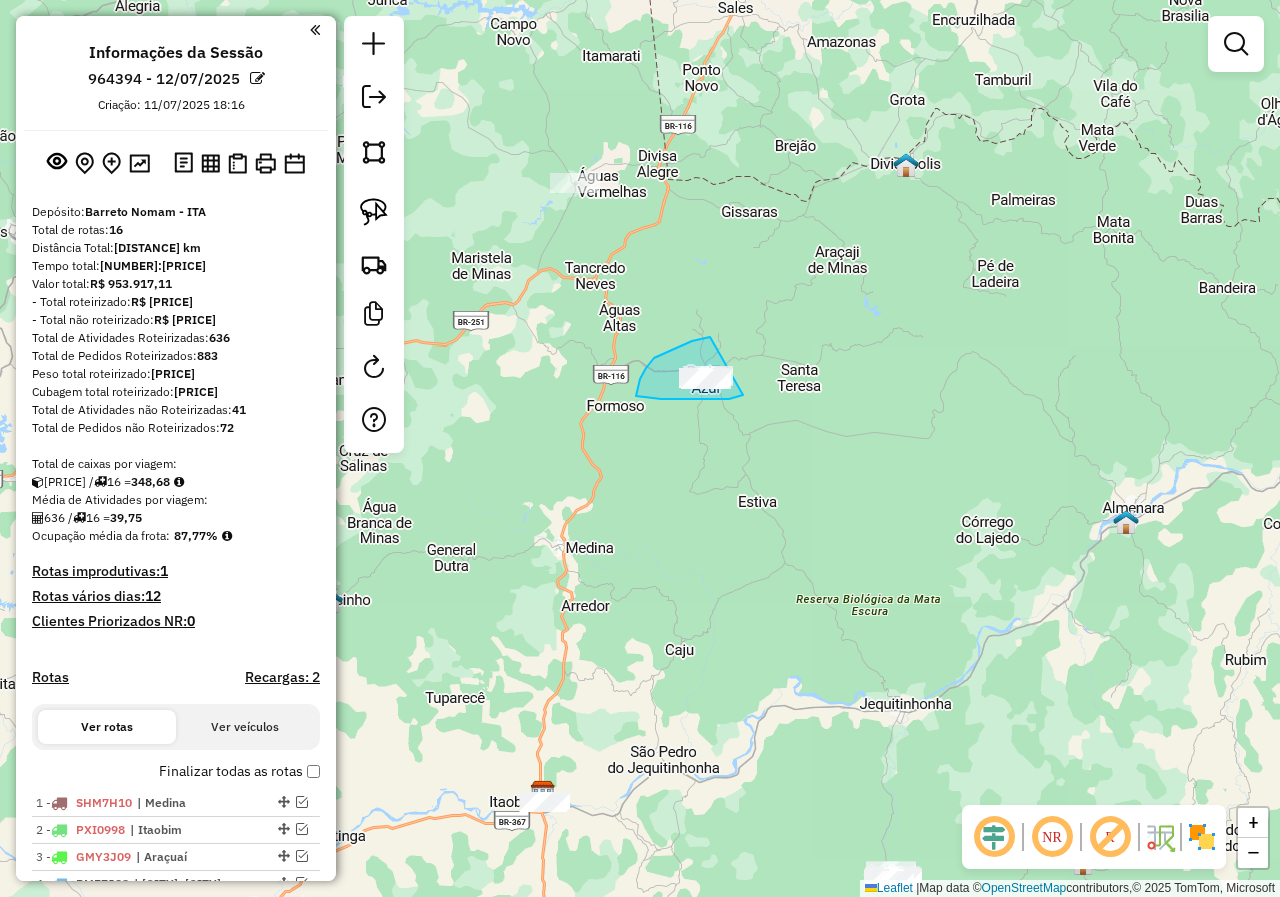 drag, startPoint x: 666, startPoint y: 352, endPoint x: 743, endPoint y: 395, distance: 88.19297 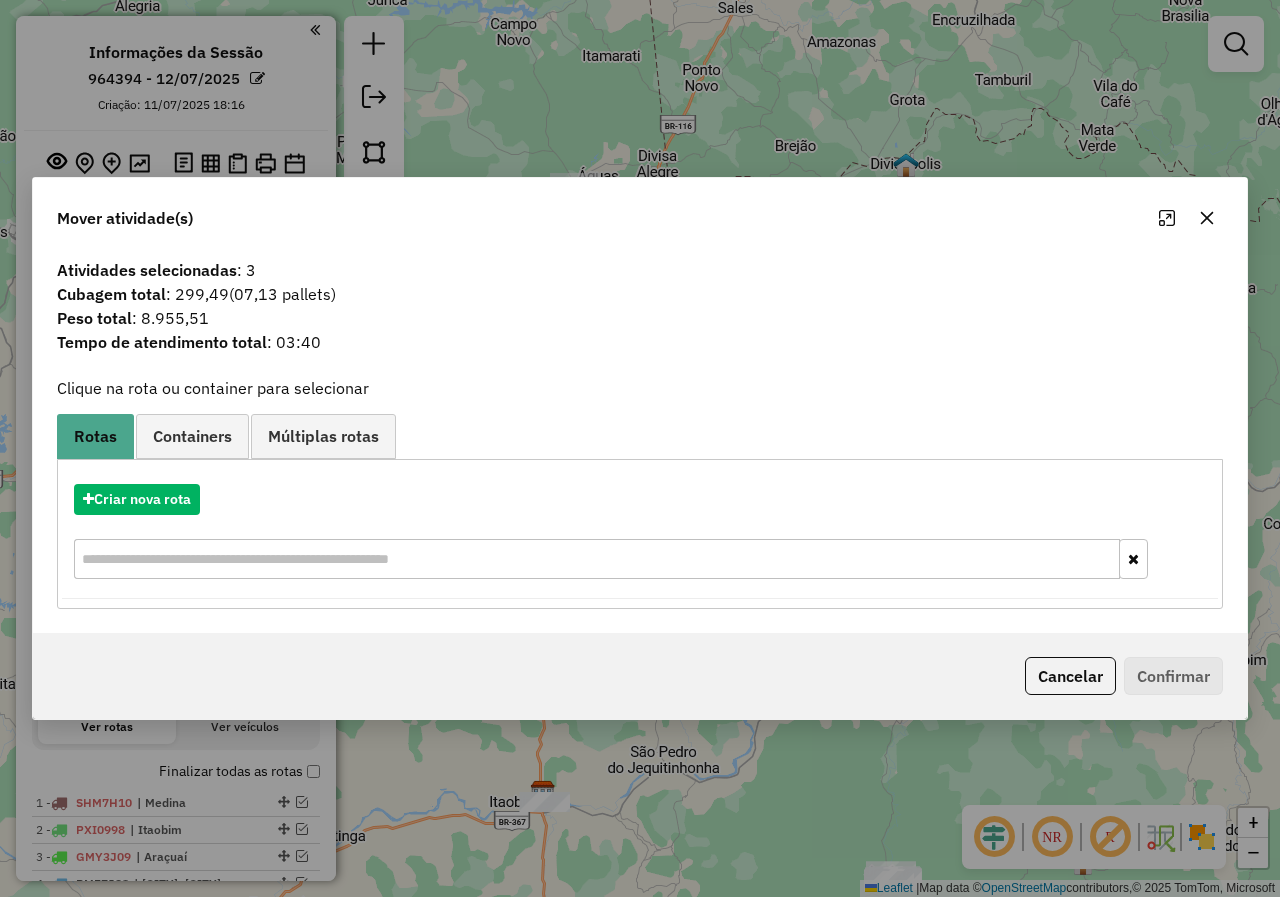 click 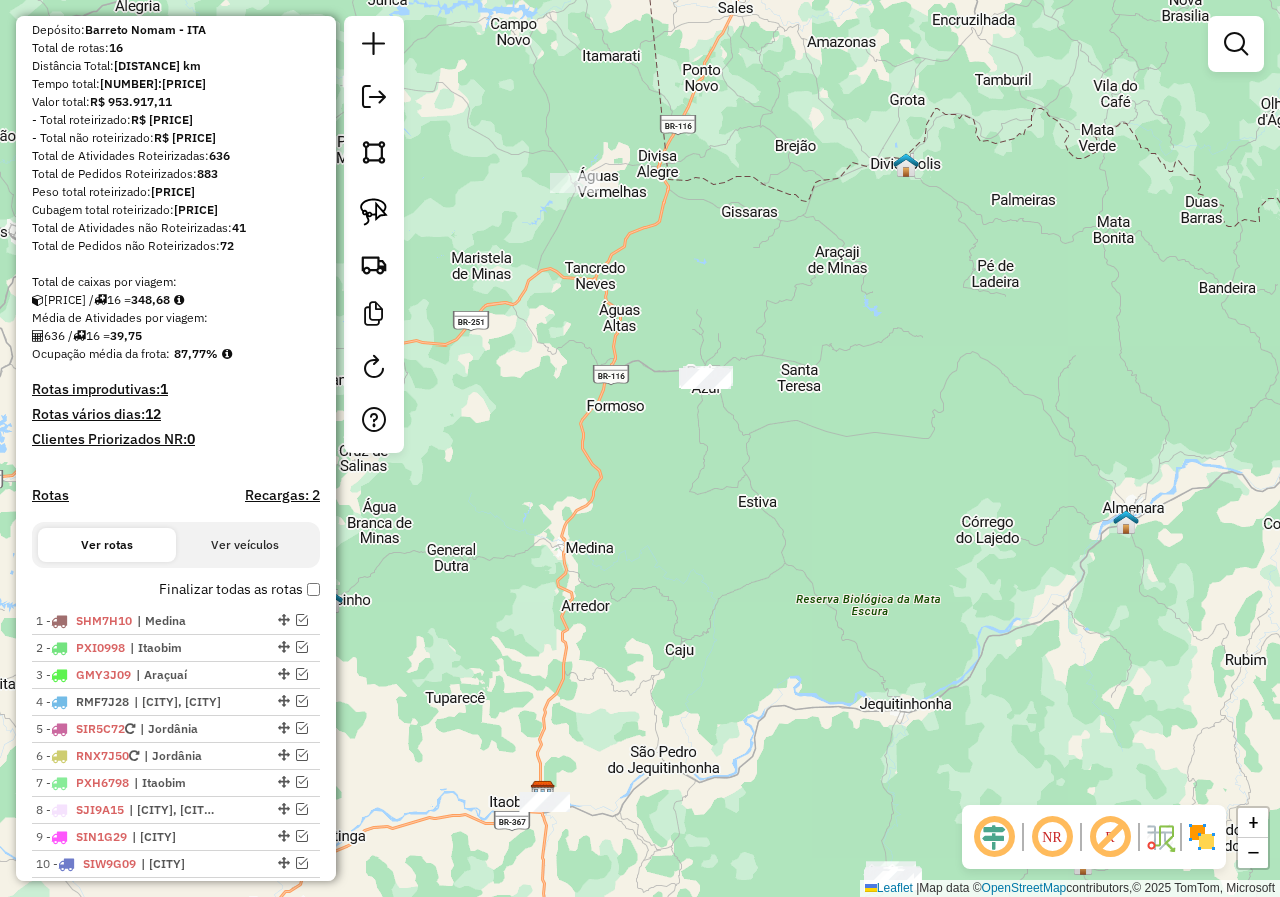 scroll, scrollTop: 200, scrollLeft: 0, axis: vertical 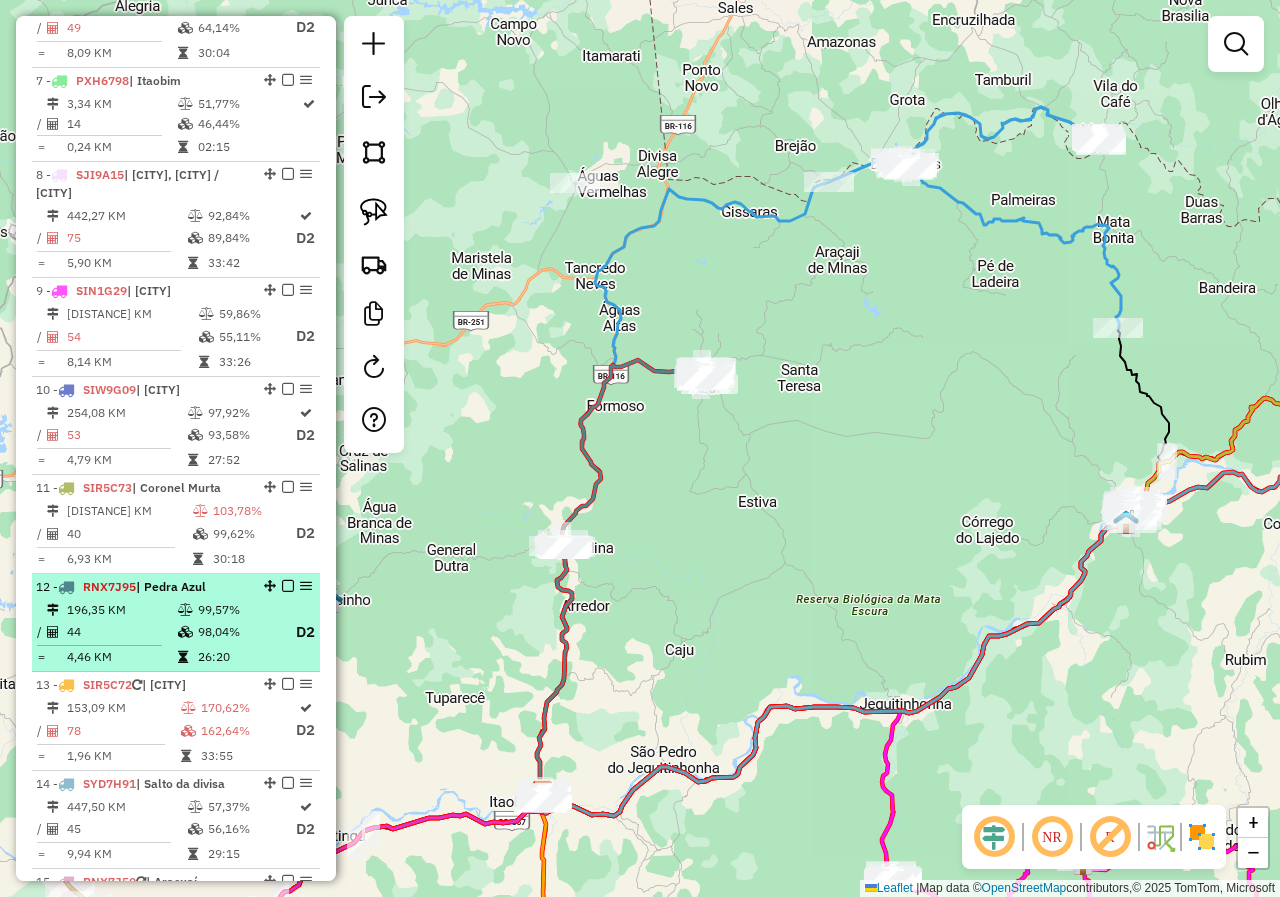 click on "99,57%" at bounding box center (237, 610) 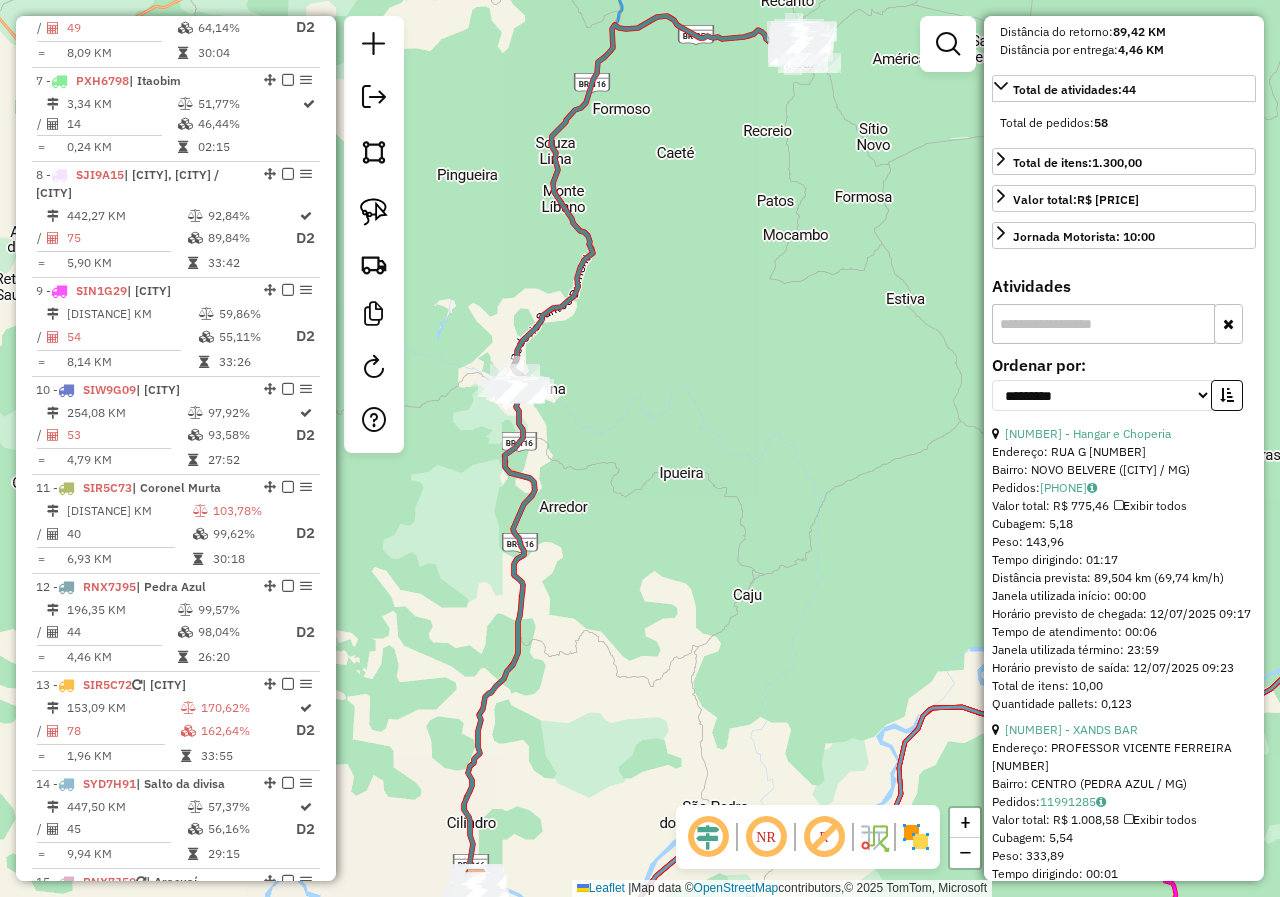 scroll, scrollTop: 700, scrollLeft: 0, axis: vertical 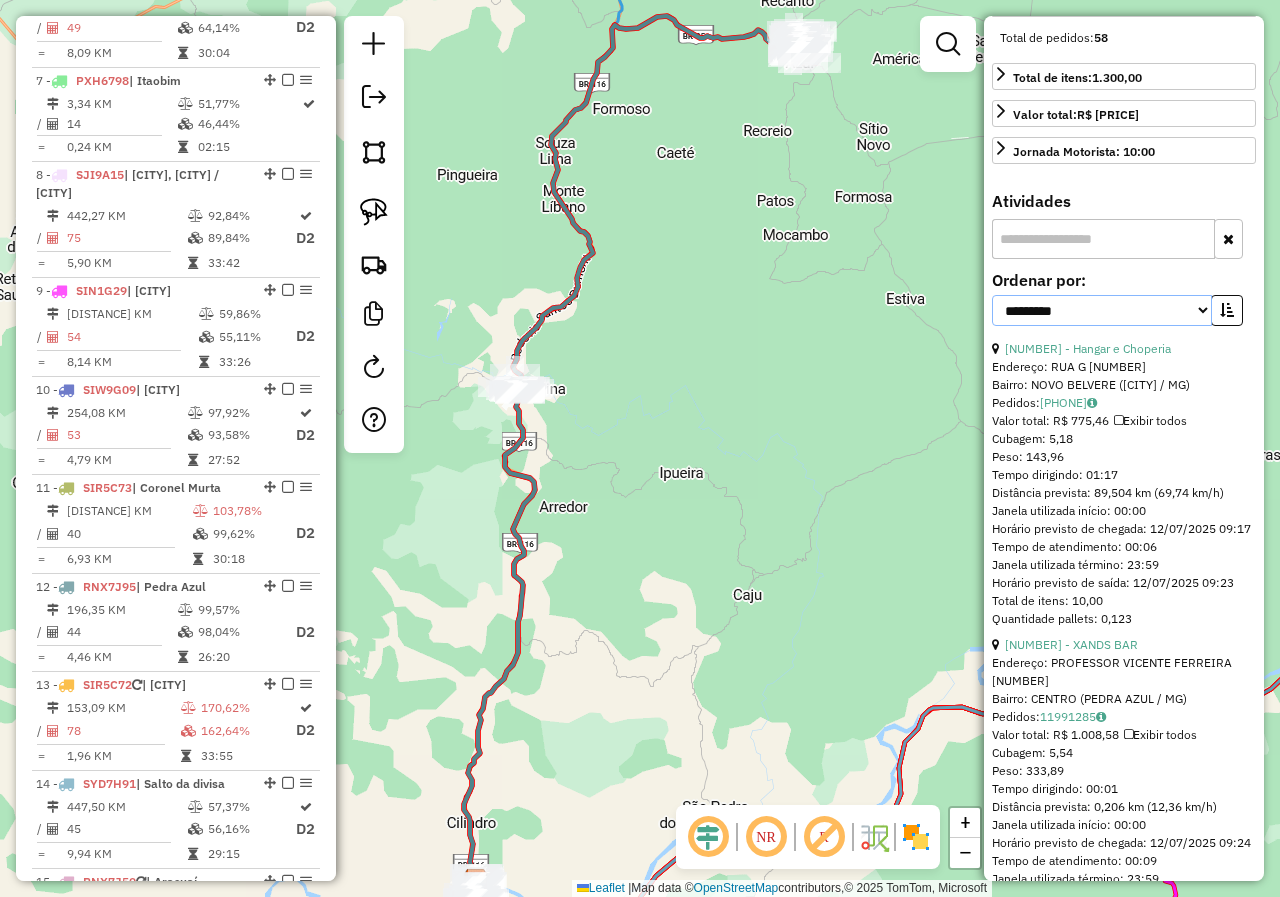 click on "**********" at bounding box center [1102, 310] 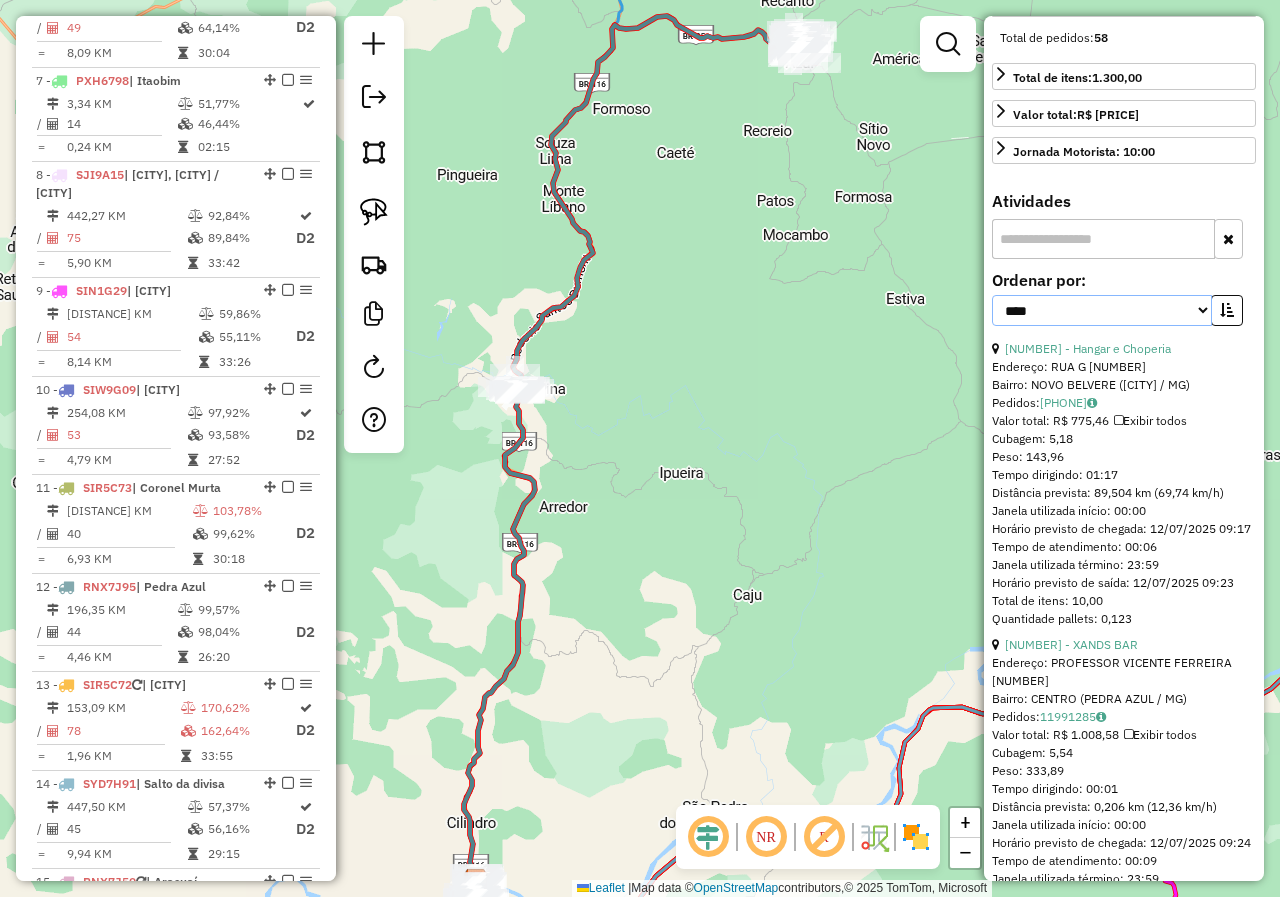 click on "**********" at bounding box center (1102, 310) 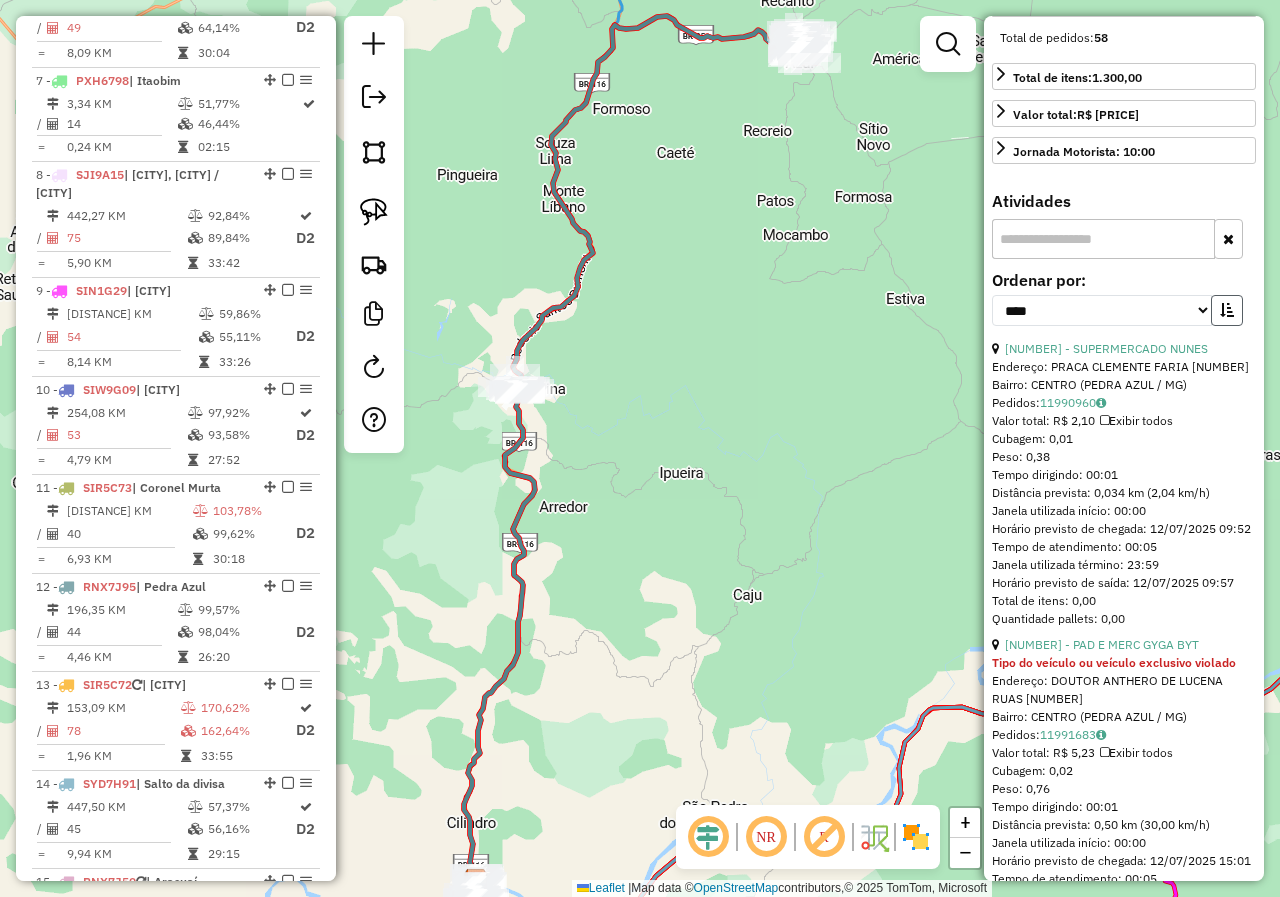 click at bounding box center (1227, 310) 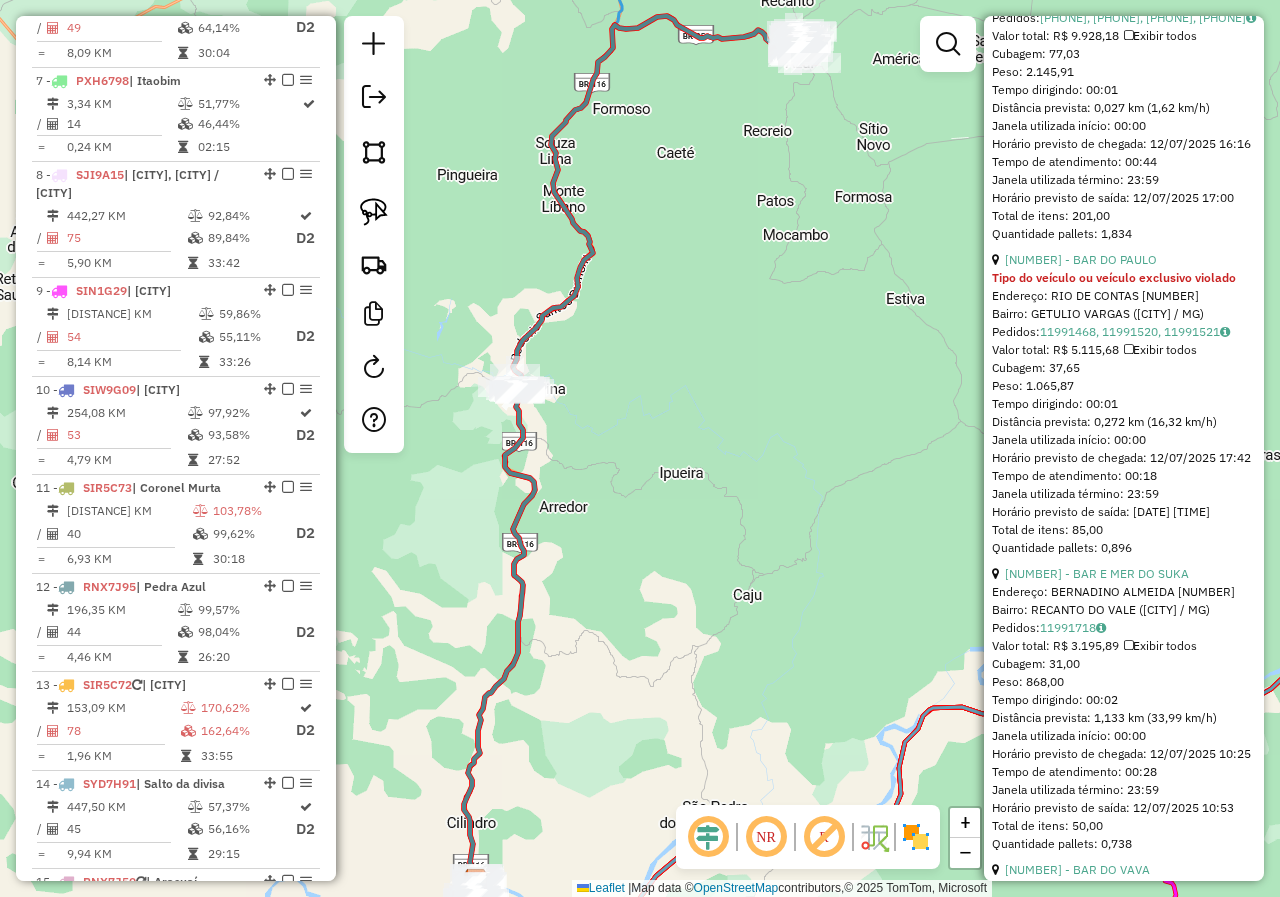 scroll, scrollTop: 1200, scrollLeft: 0, axis: vertical 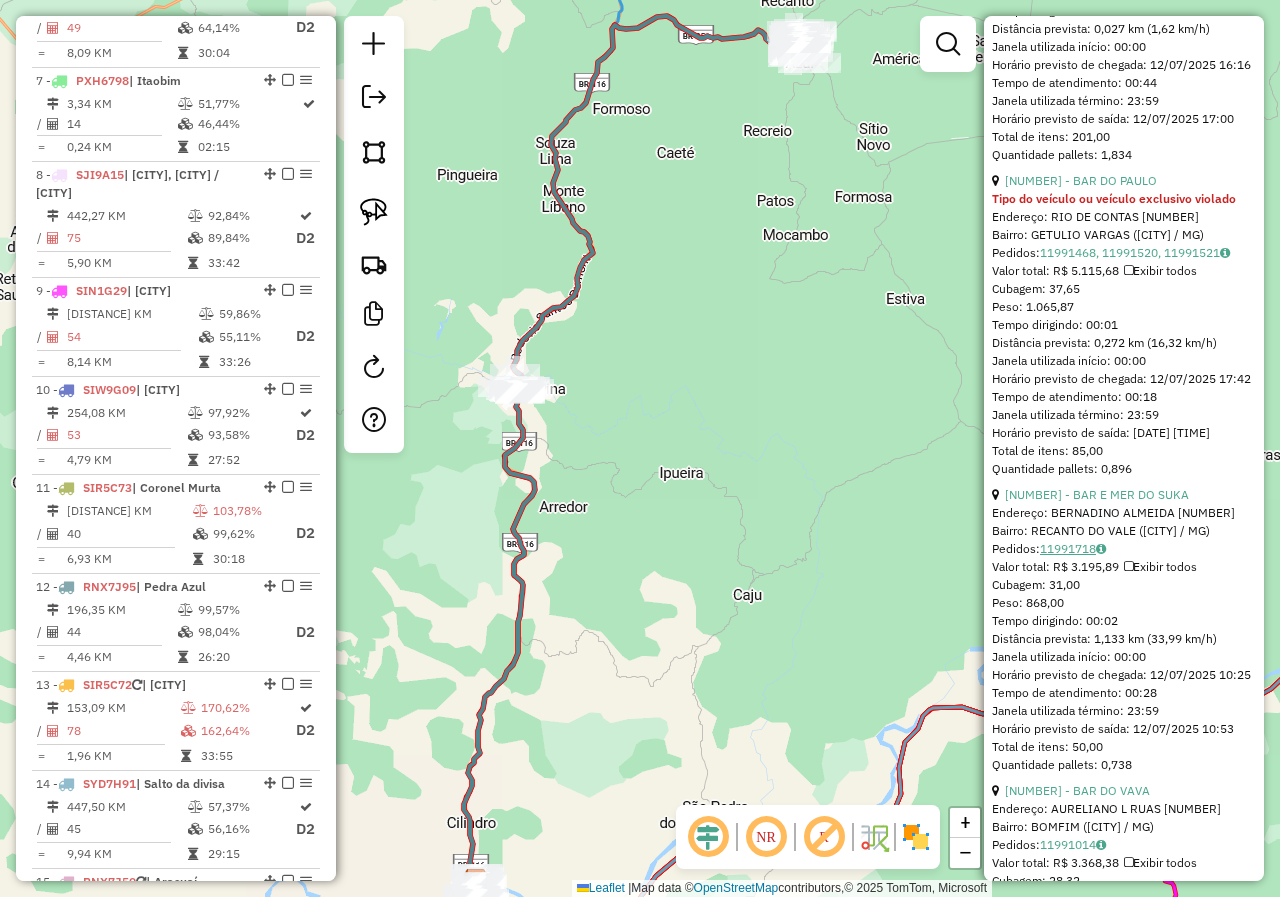 click on "11991718" at bounding box center [1073, 548] 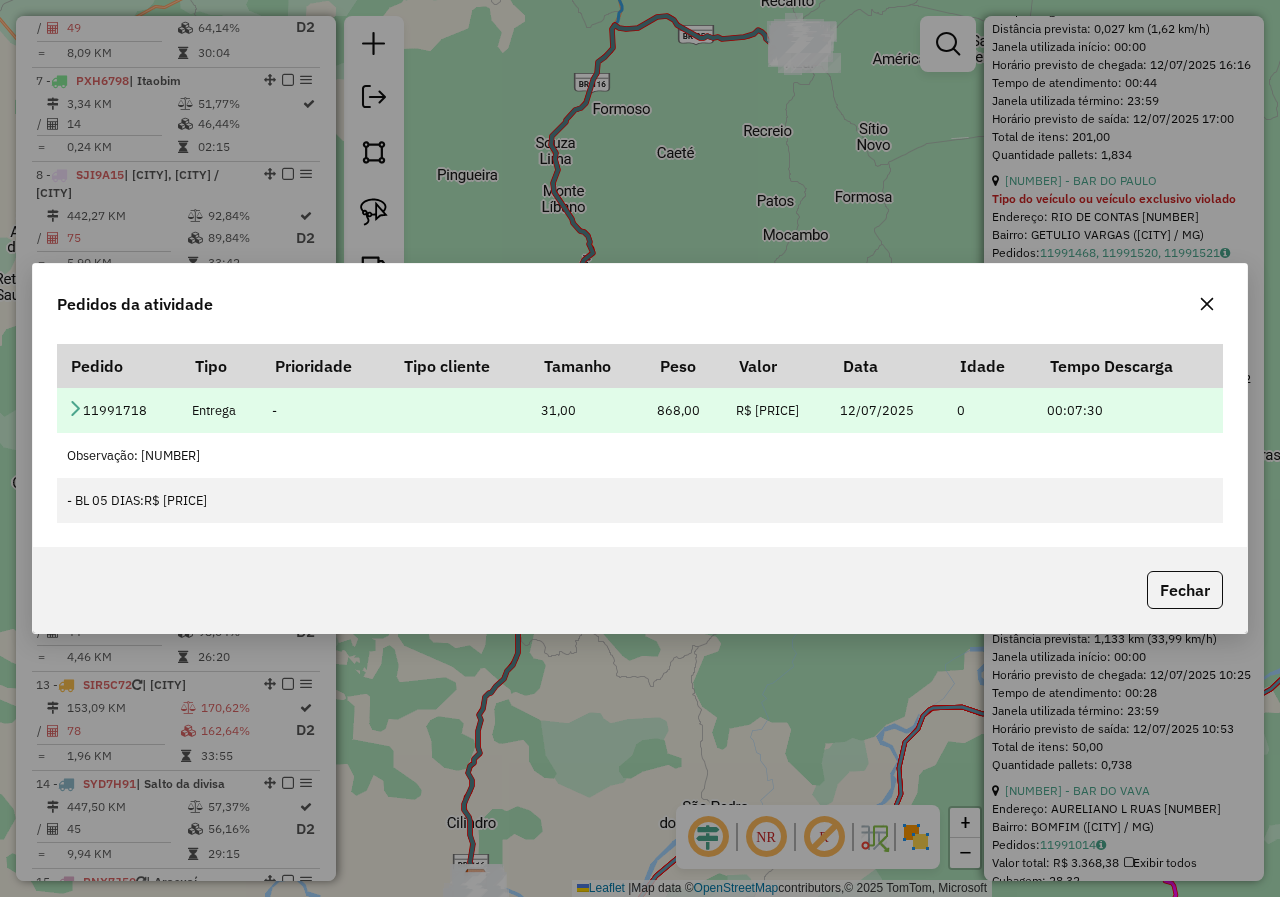 click at bounding box center (75, 408) 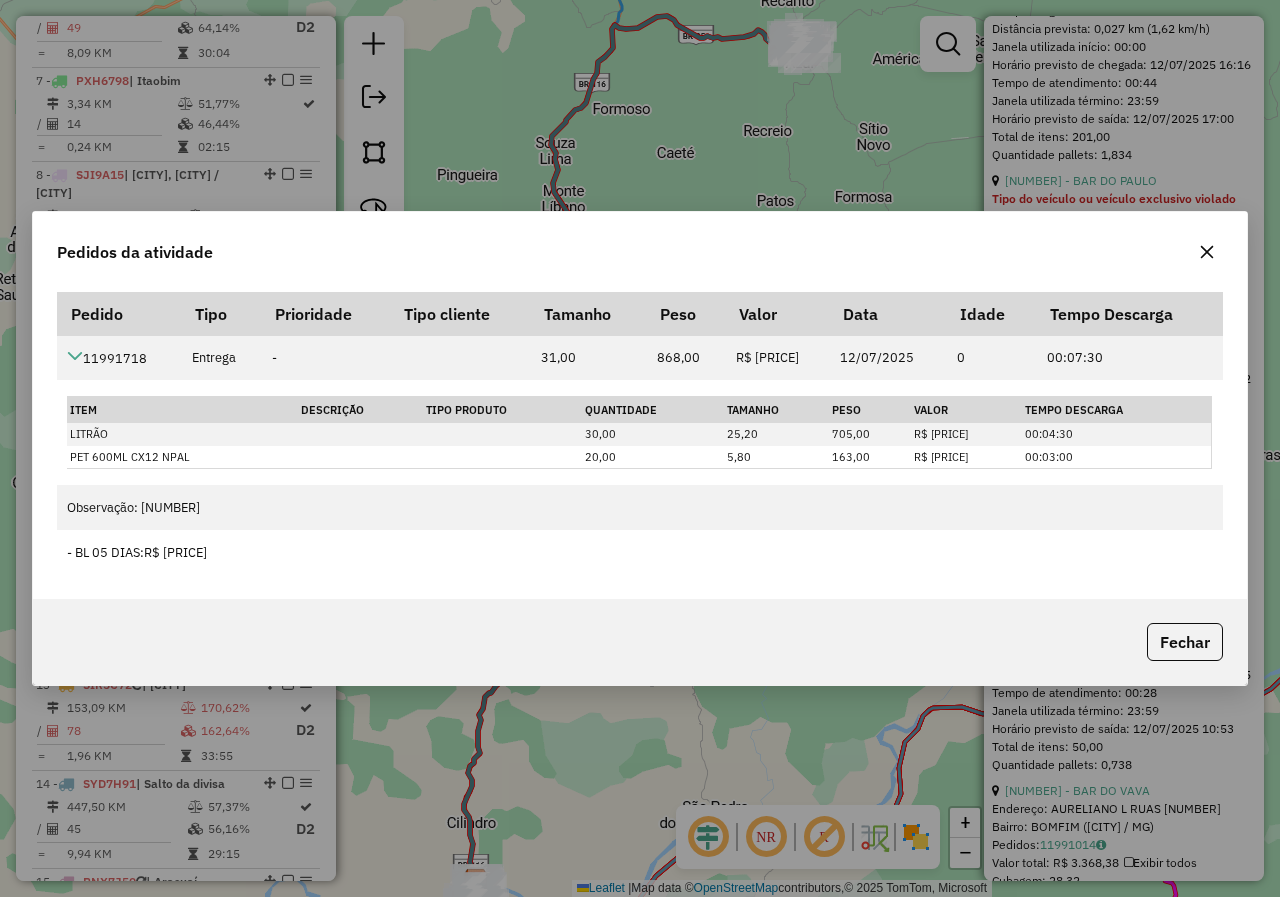 click 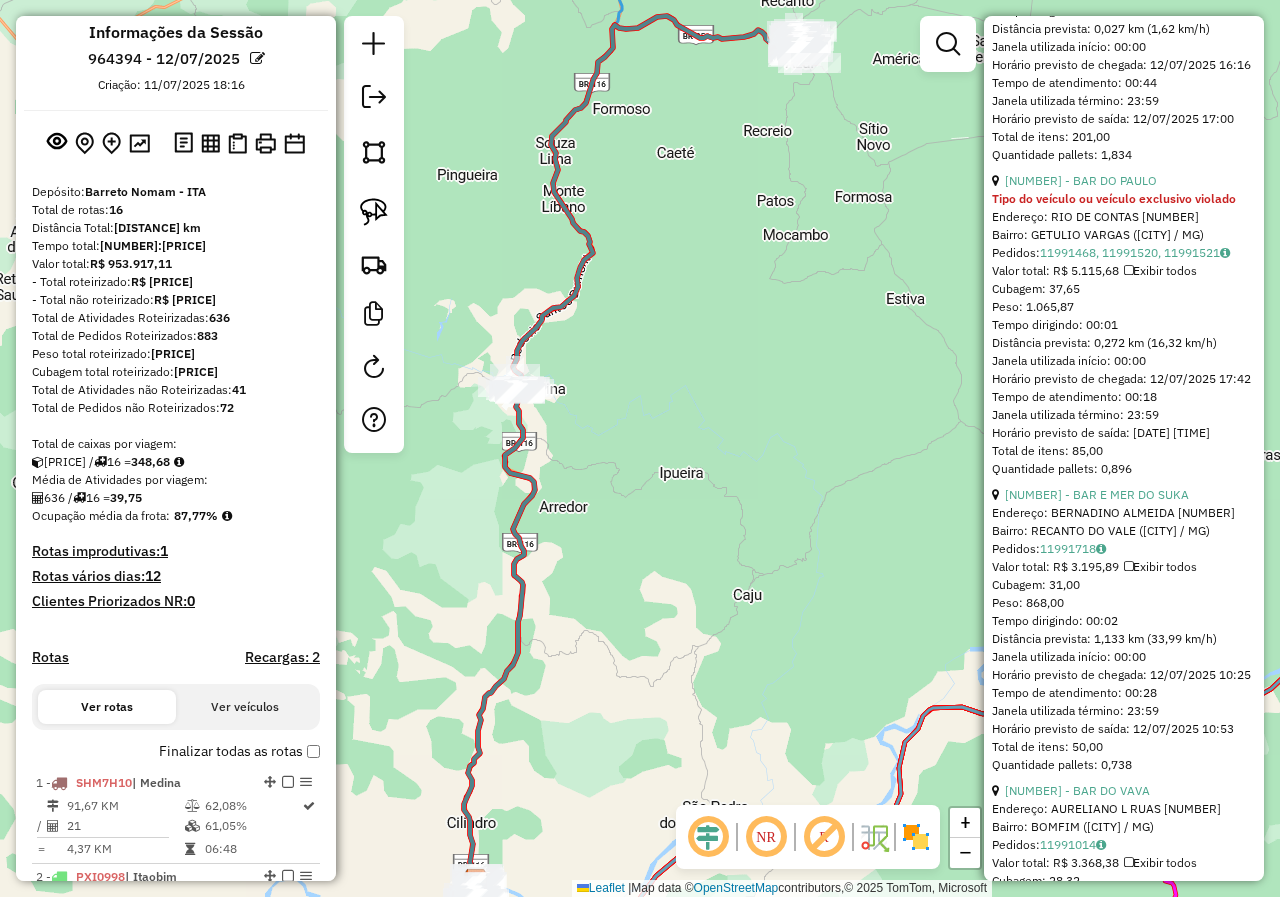 scroll, scrollTop: 0, scrollLeft: 0, axis: both 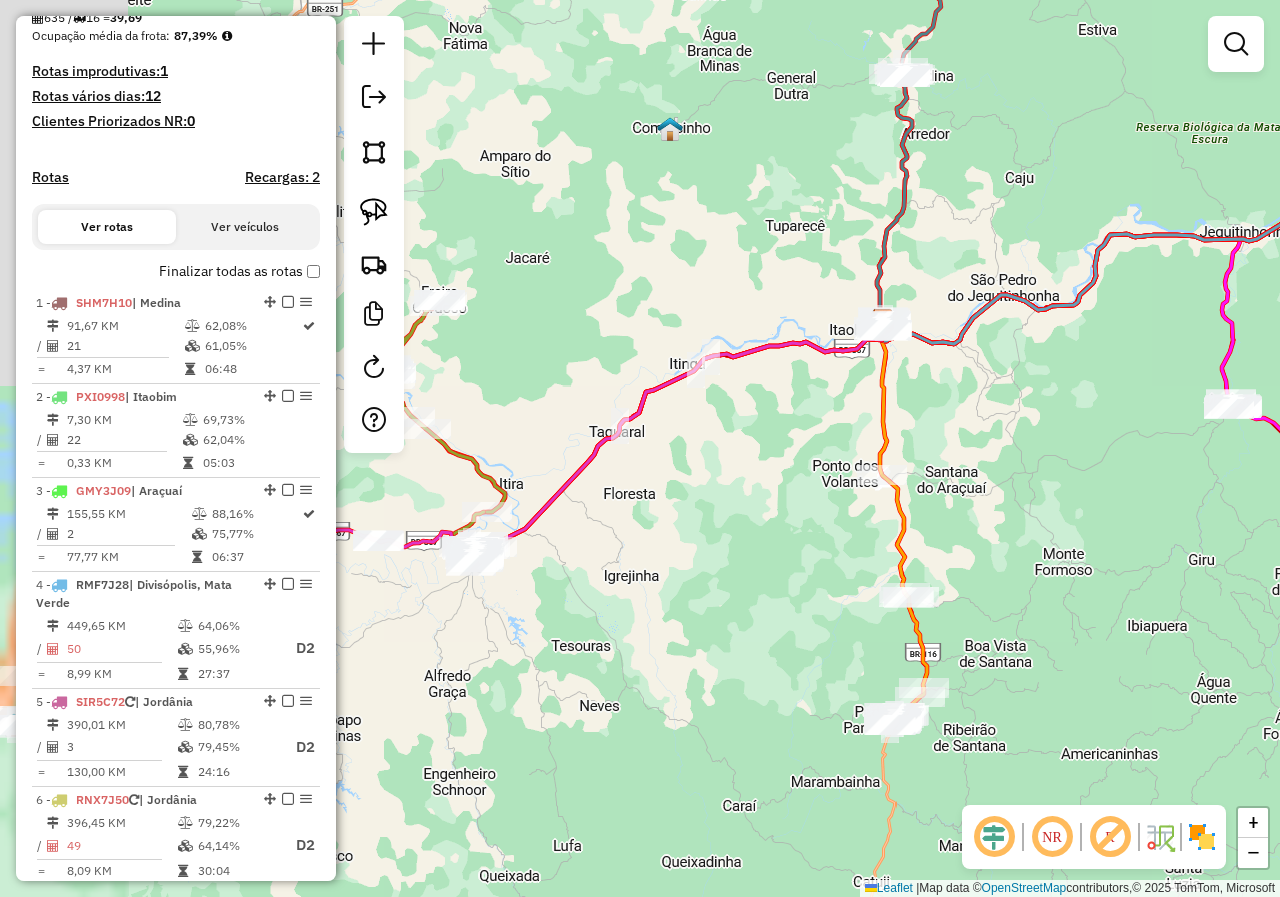 drag, startPoint x: 415, startPoint y: 675, endPoint x: 771, endPoint y: 490, distance: 401.19946 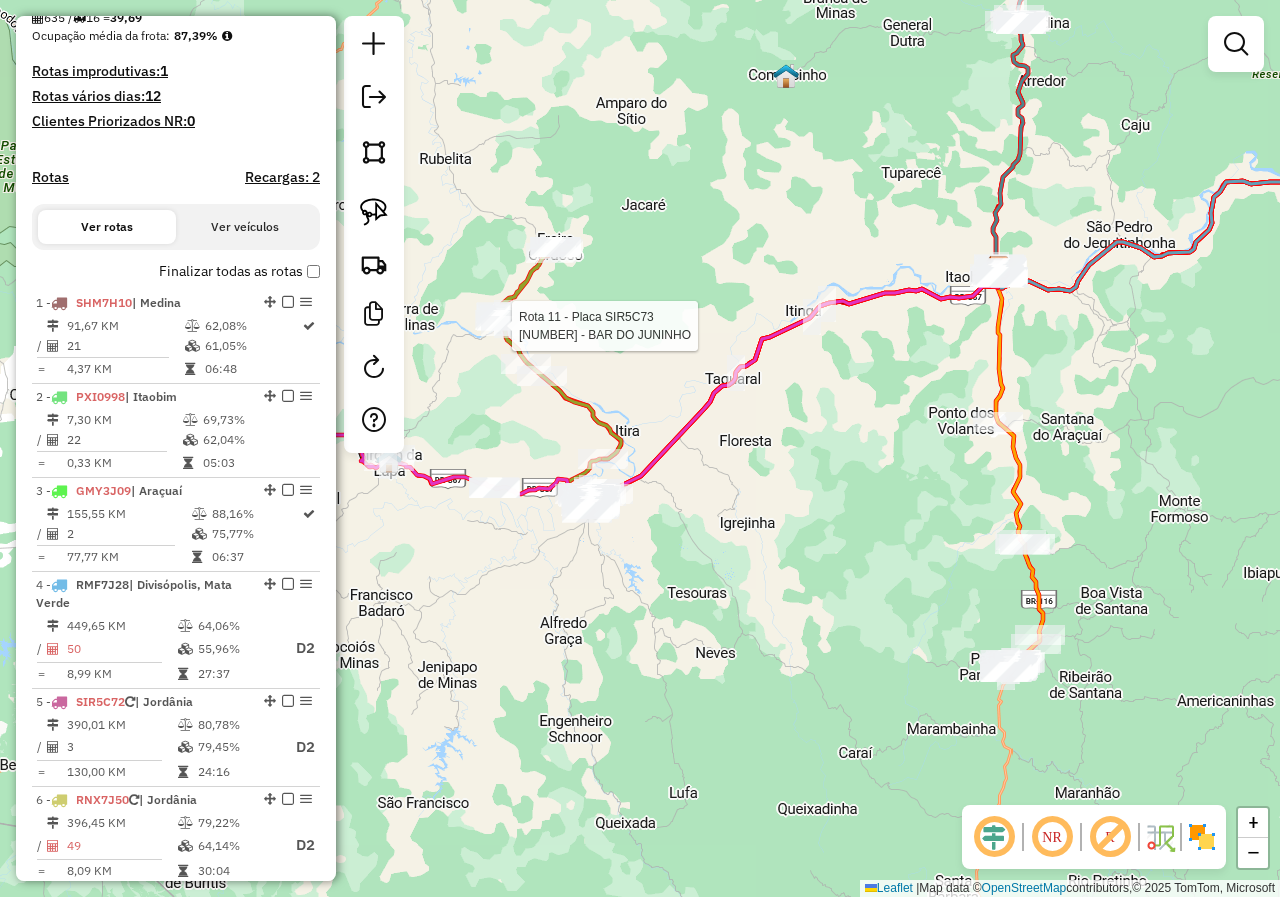 select on "**********" 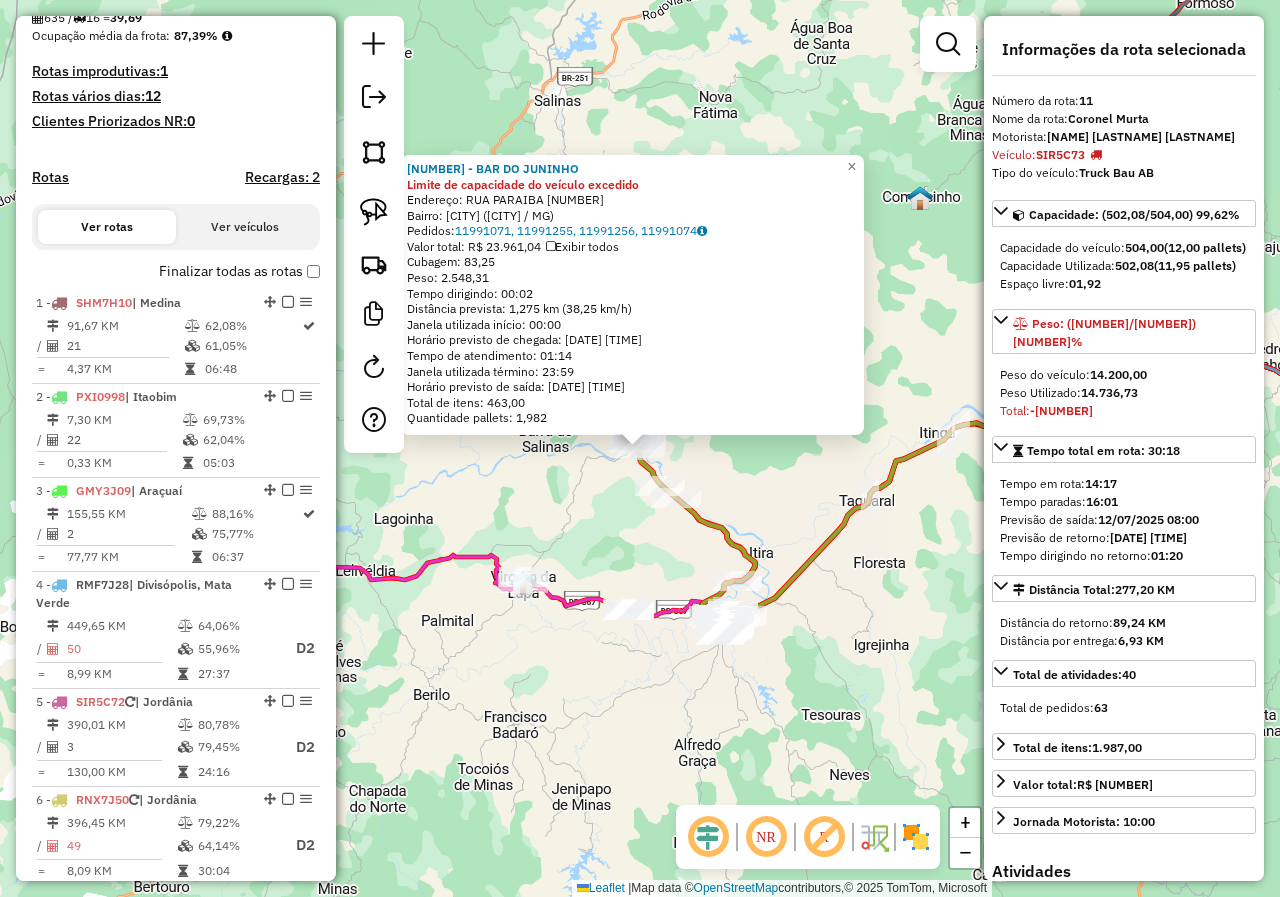 scroll, scrollTop: 1777, scrollLeft: 0, axis: vertical 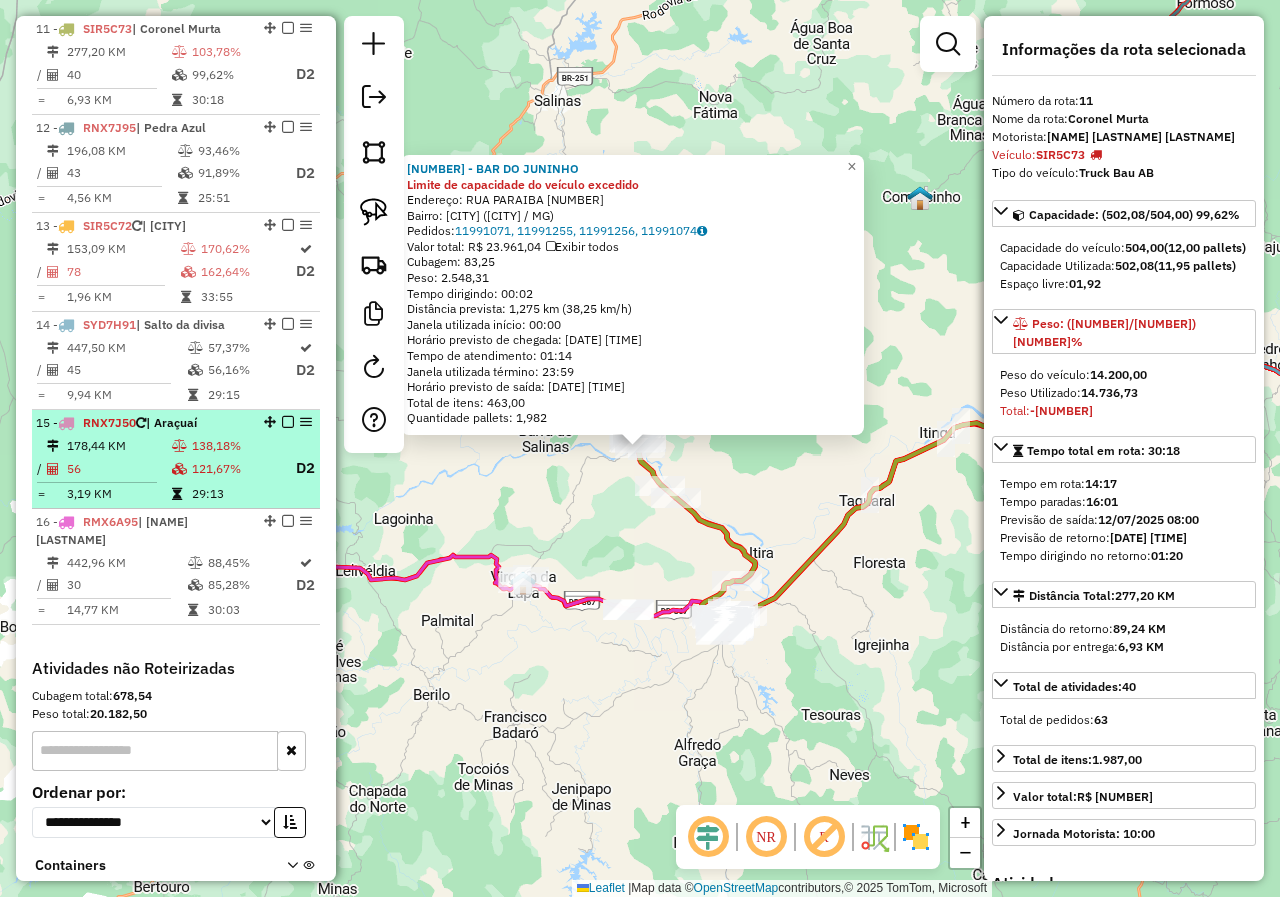 click on "121,67%" at bounding box center (235, 468) 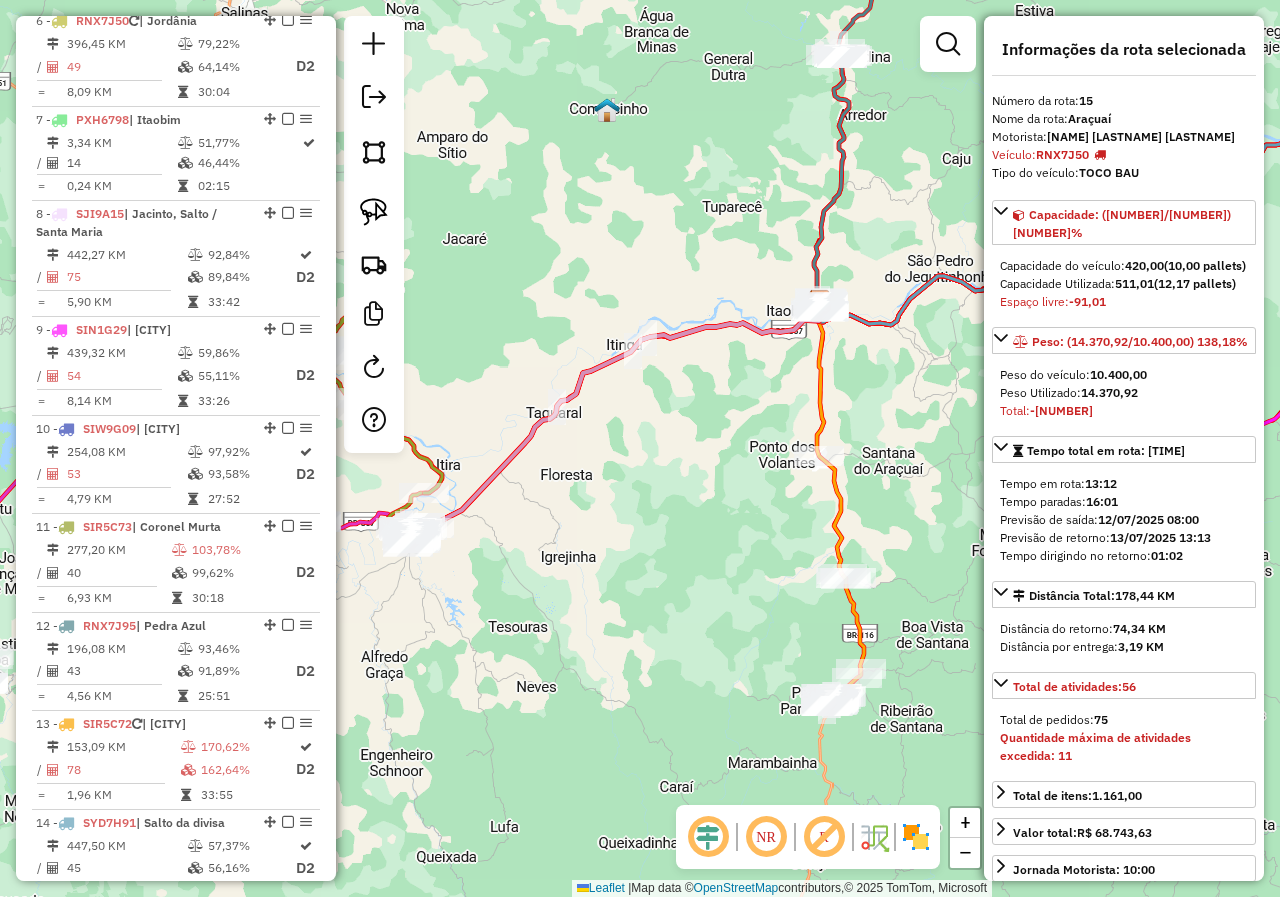 scroll, scrollTop: 1277, scrollLeft: 0, axis: vertical 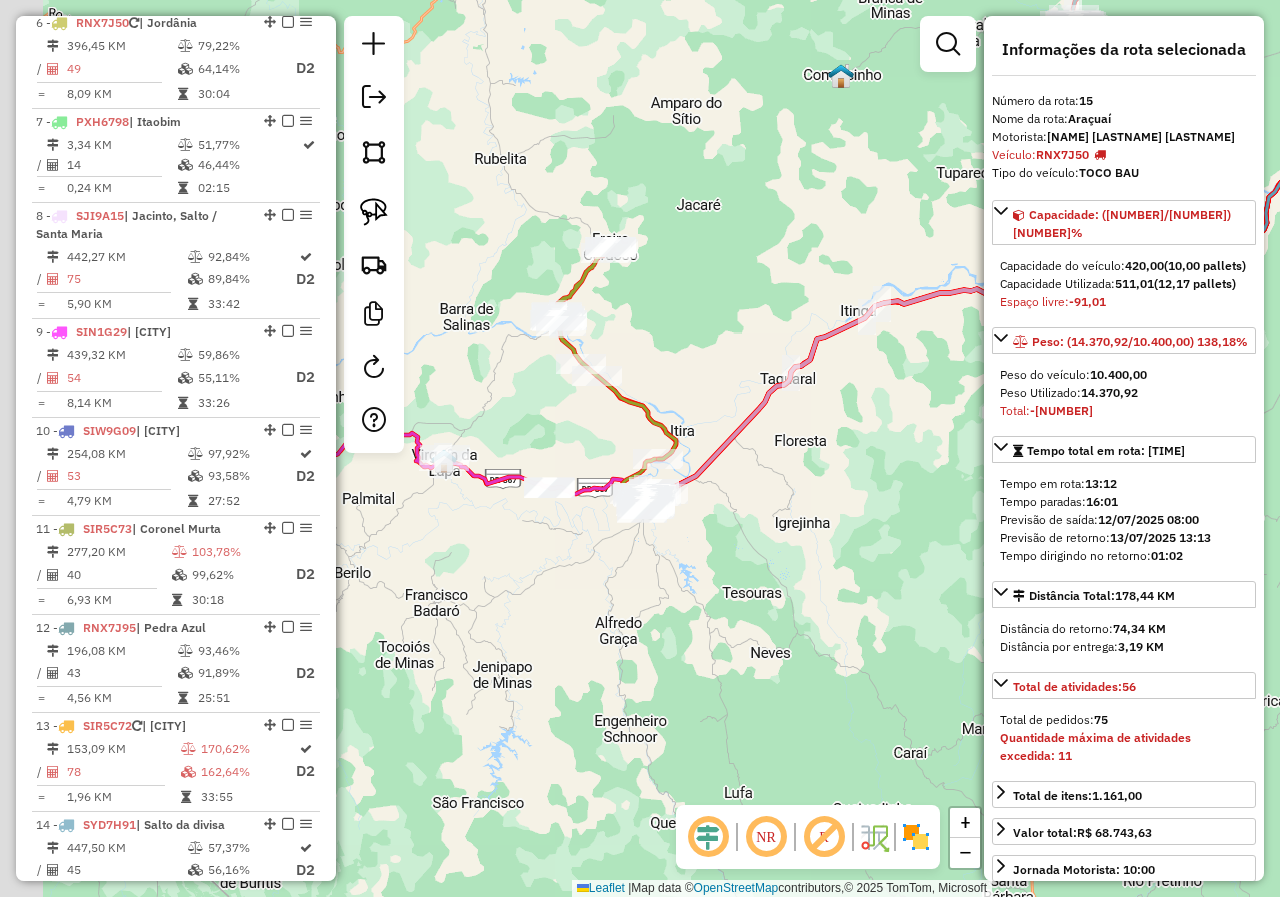 drag, startPoint x: 564, startPoint y: 625, endPoint x: 698, endPoint y: 595, distance: 137.31715 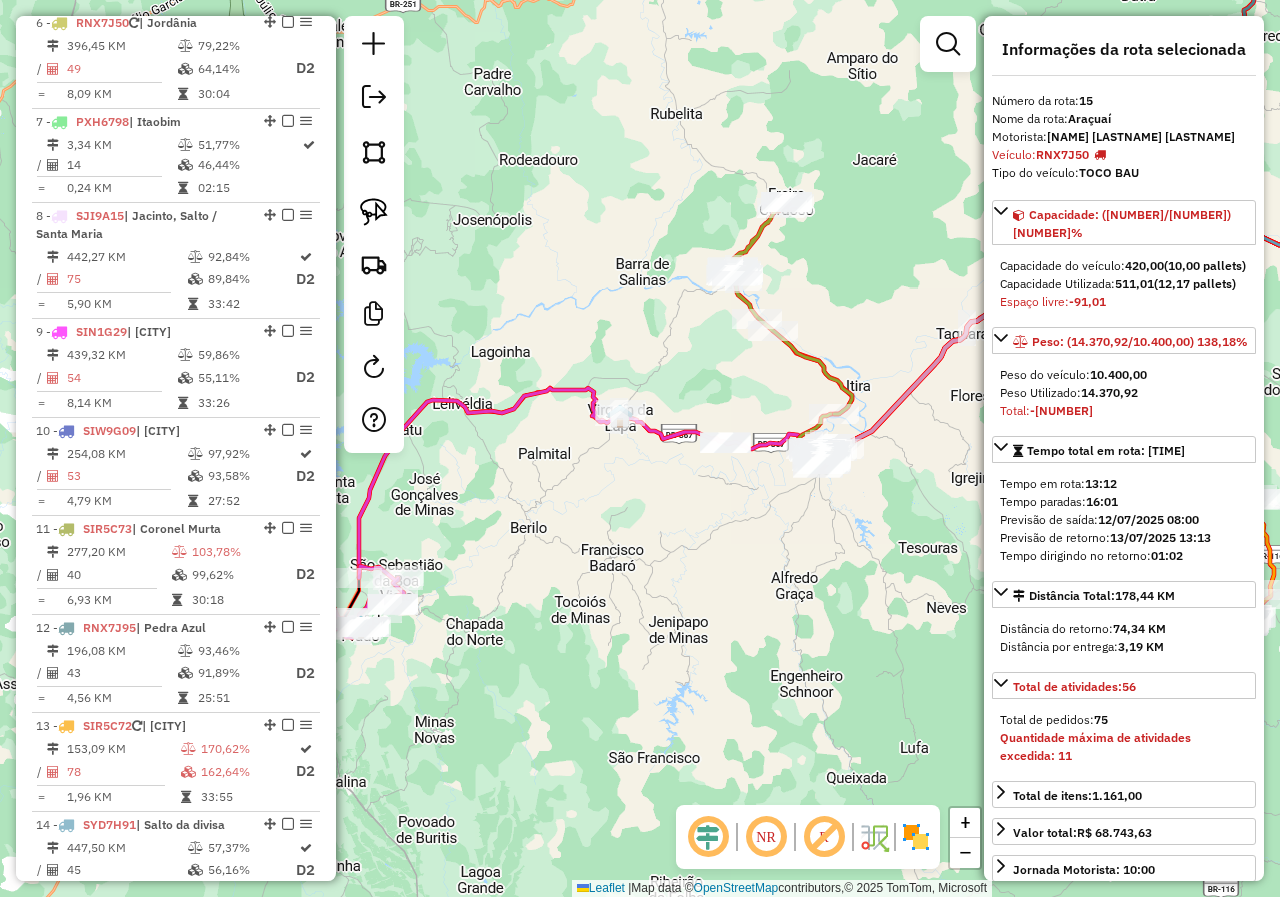 drag, startPoint x: 597, startPoint y: 656, endPoint x: 773, endPoint y: 611, distance: 181.66177 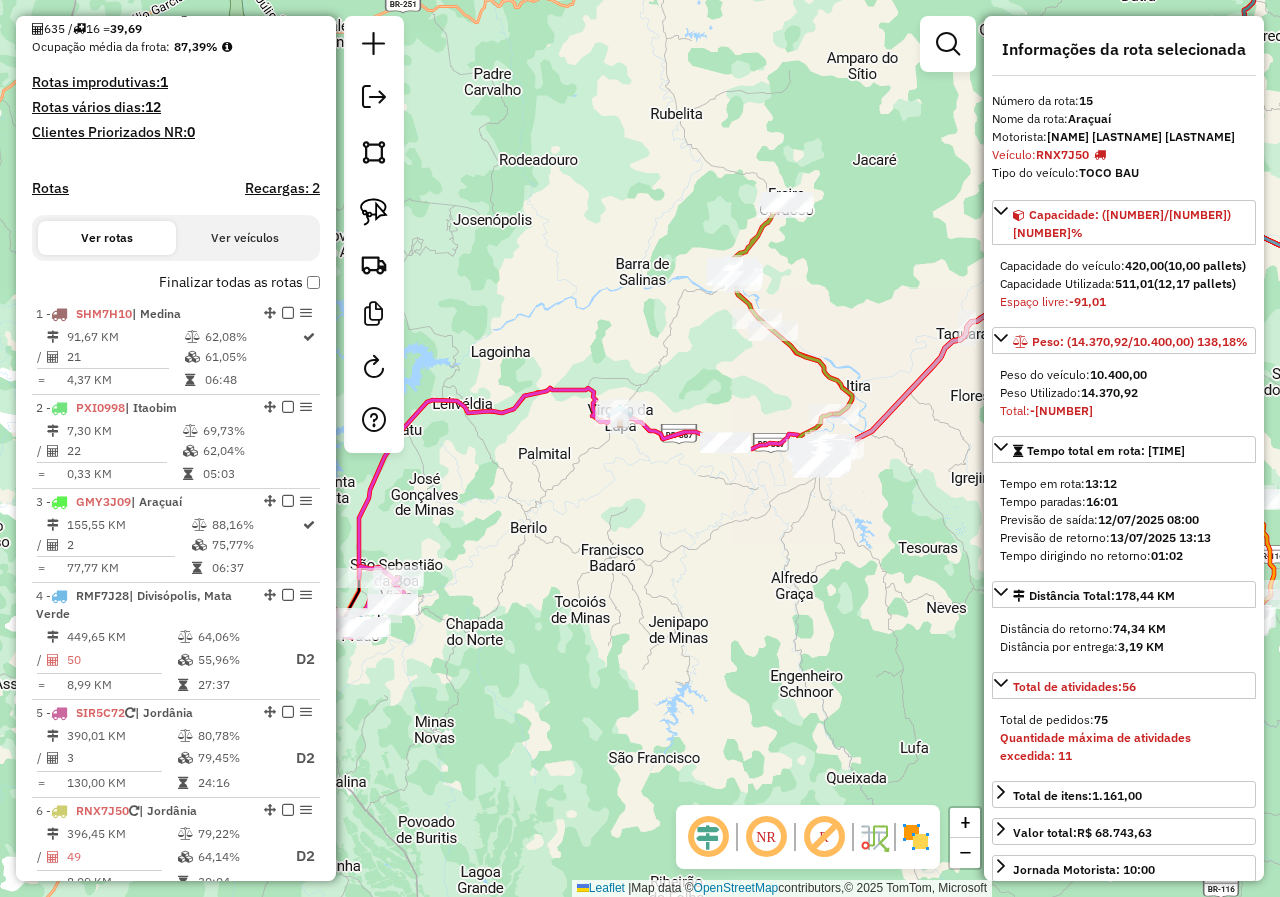 scroll, scrollTop: 477, scrollLeft: 0, axis: vertical 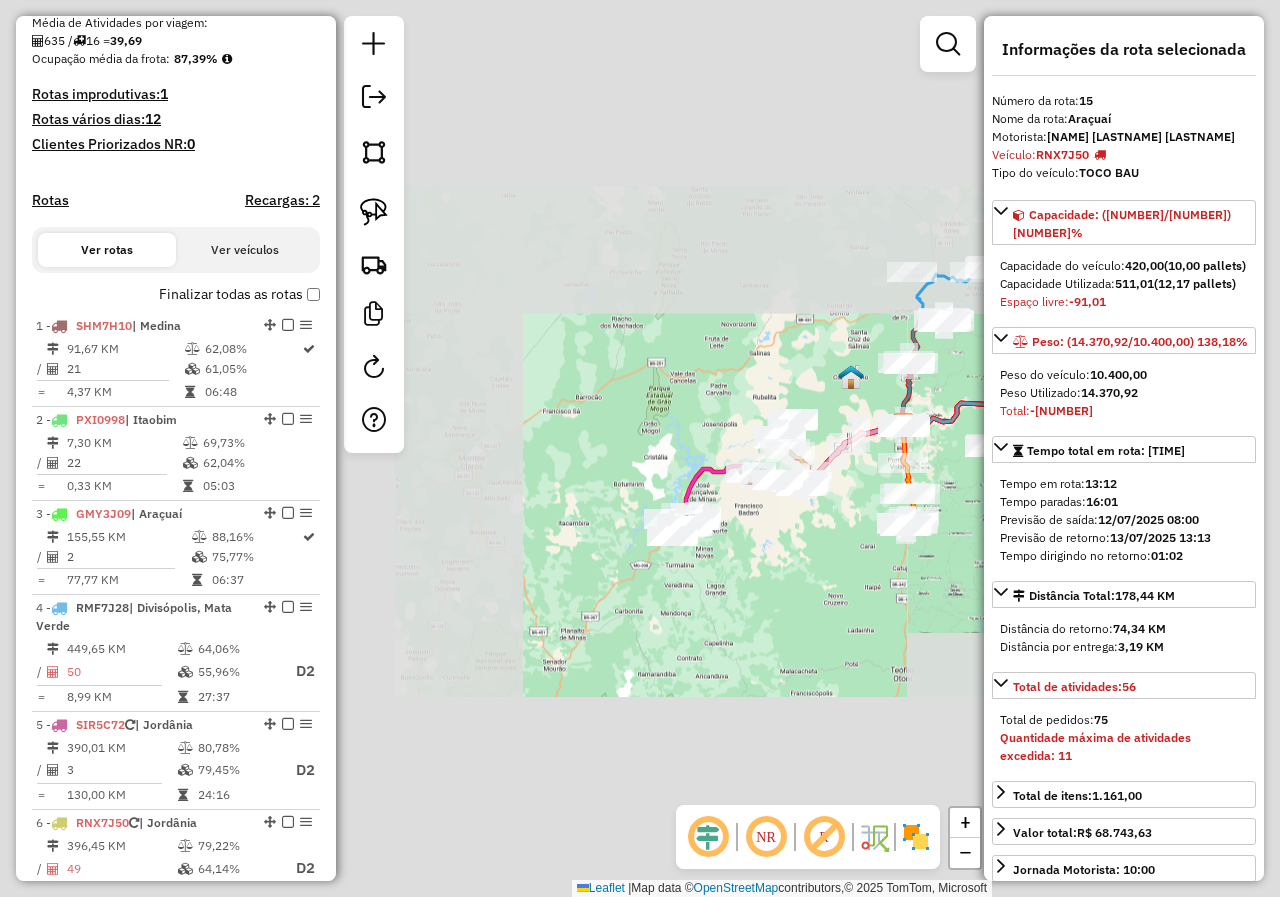 drag, startPoint x: 856, startPoint y: 624, endPoint x: 623, endPoint y: 553, distance: 243.5775 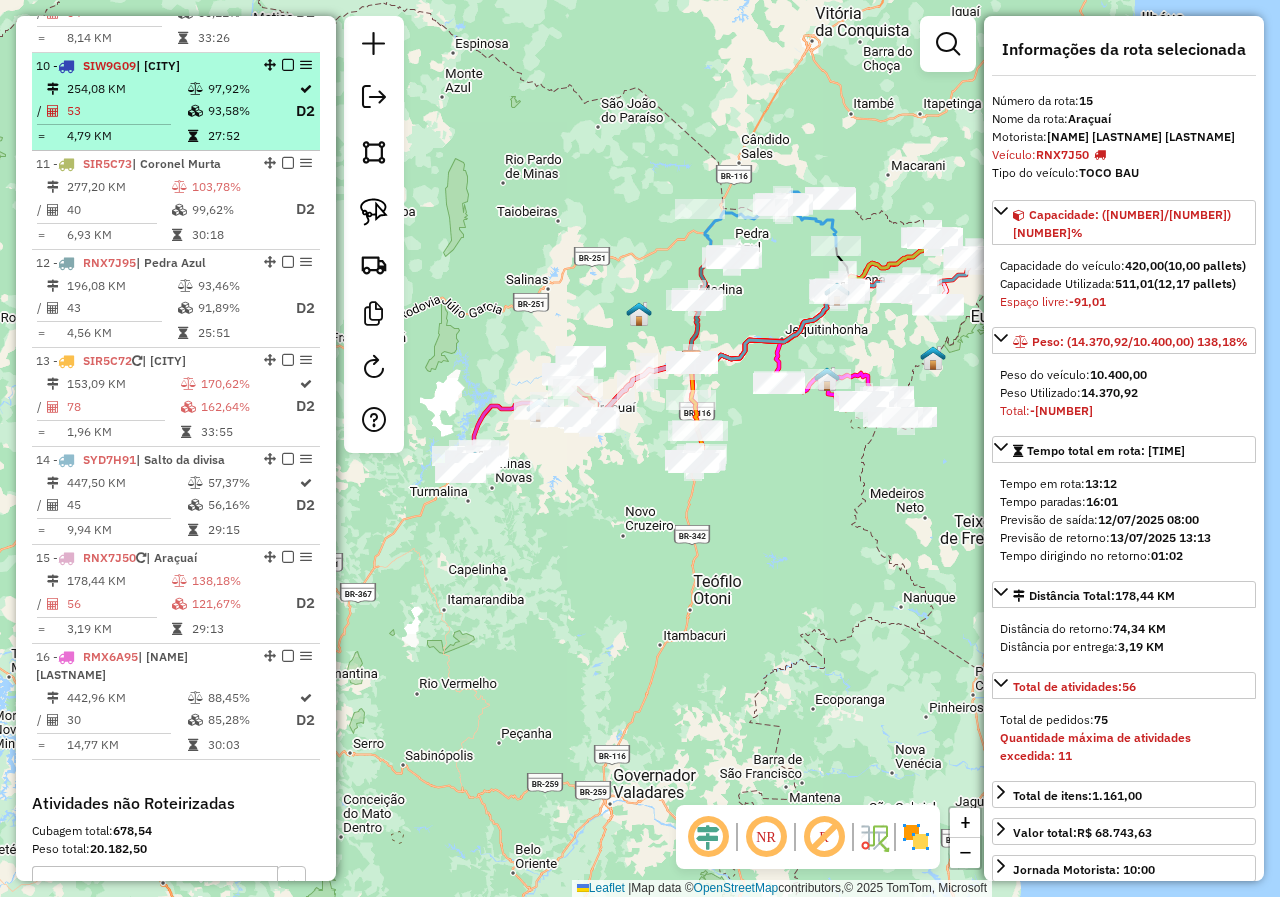 scroll, scrollTop: 1677, scrollLeft: 0, axis: vertical 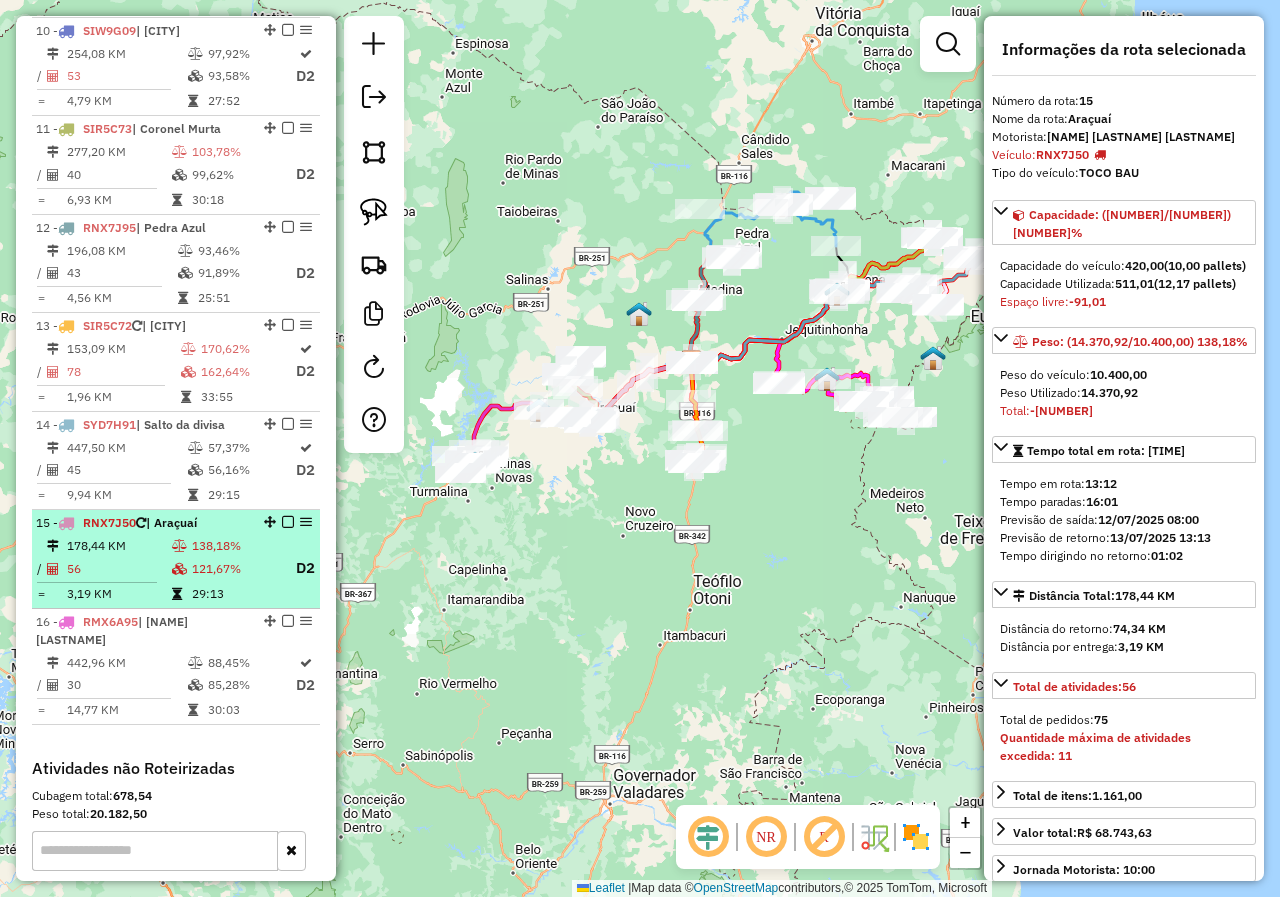click on "121,67%" at bounding box center (235, 568) 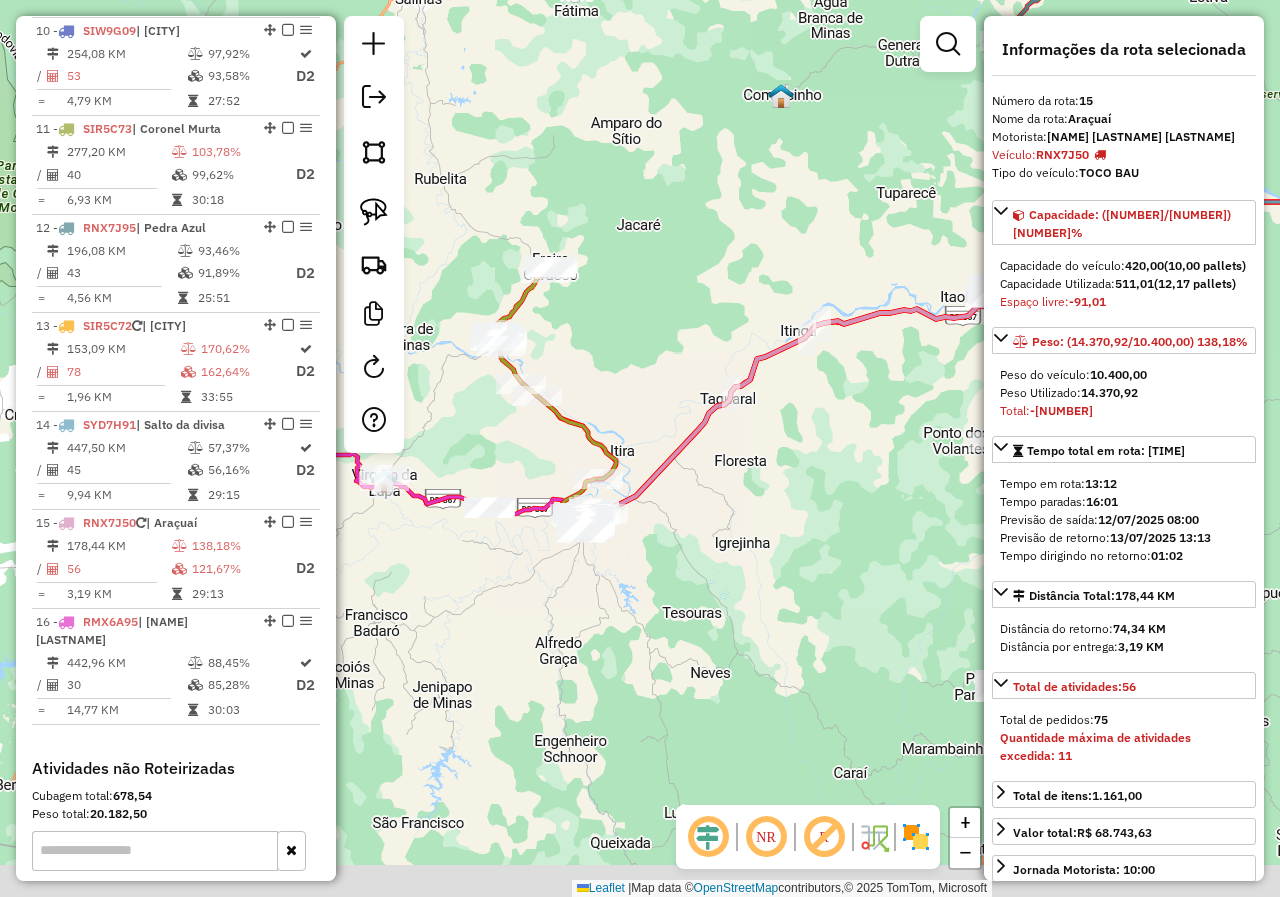 drag, startPoint x: 634, startPoint y: 647, endPoint x: 789, endPoint y: 567, distance: 174.42764 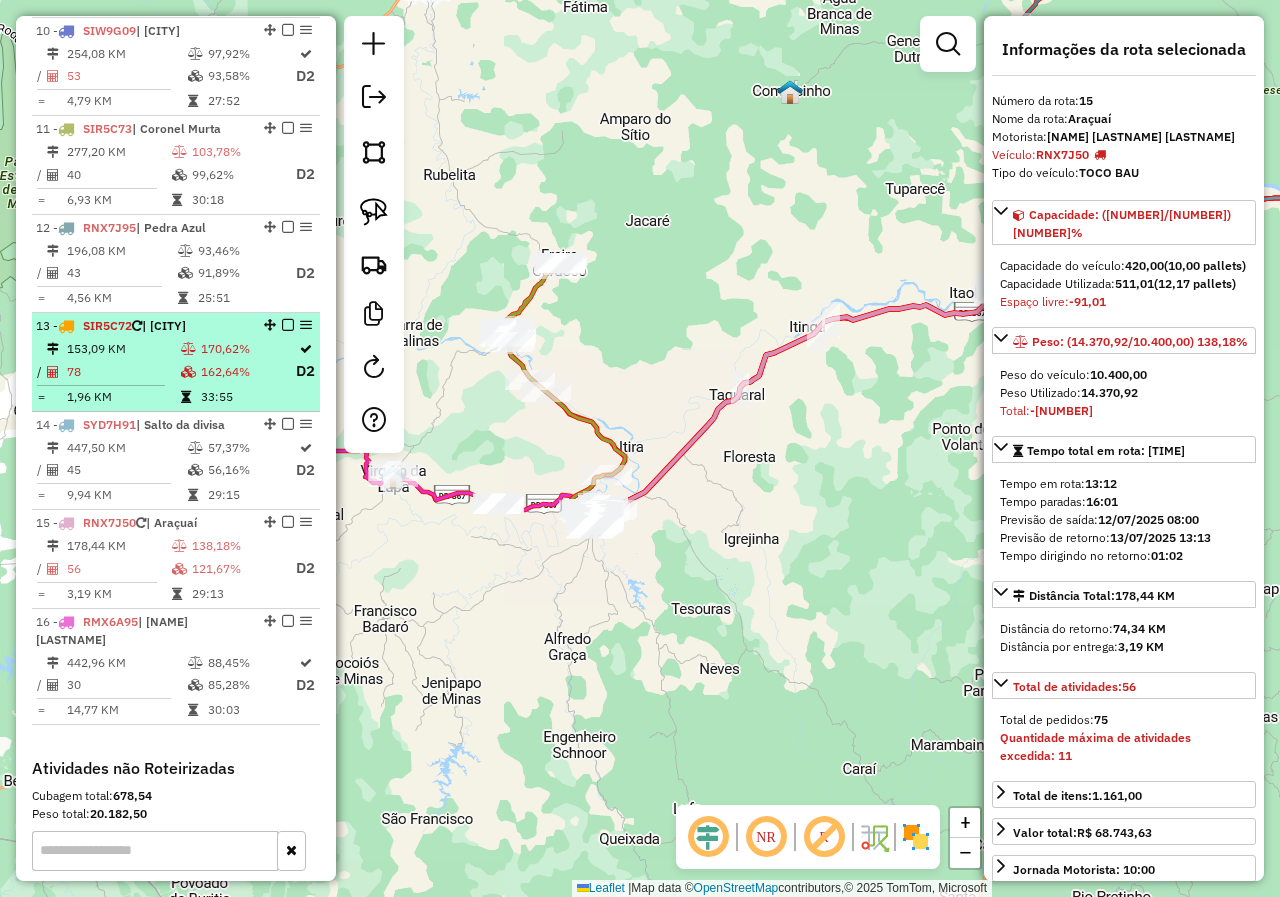 click on "162,64%" at bounding box center (247, 371) 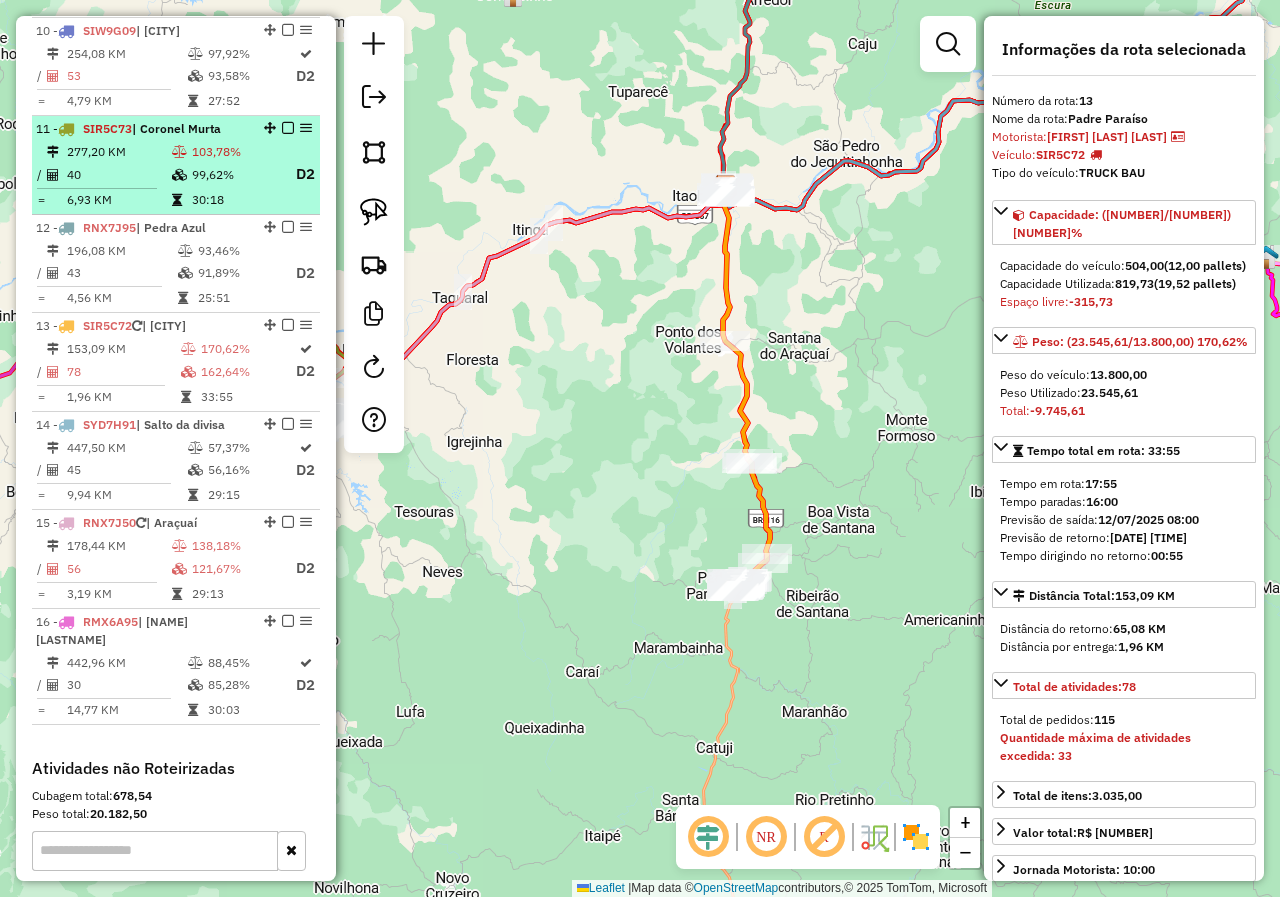 click on "99,62%" at bounding box center [235, 174] 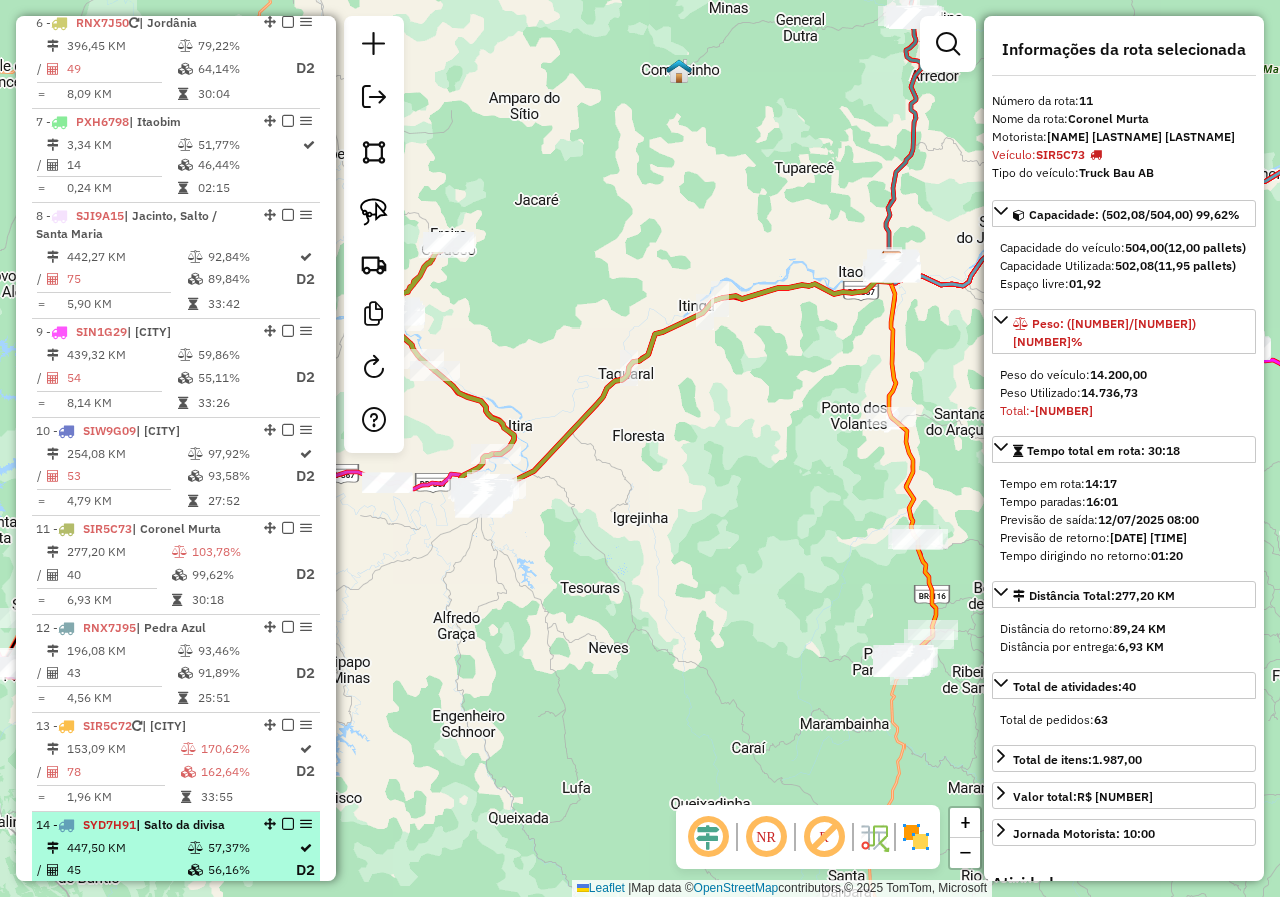 scroll, scrollTop: 1577, scrollLeft: 0, axis: vertical 